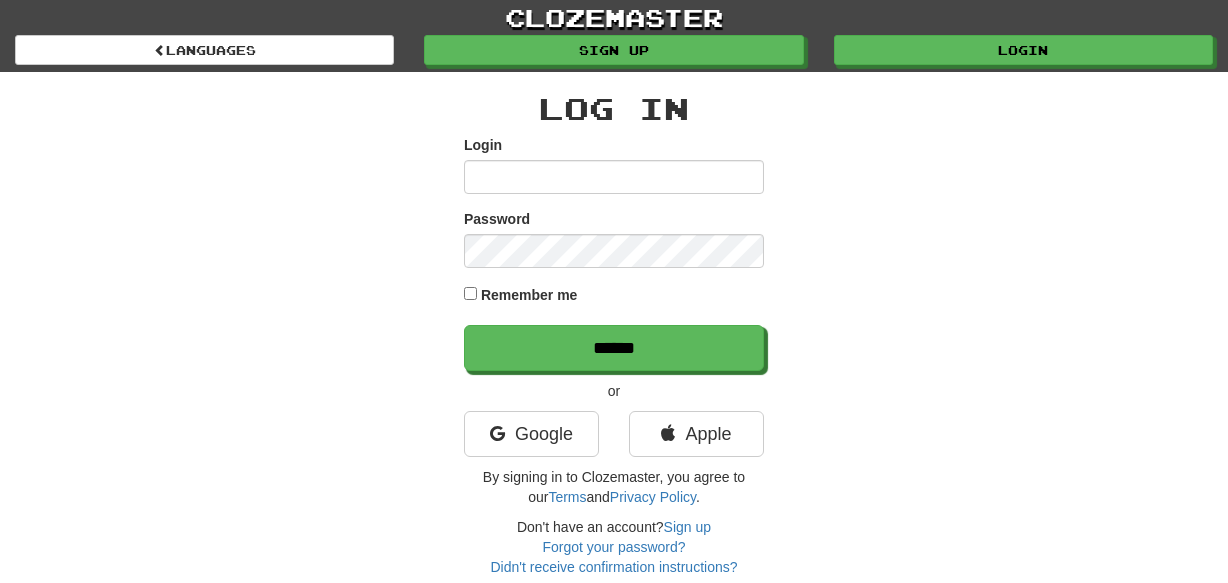 scroll, scrollTop: 0, scrollLeft: 0, axis: both 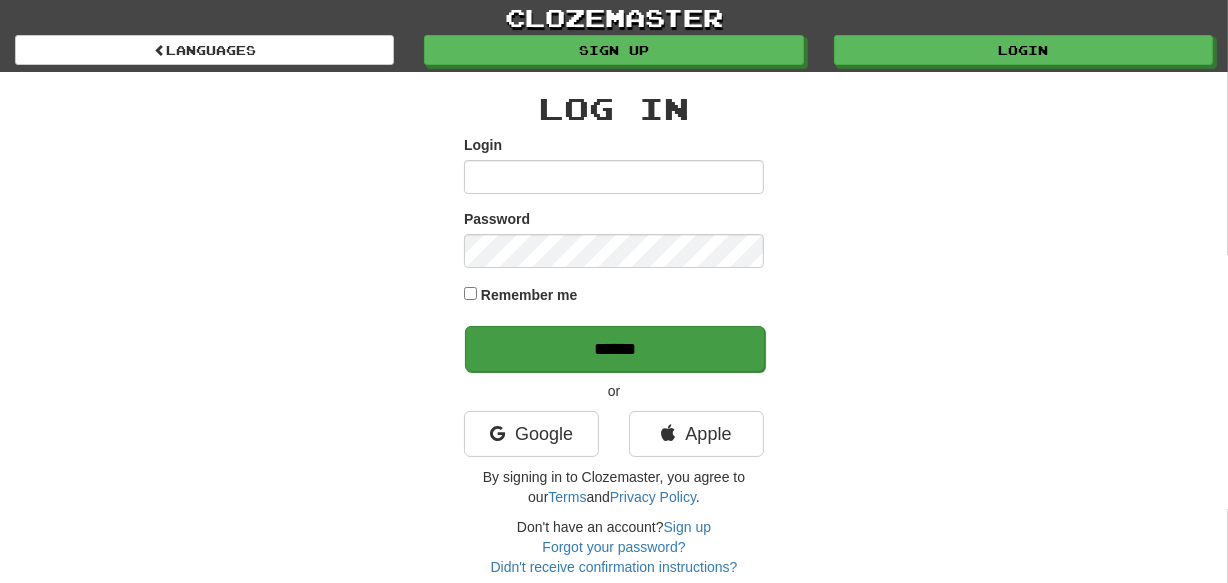 type on "********" 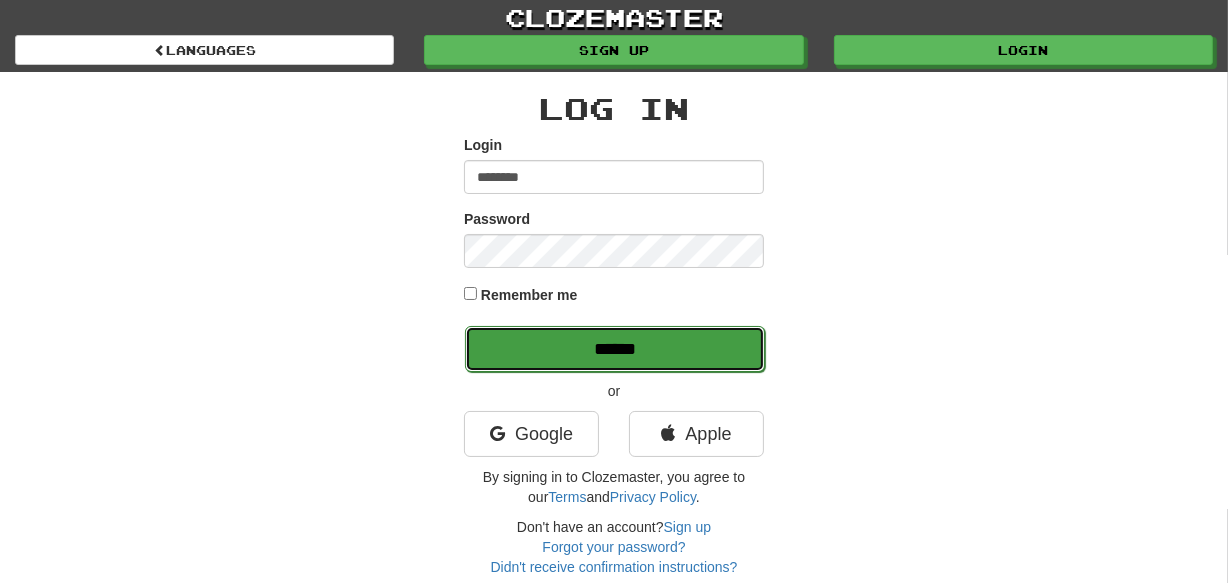 click on "******" at bounding box center [615, 349] 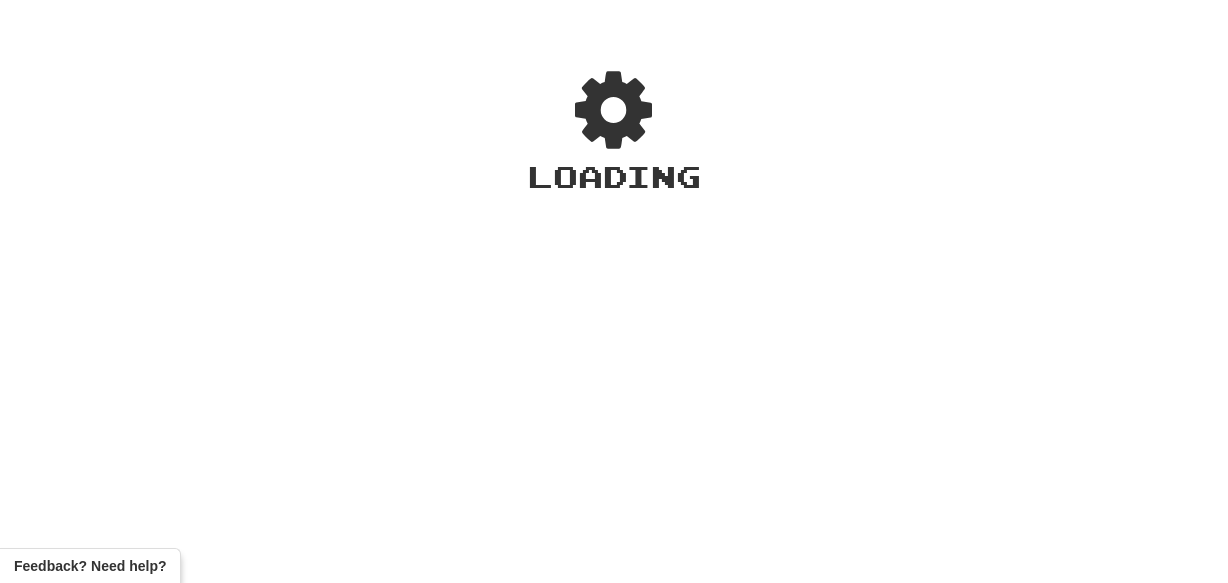 scroll, scrollTop: 0, scrollLeft: 0, axis: both 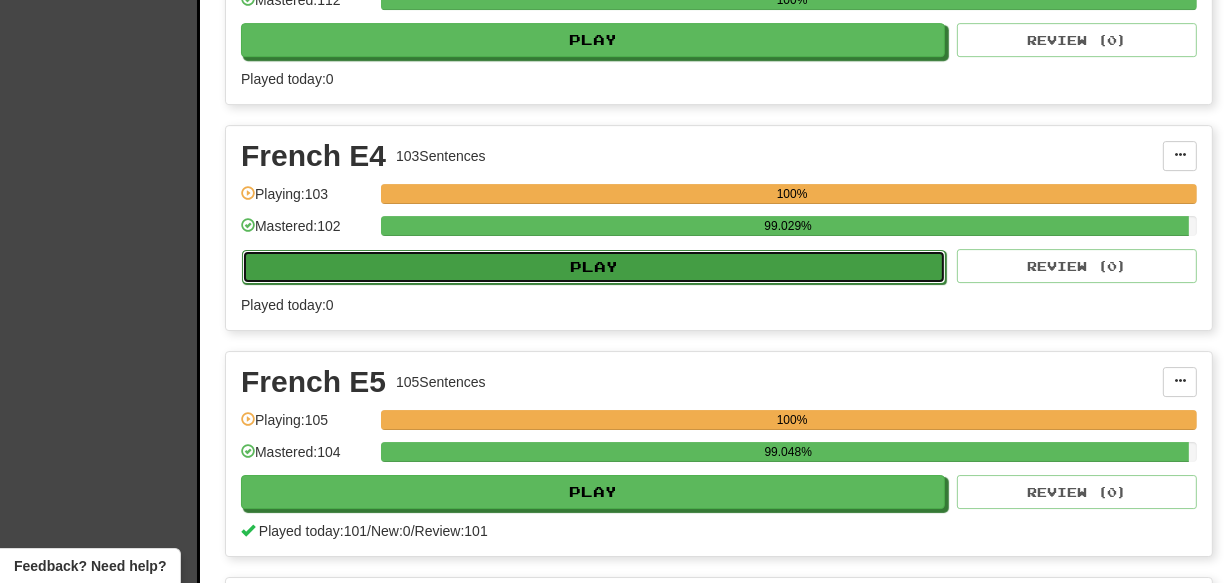 click on "Play" at bounding box center [594, 267] 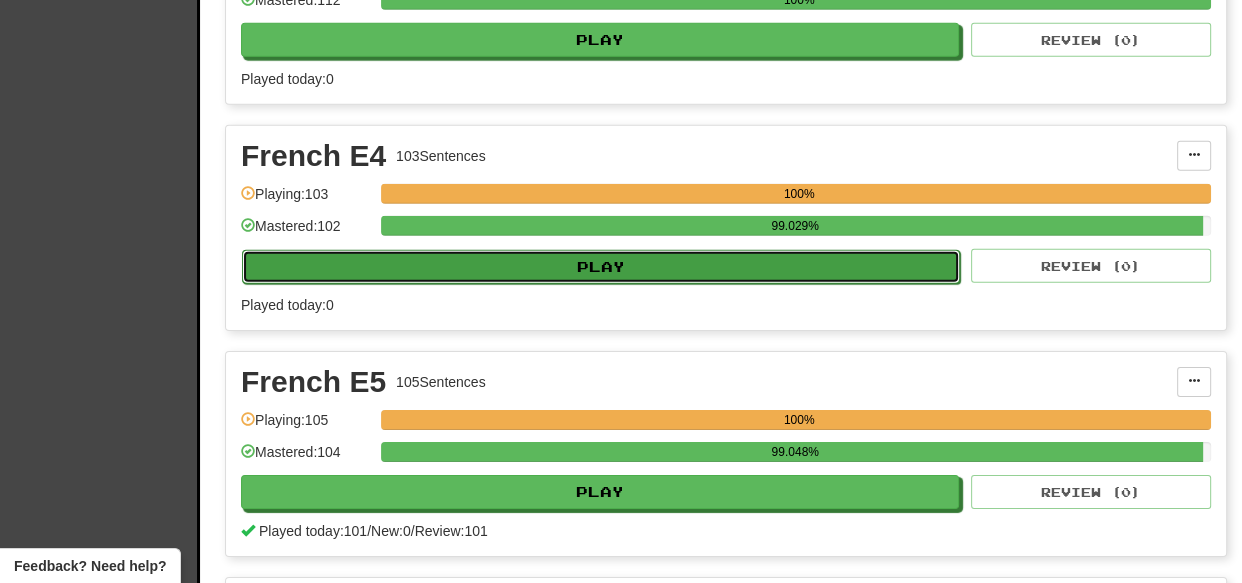 select on "***" 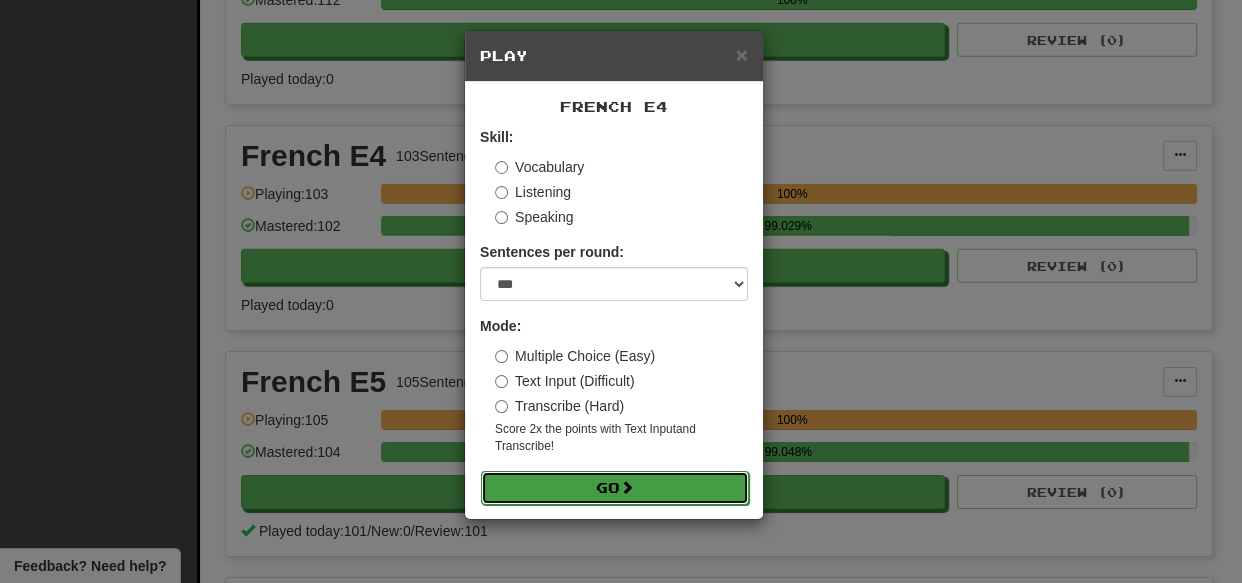 click on "Go" at bounding box center (615, 488) 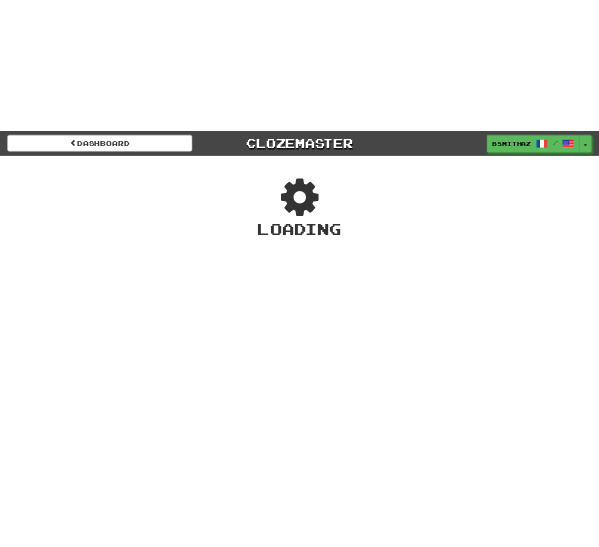 scroll, scrollTop: 0, scrollLeft: 0, axis: both 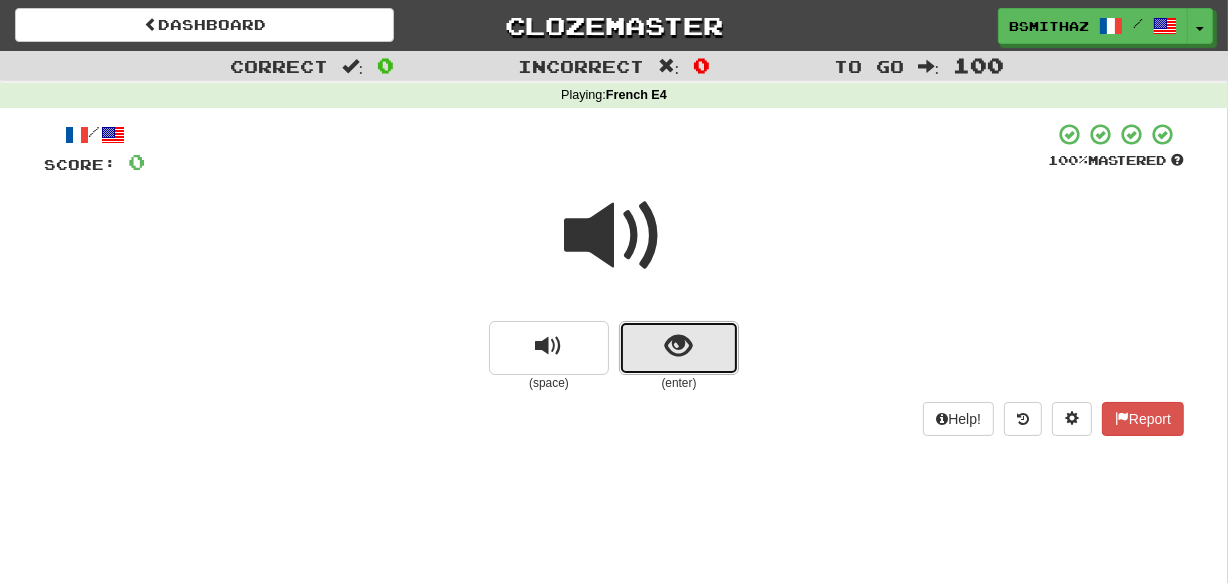 click at bounding box center (679, 346) 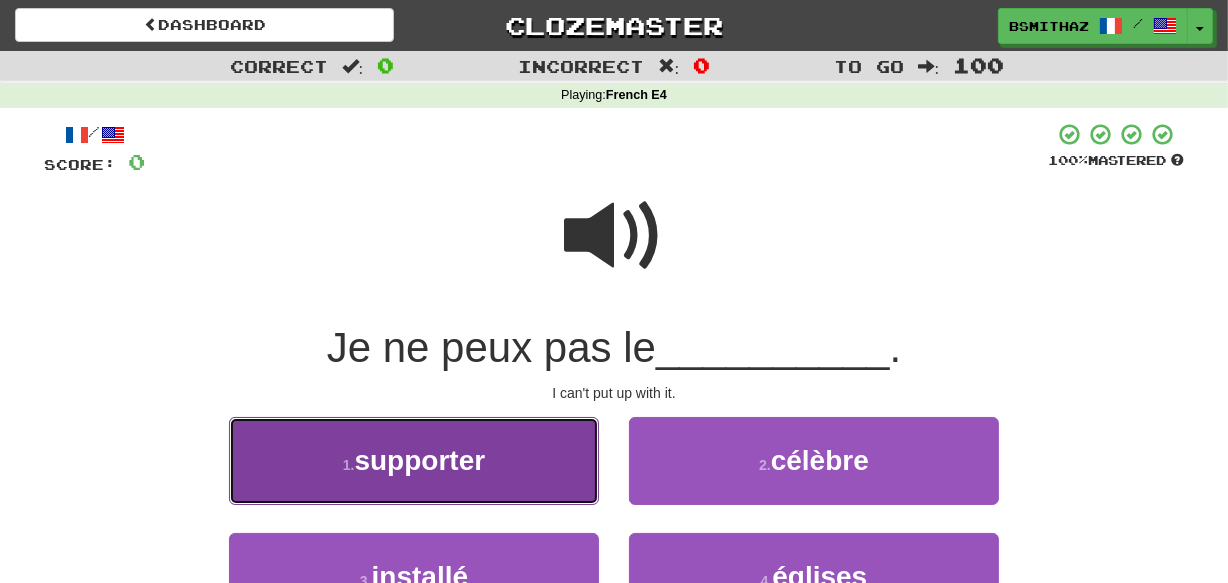 click on "1 .  supporter" at bounding box center [414, 460] 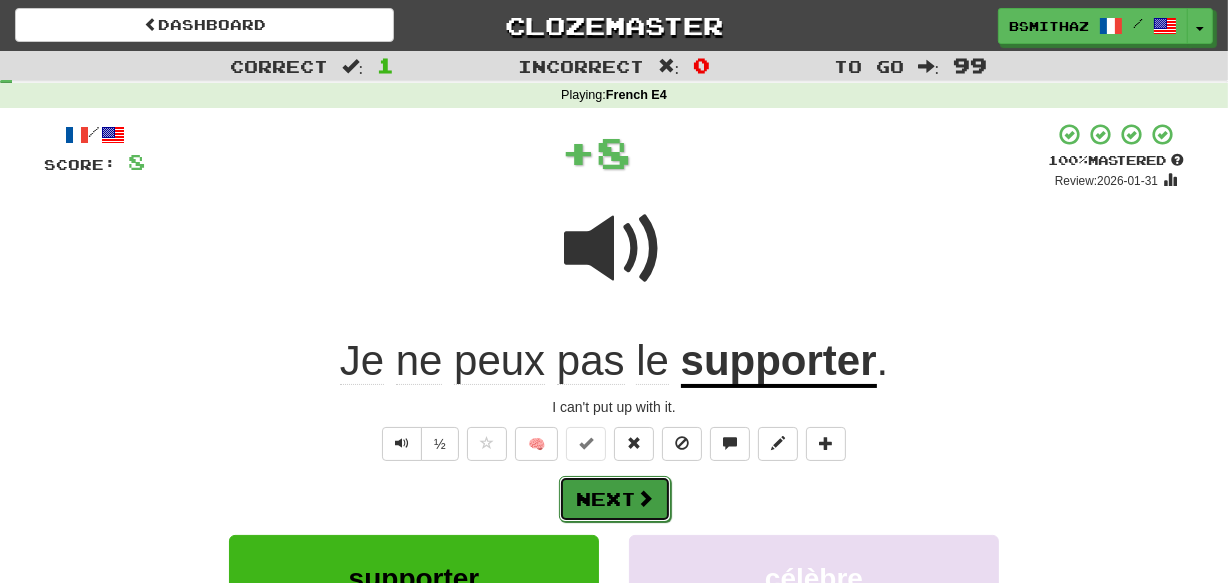 click on "Next" at bounding box center [615, 499] 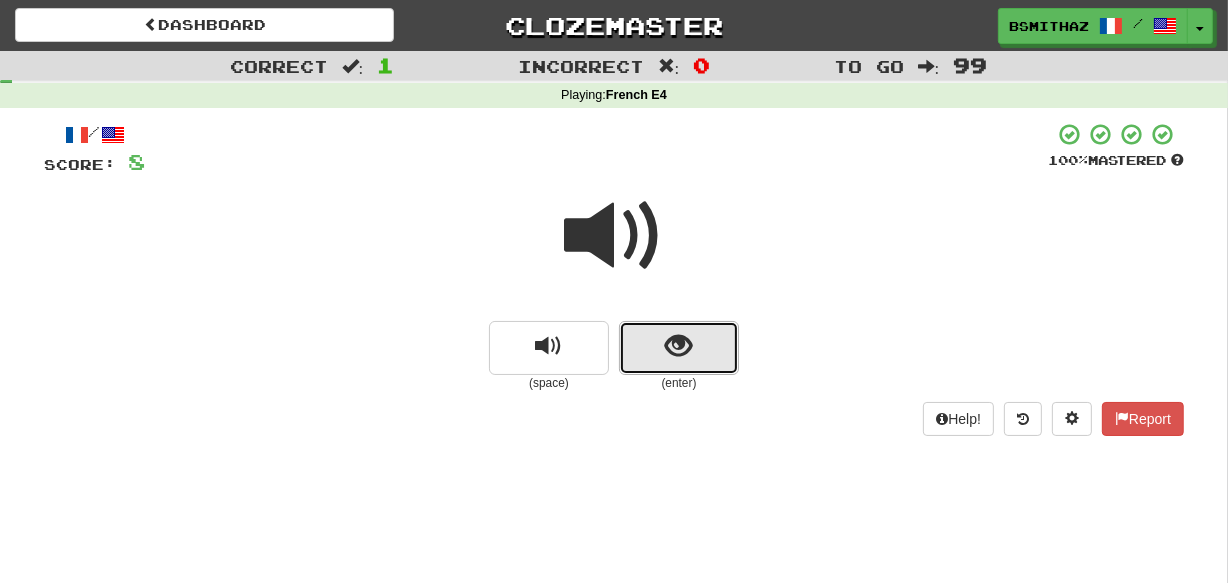 click at bounding box center [679, 348] 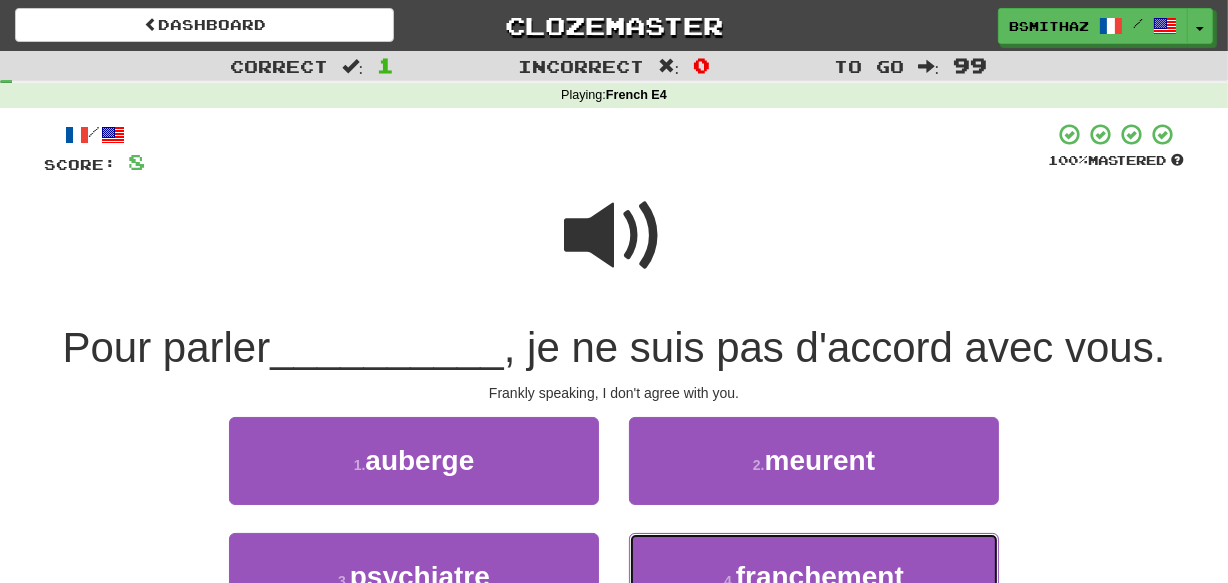 drag, startPoint x: 675, startPoint y: 563, endPoint x: 747, endPoint y: 470, distance: 117.61378 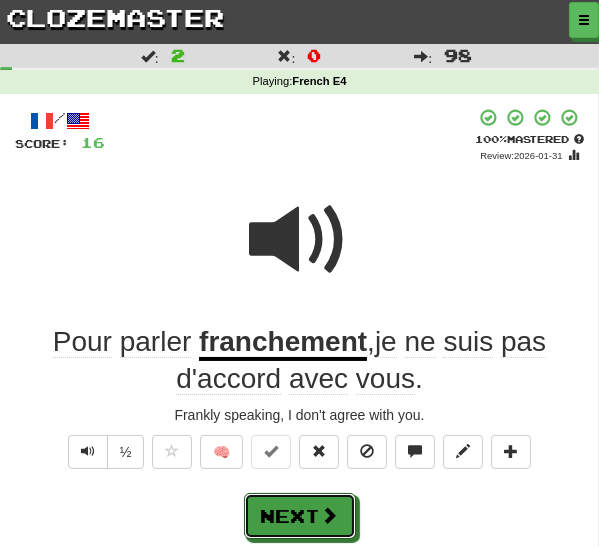 click on "Next" at bounding box center (300, 516) 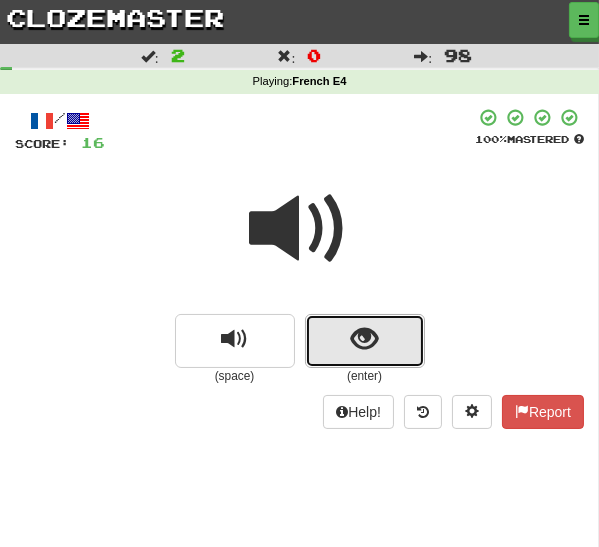 click at bounding box center [364, 339] 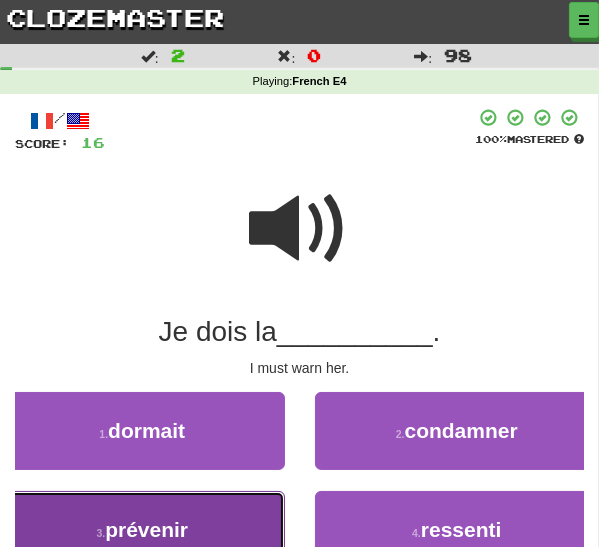 click on "3 .  prévenir" at bounding box center [142, 530] 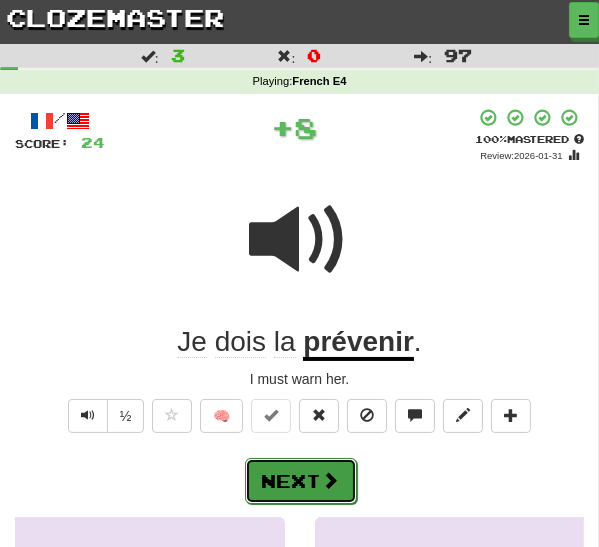 click on "Next" at bounding box center (301, 481) 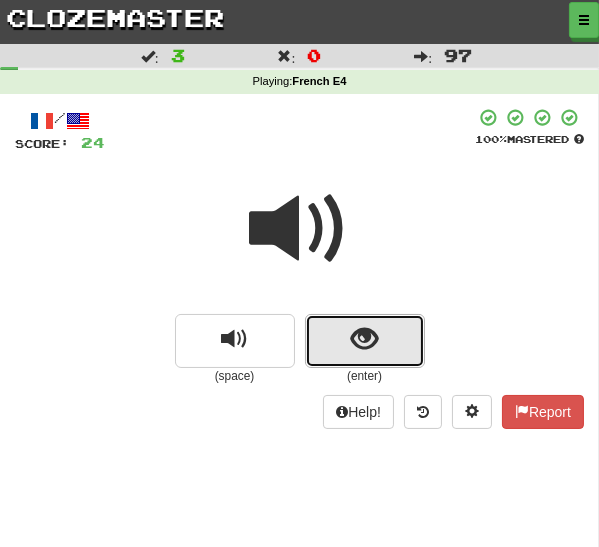 click at bounding box center (365, 341) 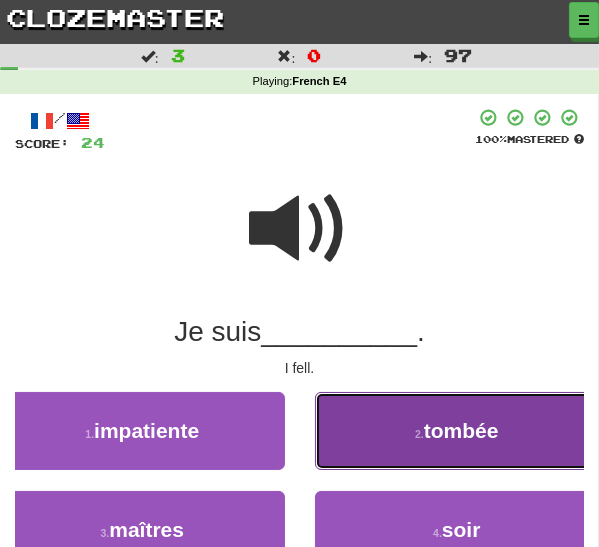 click on "2 .  tombée" at bounding box center [457, 431] 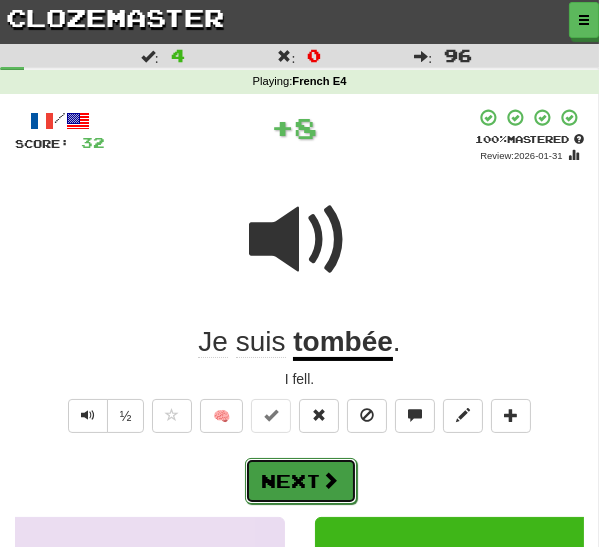 click at bounding box center [331, 480] 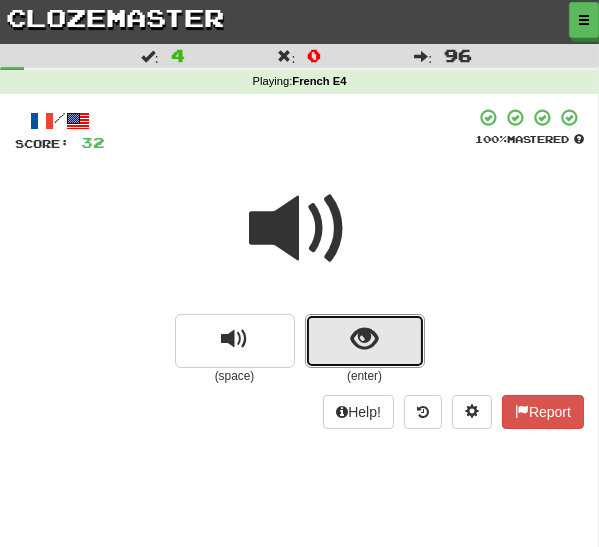 click at bounding box center (364, 339) 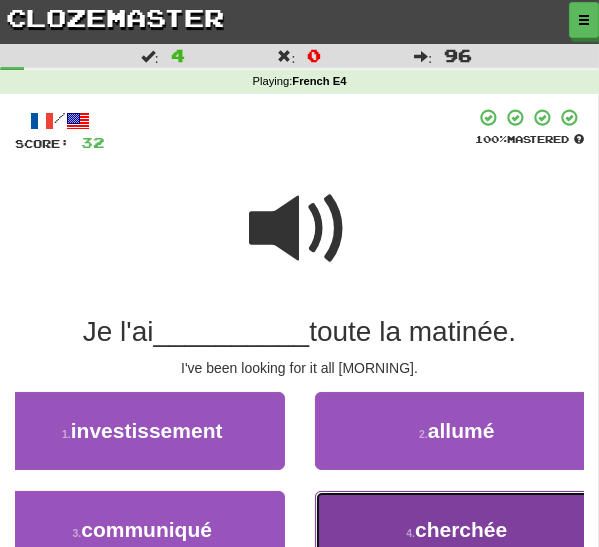 click on "4 .  cherchée" at bounding box center (457, 530) 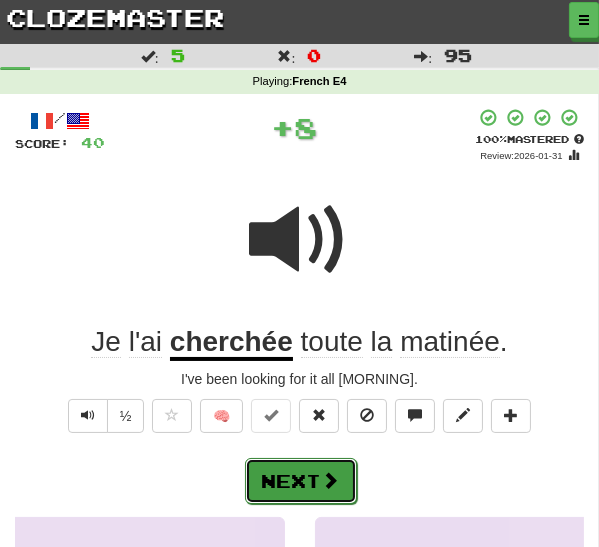 click at bounding box center [331, 480] 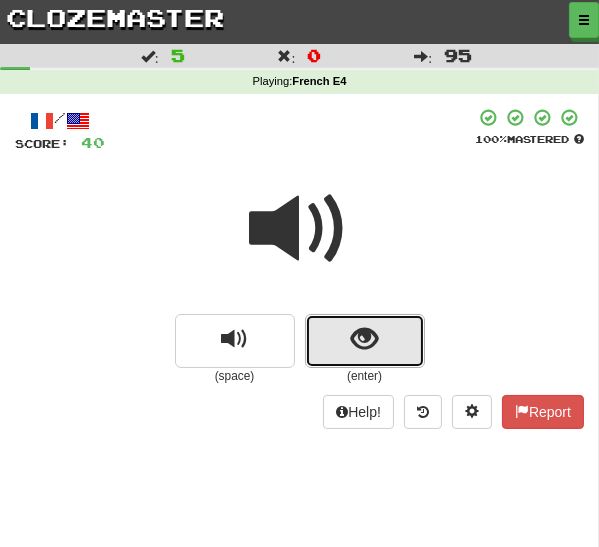 click at bounding box center [365, 341] 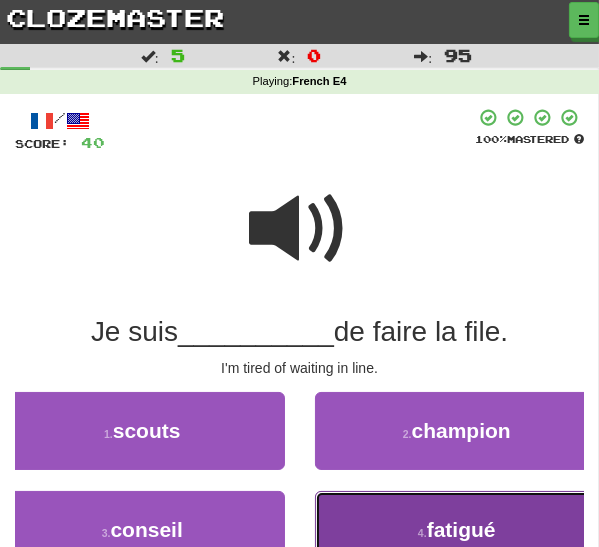 click on "4 .  fatigué" at bounding box center [457, 530] 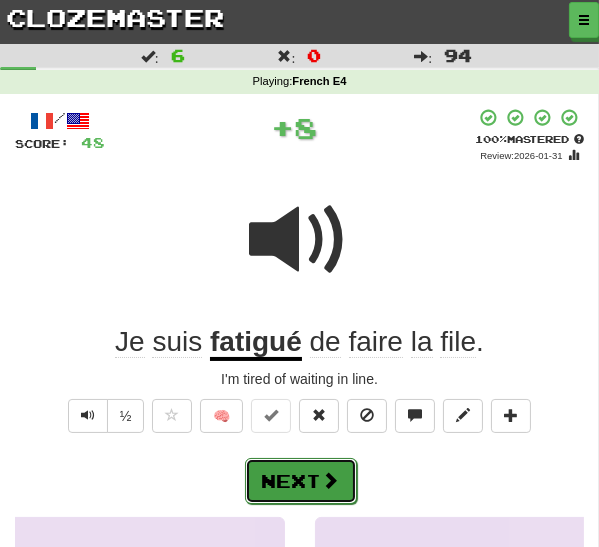 click on "Next" at bounding box center (301, 481) 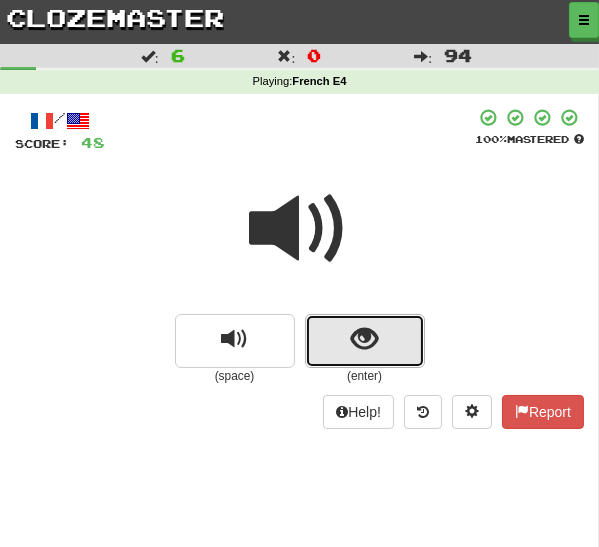 click at bounding box center (365, 341) 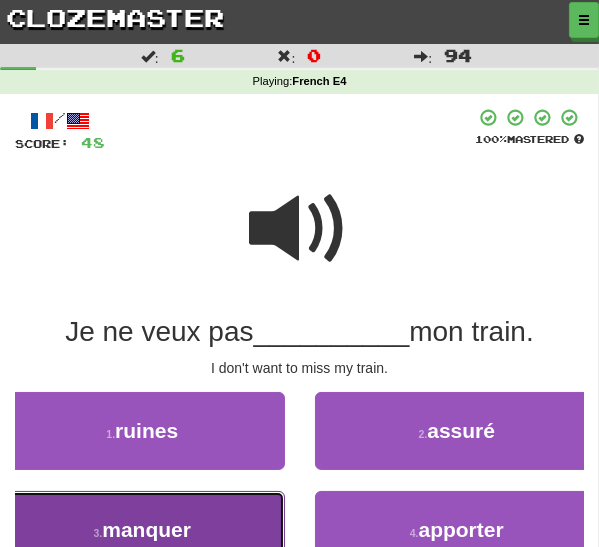 click on "3 .  manquer" at bounding box center [142, 530] 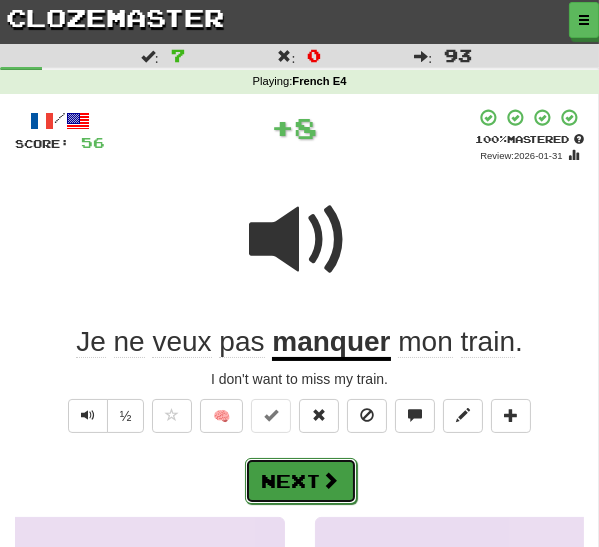click on "Next" at bounding box center [301, 481] 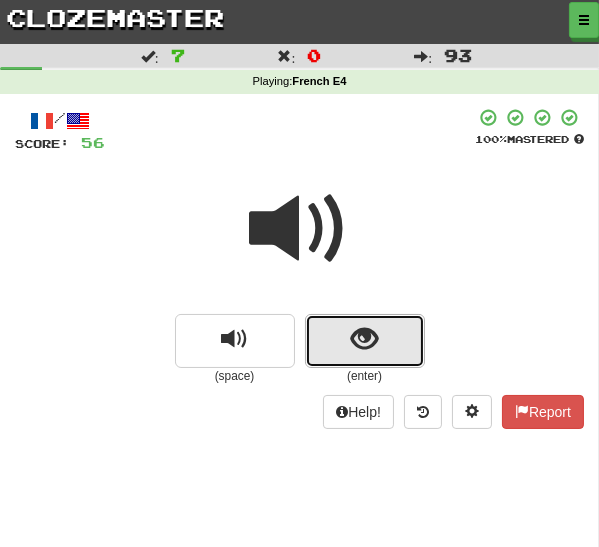 click at bounding box center (365, 341) 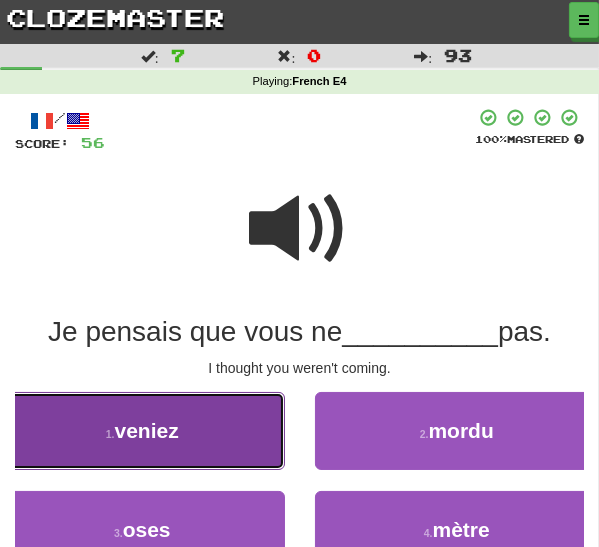 click on "1 .  veniez" at bounding box center [142, 431] 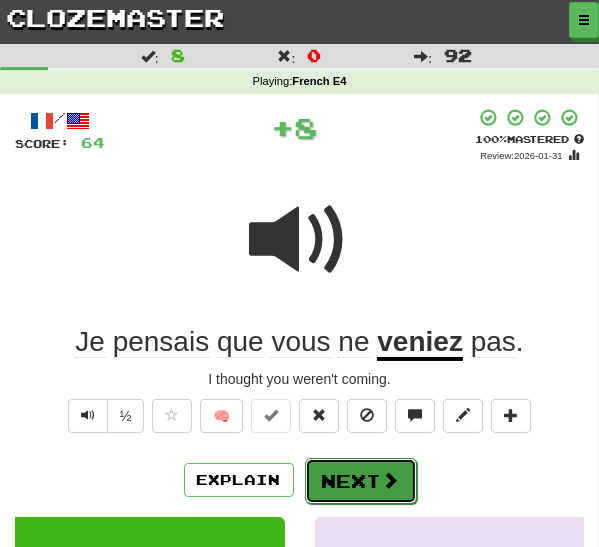 click on "Next" at bounding box center (361, 481) 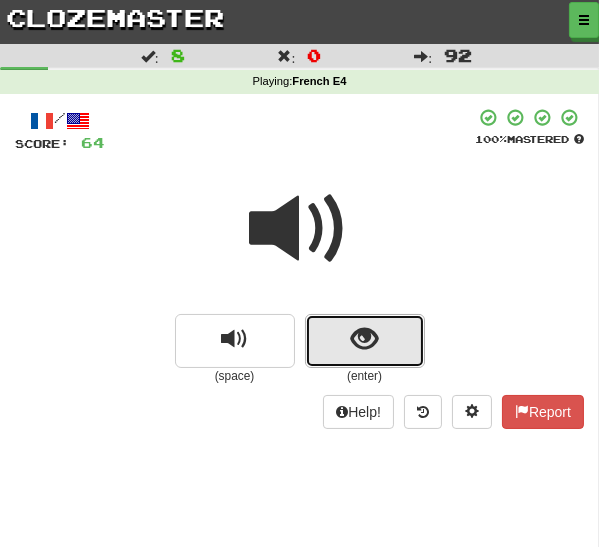 click at bounding box center (364, 339) 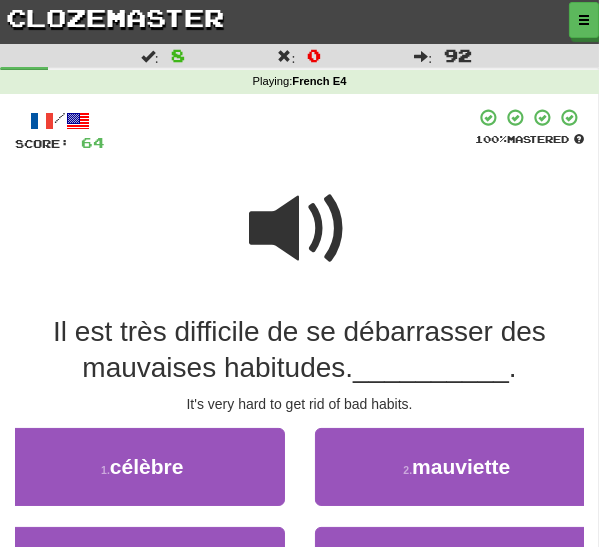 scroll, scrollTop: 36, scrollLeft: 0, axis: vertical 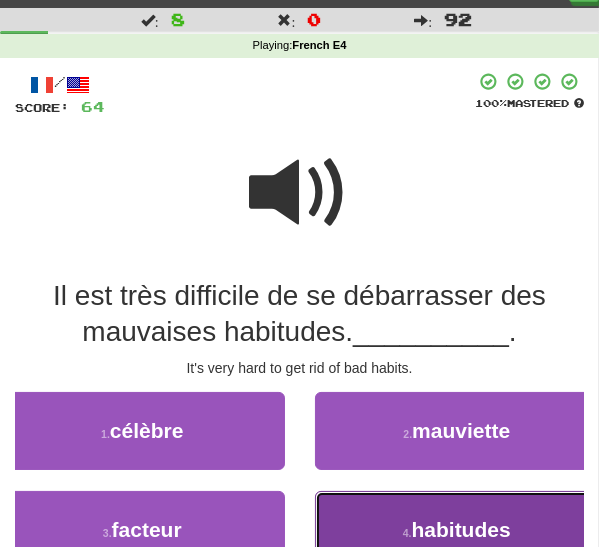click on "habitudes" at bounding box center (461, 529) 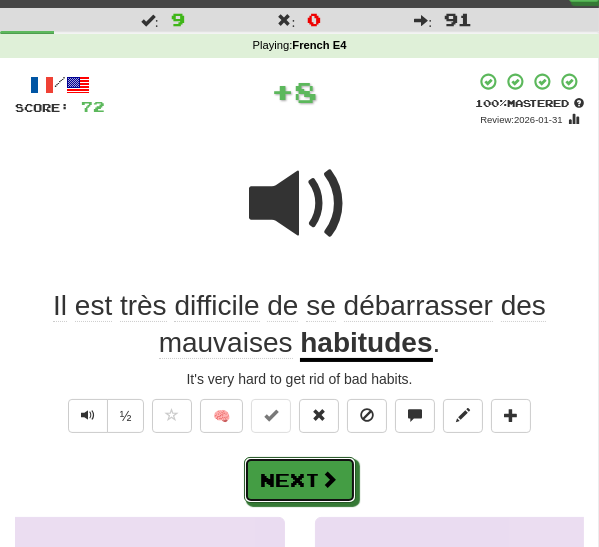 click on "Next" at bounding box center (300, 480) 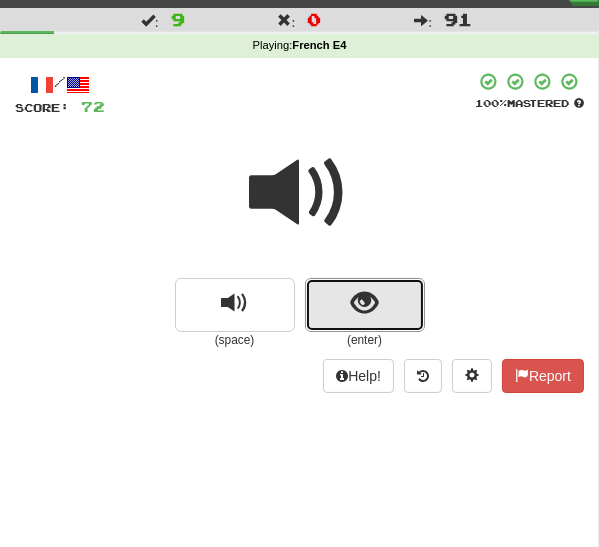 click at bounding box center [364, 303] 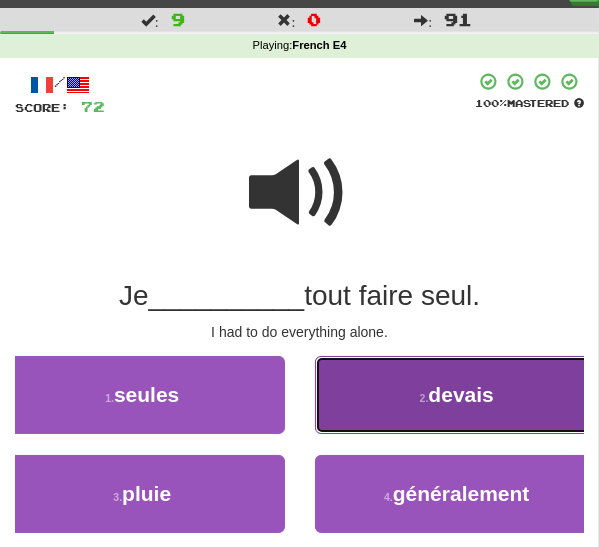 click on "2 .  devais" at bounding box center [457, 395] 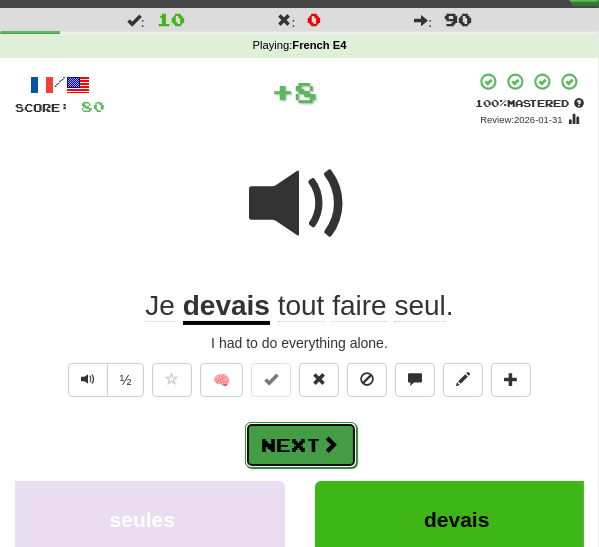 click on "Next" at bounding box center [301, 445] 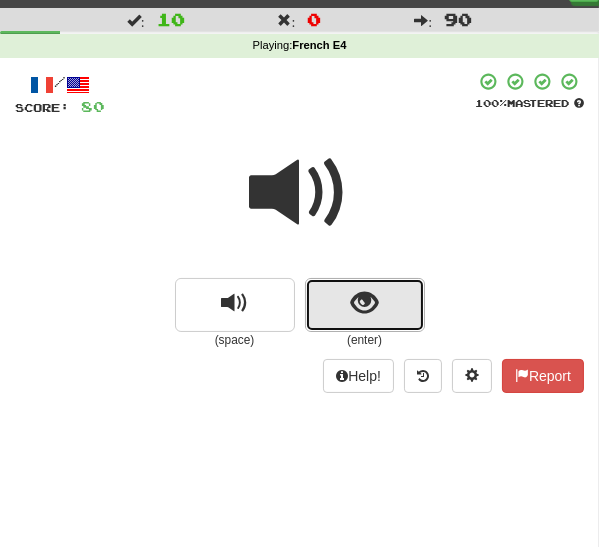 click at bounding box center (365, 305) 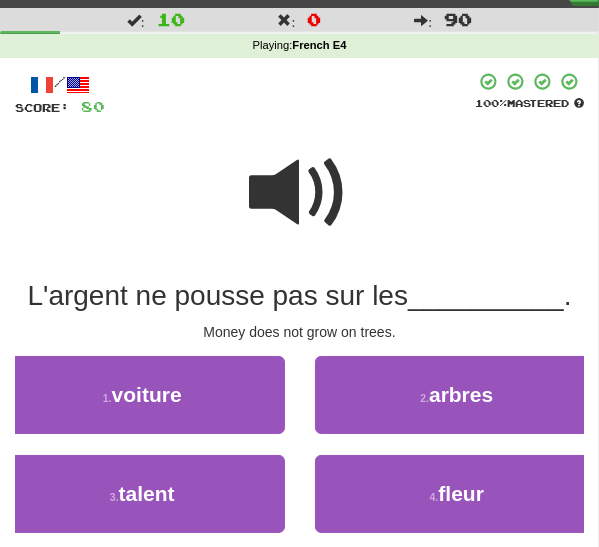 click on "2 .  arbres" at bounding box center [457, 405] 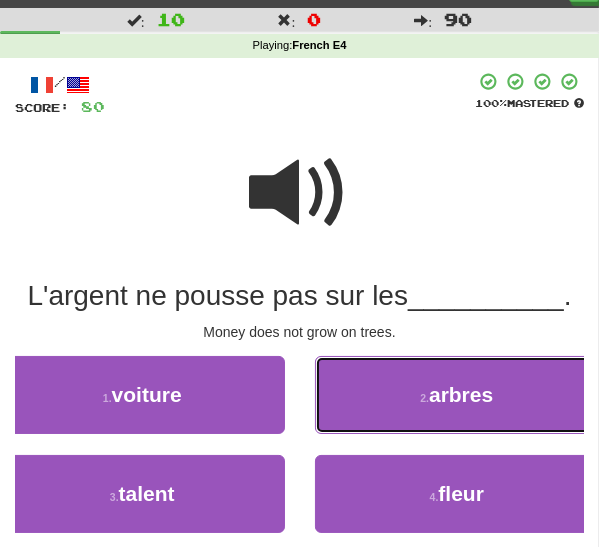 click on "2 .  arbres" at bounding box center (457, 395) 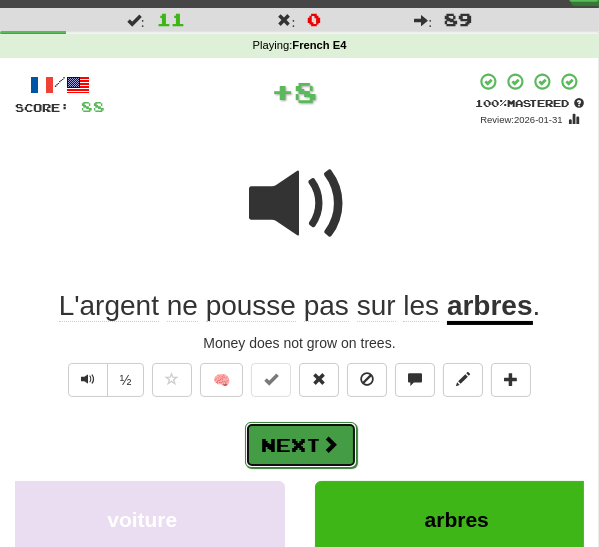 click on "Next" at bounding box center [301, 445] 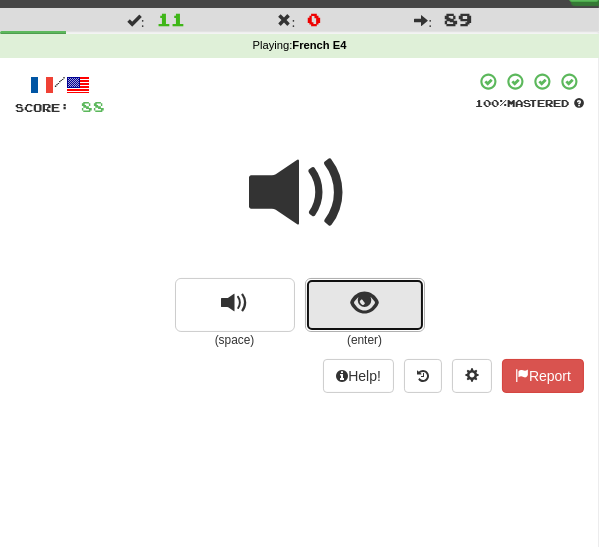 click at bounding box center [364, 303] 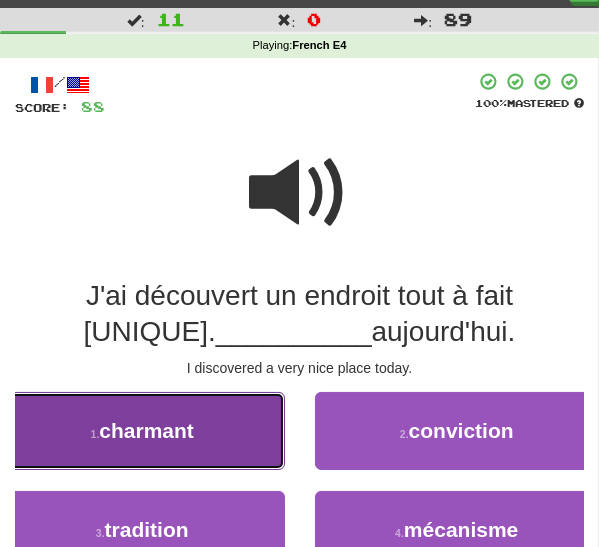 click on "1 .  charmant" at bounding box center (142, 431) 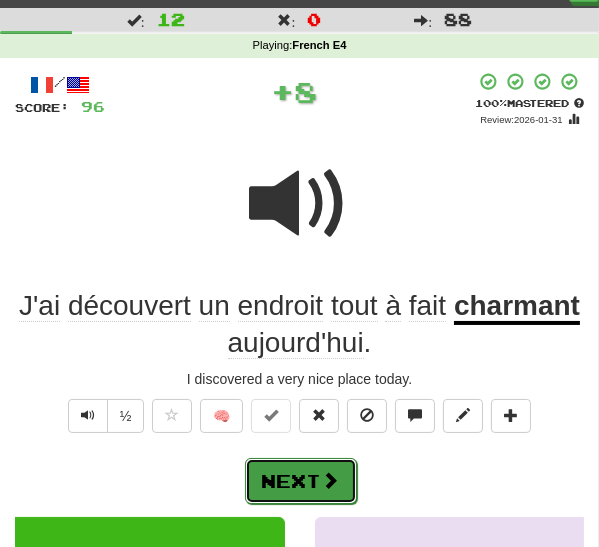 click on "Next" at bounding box center [301, 481] 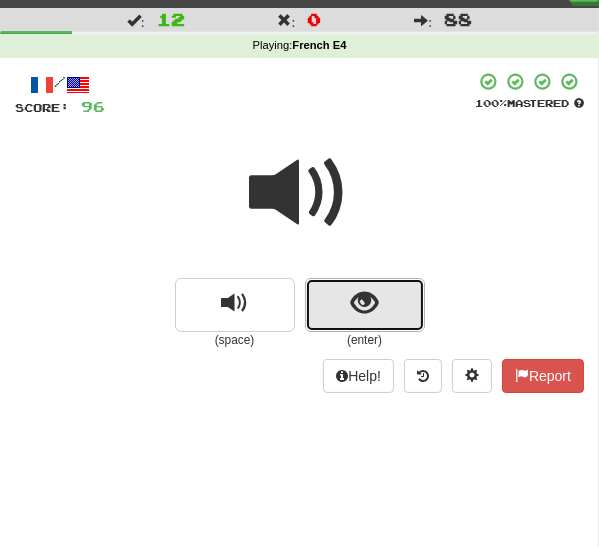 click at bounding box center (365, 305) 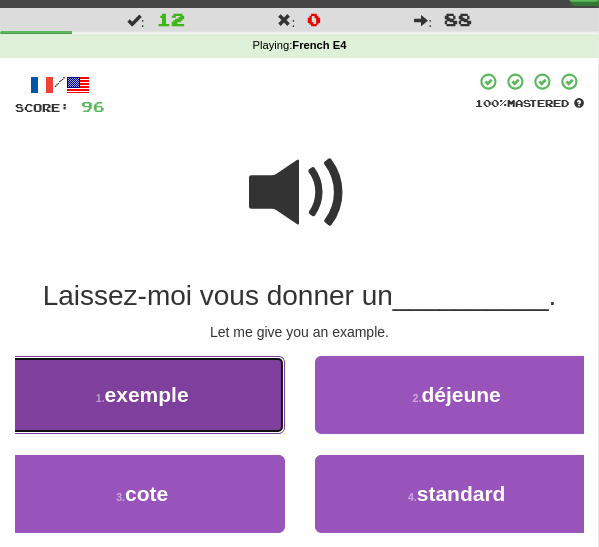 click on "1 .  exemple" at bounding box center (142, 395) 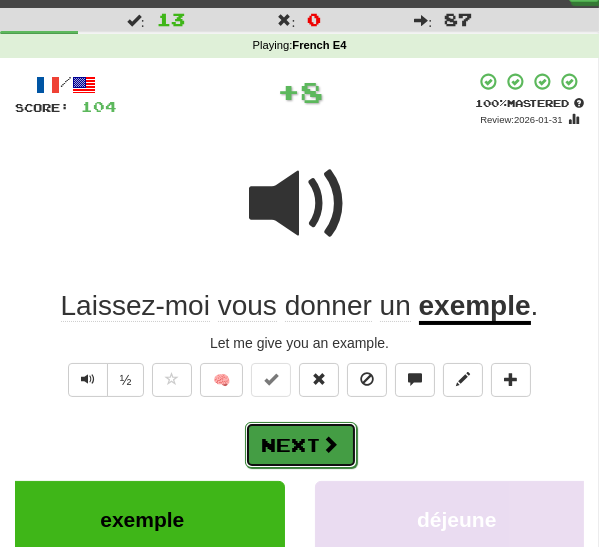 click on "Next" at bounding box center (301, 445) 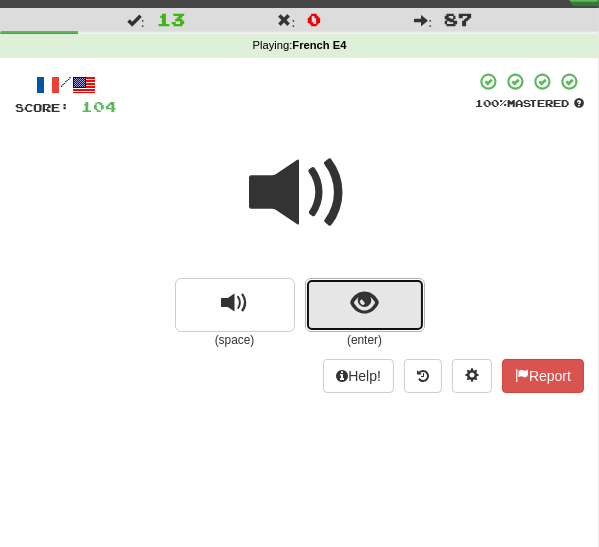 click at bounding box center [365, 305] 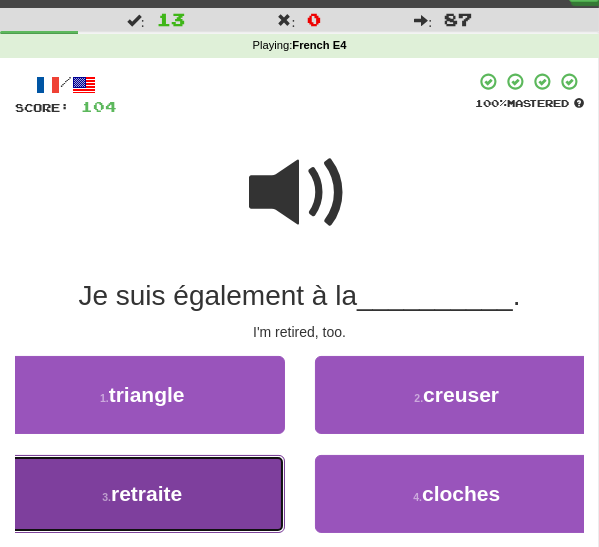 click on "3 .  retraite" at bounding box center (142, 494) 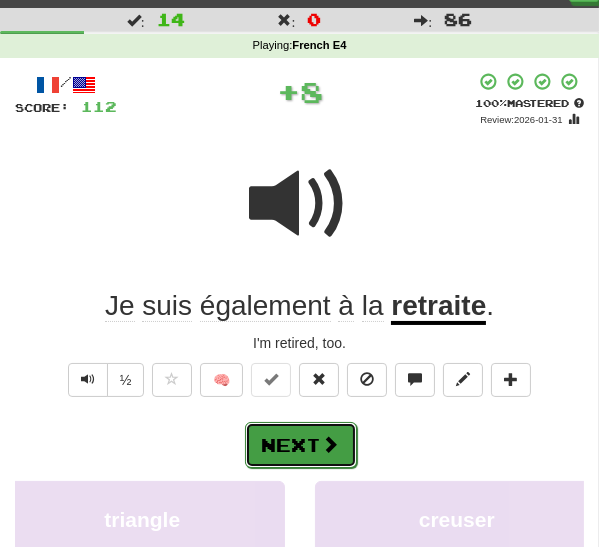 click on "Next" at bounding box center [301, 445] 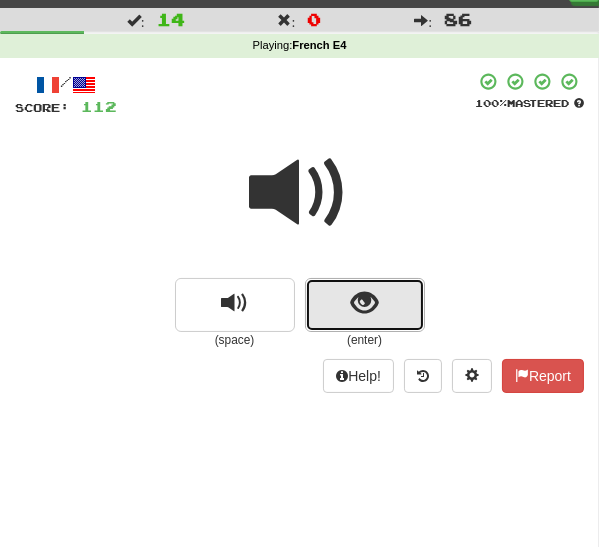 click at bounding box center (365, 305) 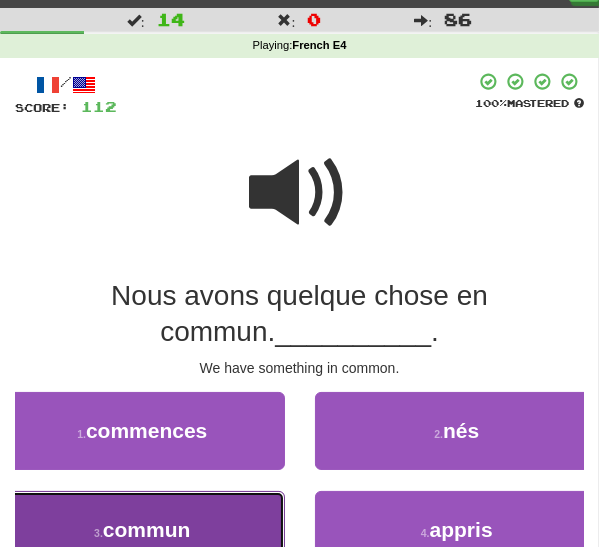 click on "3 .  commun" at bounding box center (142, 530) 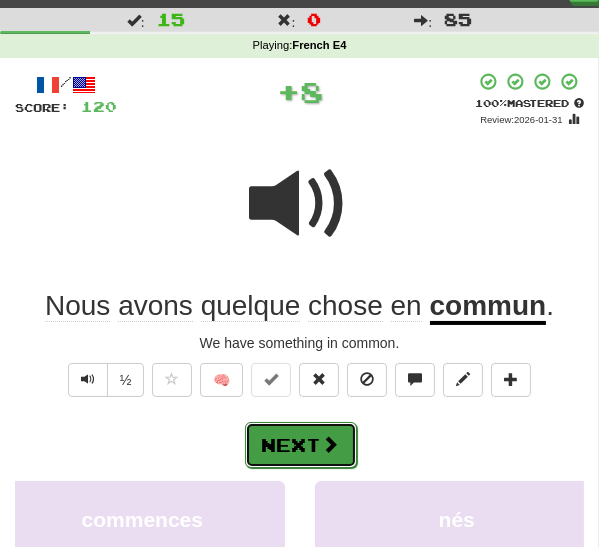click on "Next" at bounding box center (301, 445) 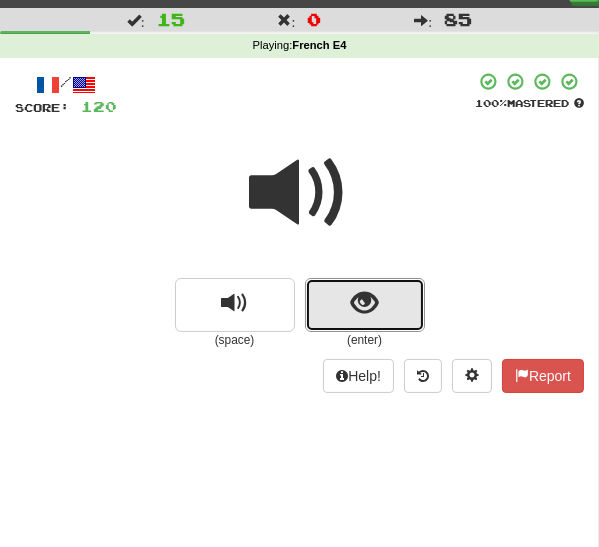 click at bounding box center [364, 303] 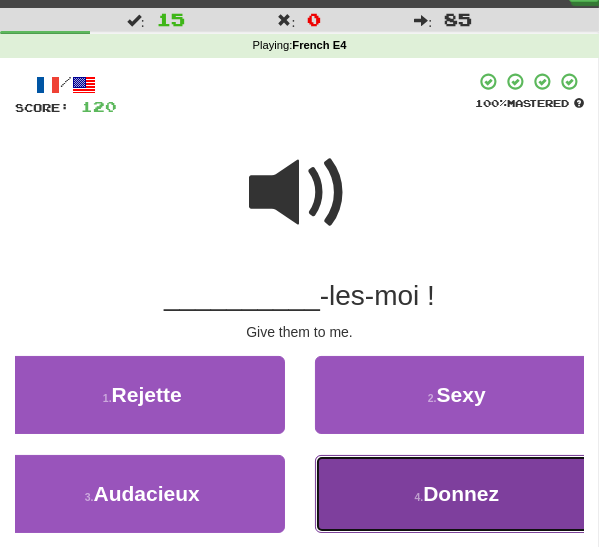 click on "4 .  Donnez" at bounding box center [457, 494] 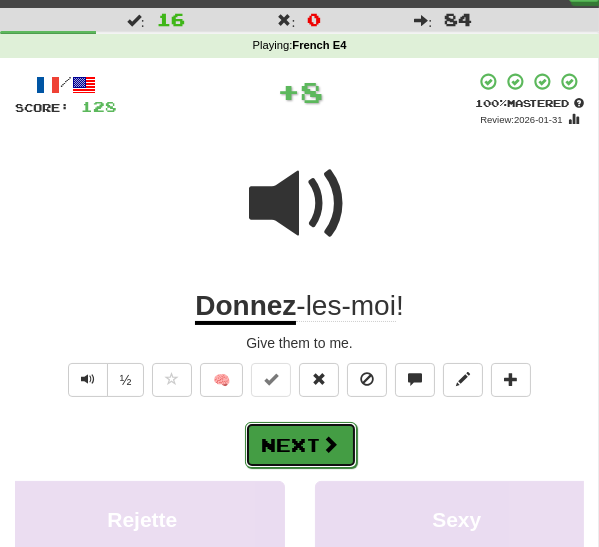 click on "Next" at bounding box center (301, 445) 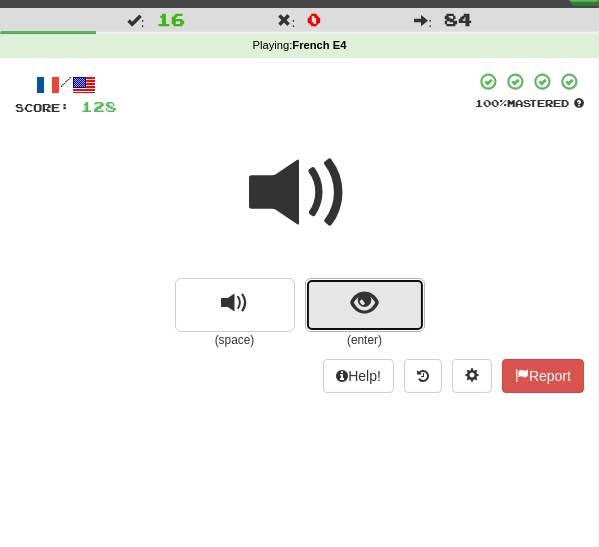 click at bounding box center (365, 305) 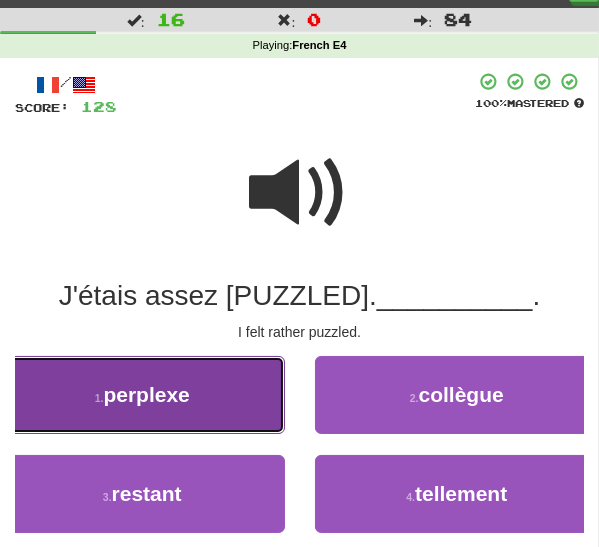 click on "1 .  perplexe" at bounding box center (142, 395) 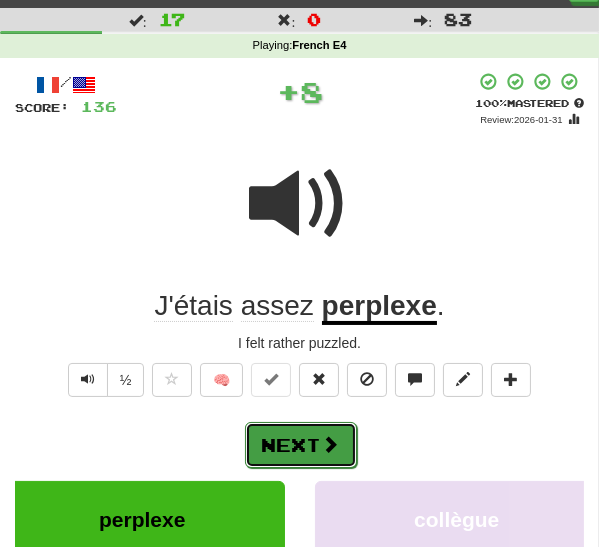 click on "Next" at bounding box center [301, 445] 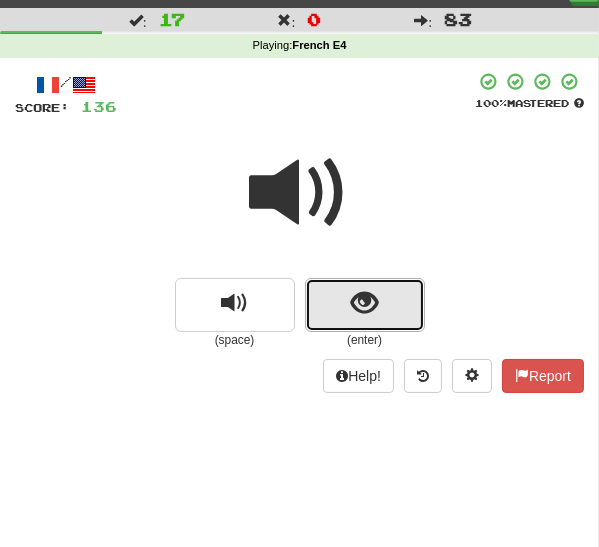 click at bounding box center (364, 303) 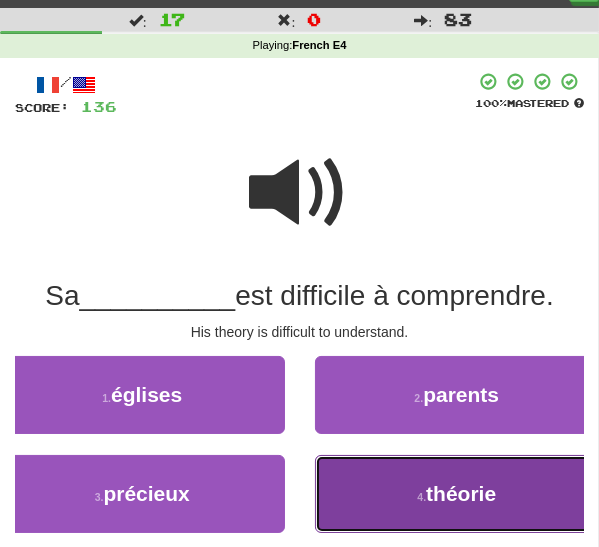 click on "4 .  théorie" at bounding box center (457, 494) 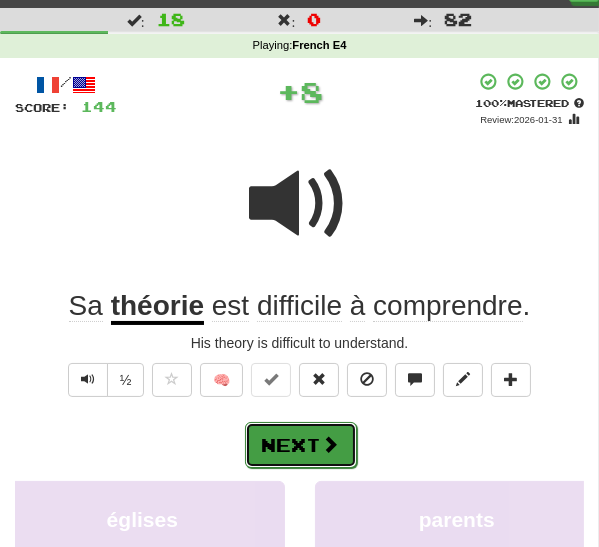 click on "Next" at bounding box center (301, 445) 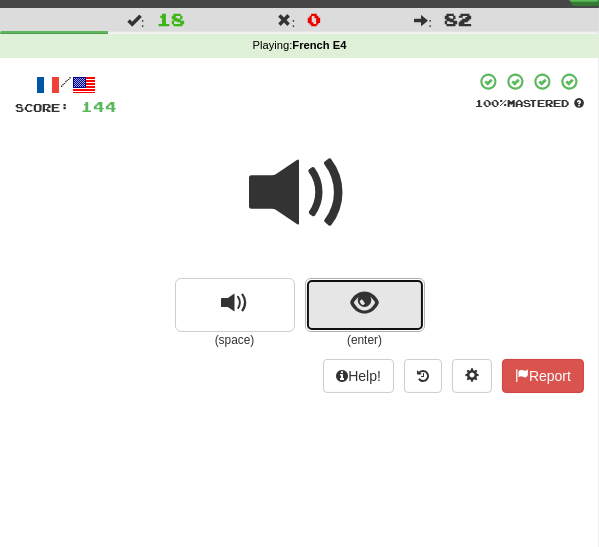 click at bounding box center (365, 305) 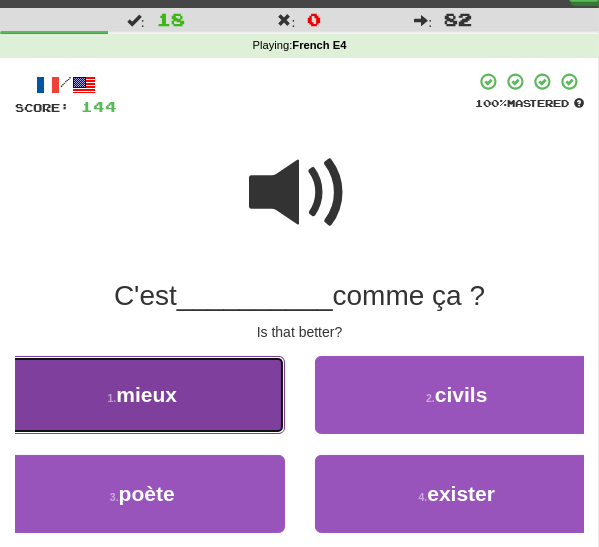 click on "1 .  mieux" at bounding box center [142, 395] 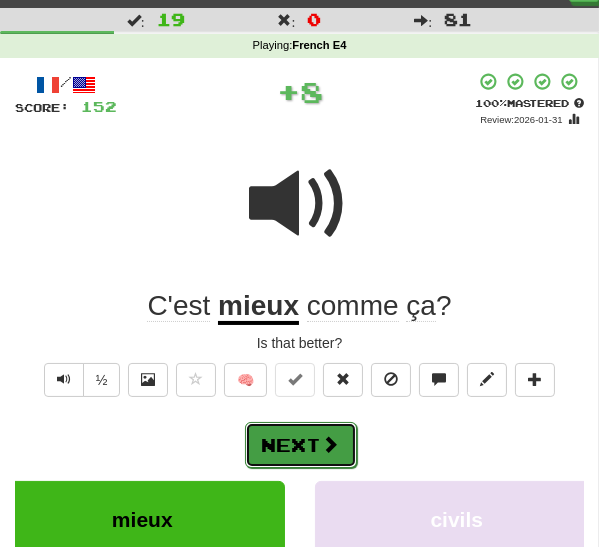 click on "Next" at bounding box center (301, 445) 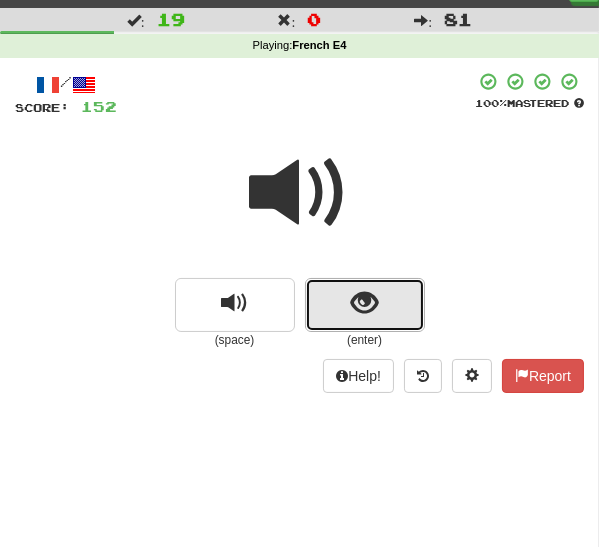 click at bounding box center [364, 303] 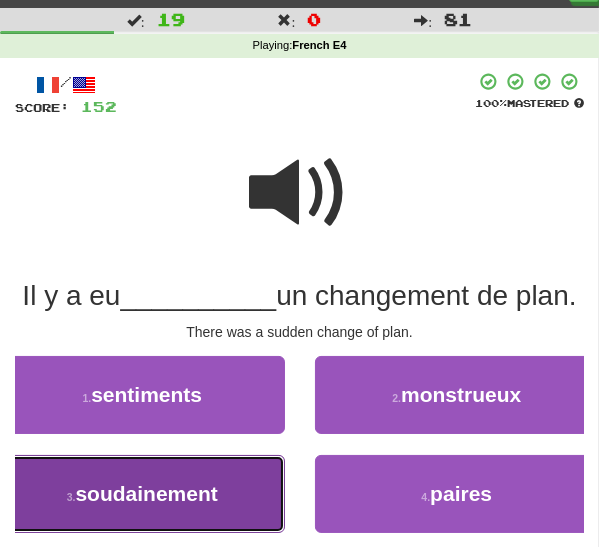 click on "3 .  soudainement" at bounding box center [142, 494] 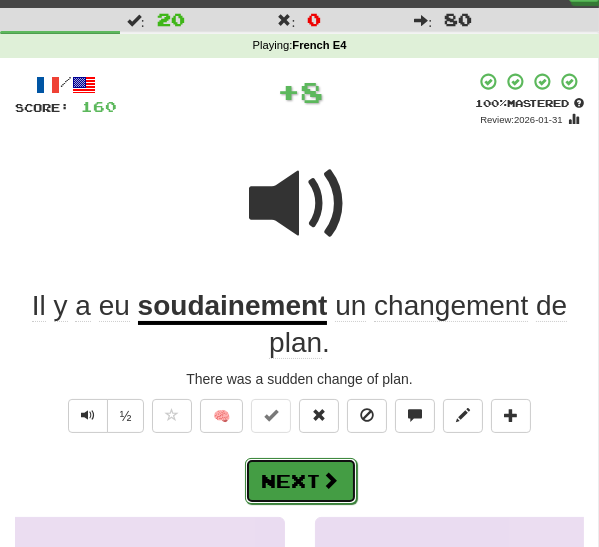 click on "Next" at bounding box center (301, 481) 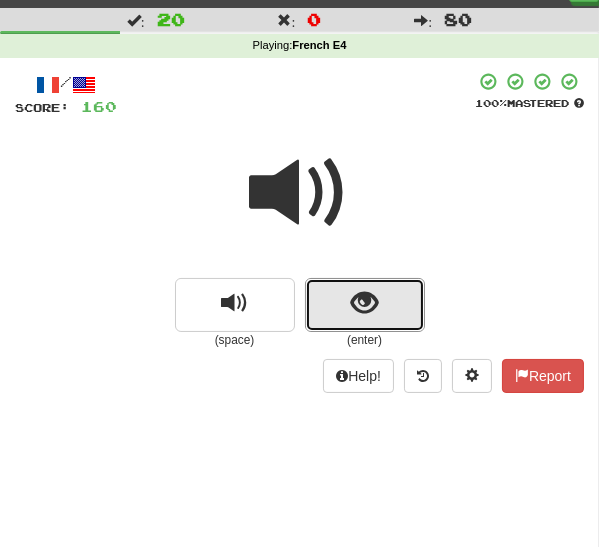 click at bounding box center [365, 305] 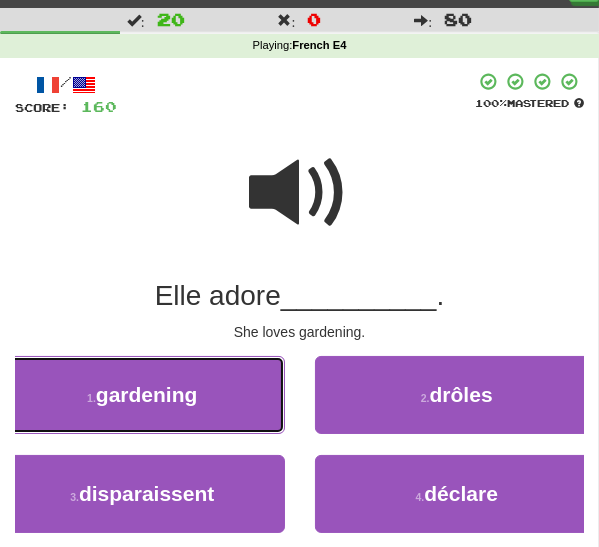 click on "gardening" at bounding box center (142, 395) 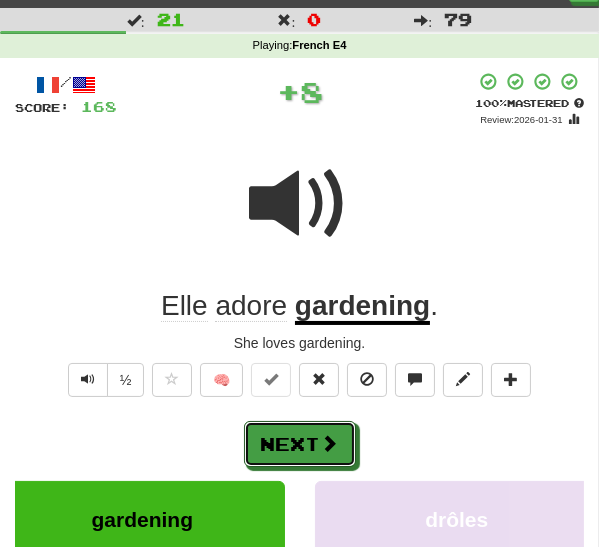click on "Next" at bounding box center (300, 444) 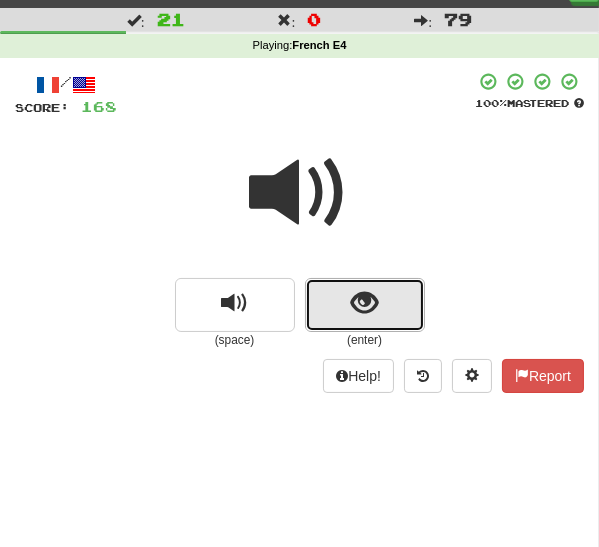 click at bounding box center [365, 305] 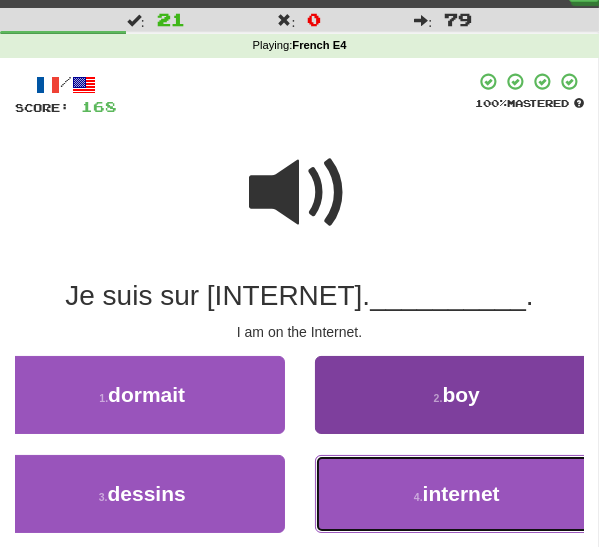 click on "4 .  internet" at bounding box center [457, 494] 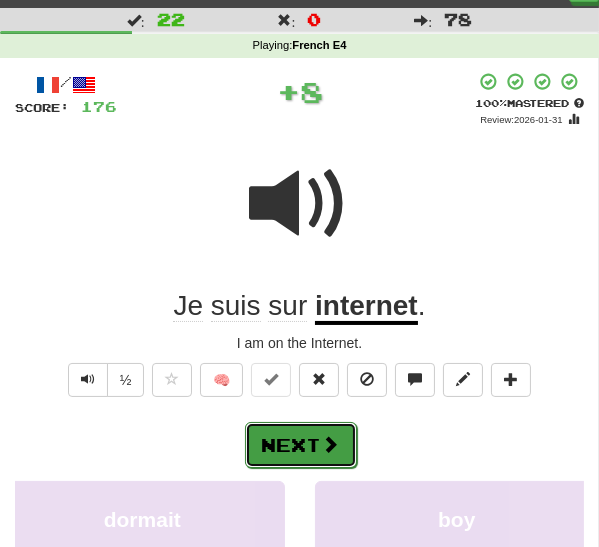click on "Next" at bounding box center (301, 445) 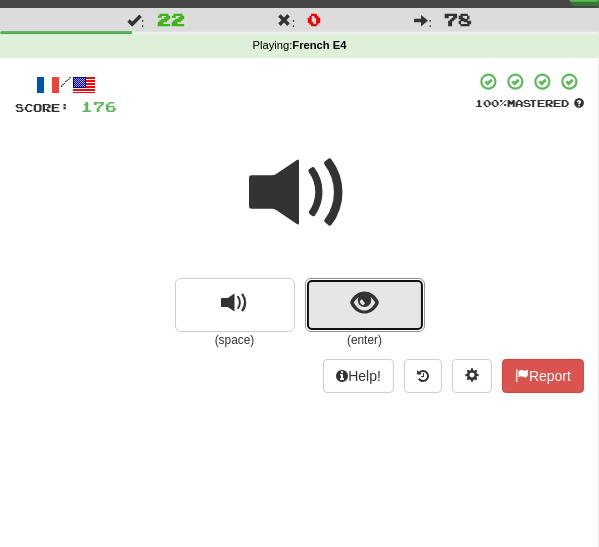 click at bounding box center [365, 305] 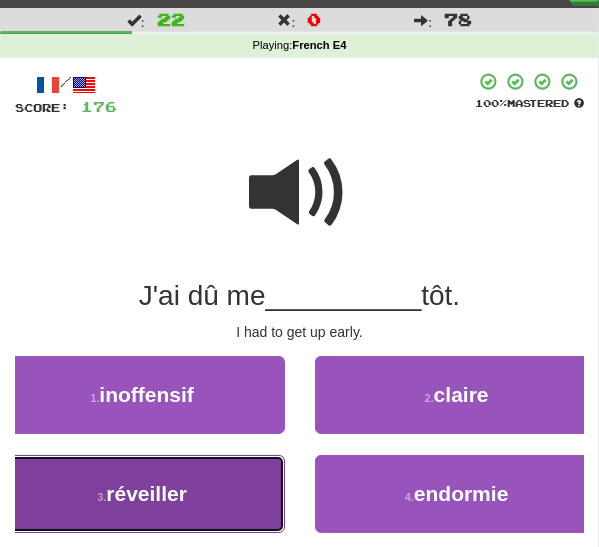 click on "3 .  réveiller" at bounding box center [142, 494] 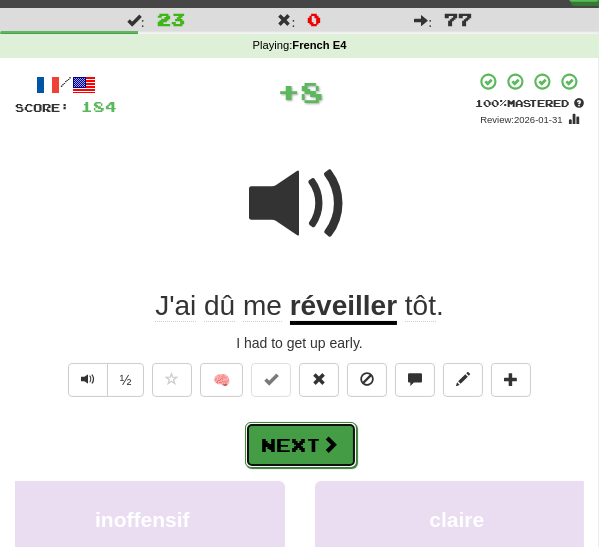 click on "Next" at bounding box center (301, 445) 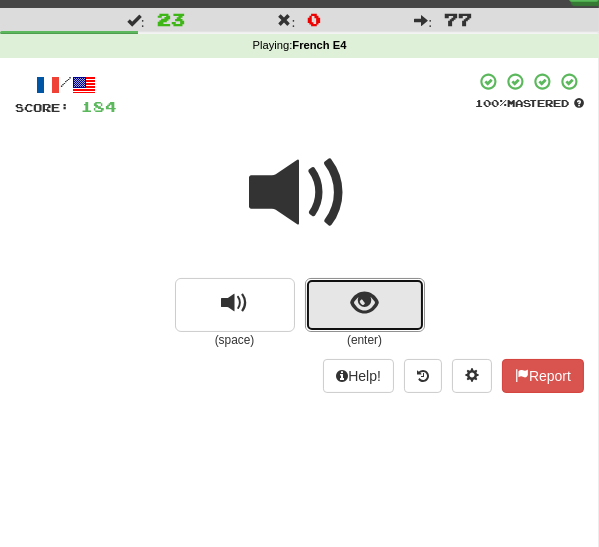 click at bounding box center (365, 305) 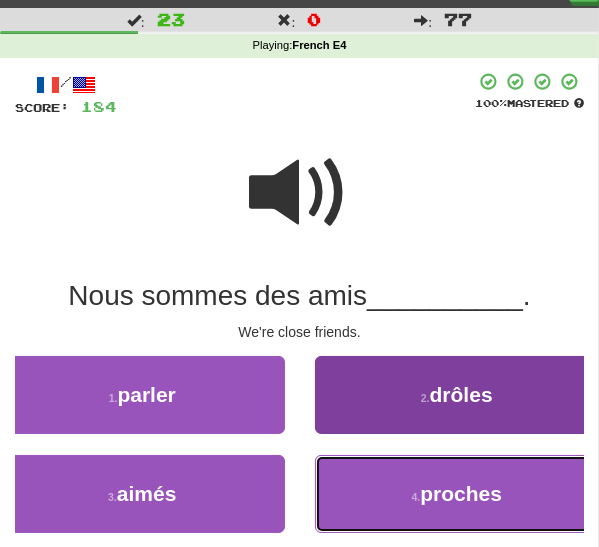 click on "4 .  proches" at bounding box center [457, 494] 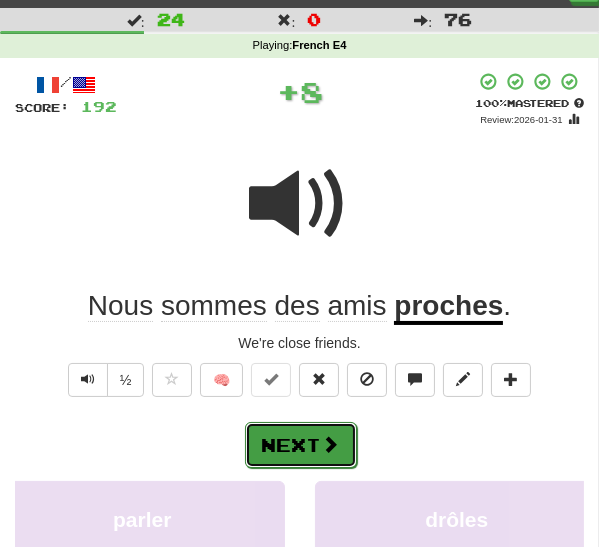 click at bounding box center [331, 444] 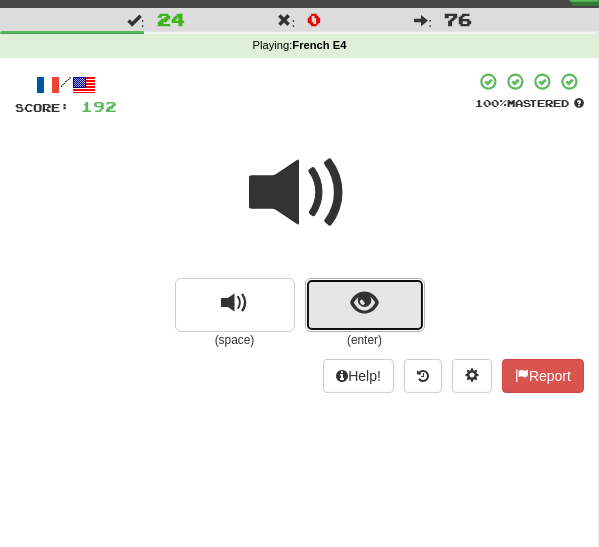 click at bounding box center [364, 303] 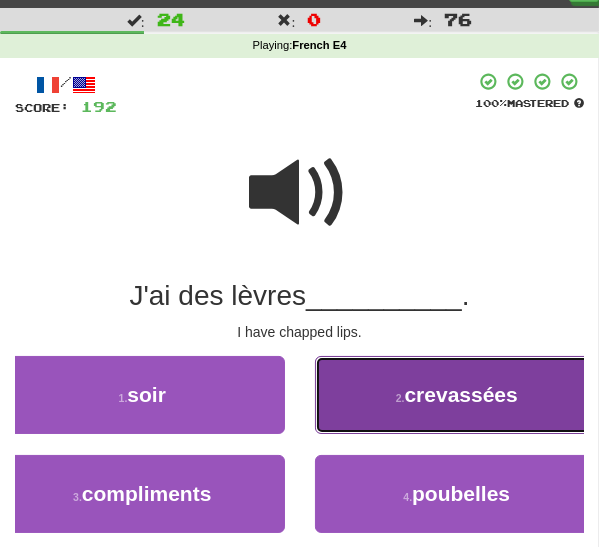 click on "crevassées" at bounding box center (460, 394) 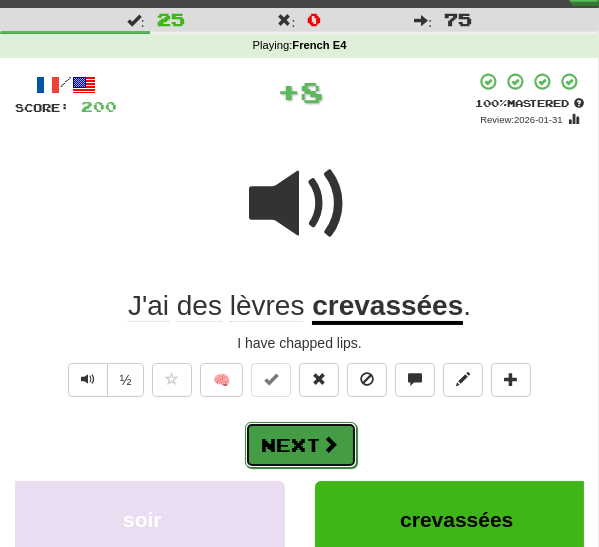 click on "Next" at bounding box center [301, 445] 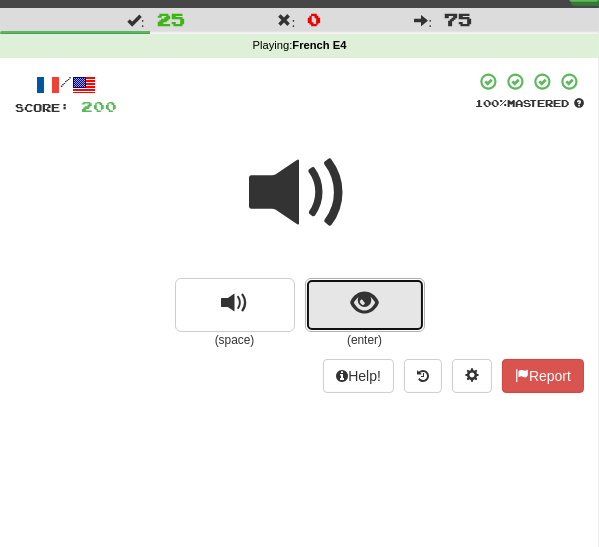 click at bounding box center [365, 305] 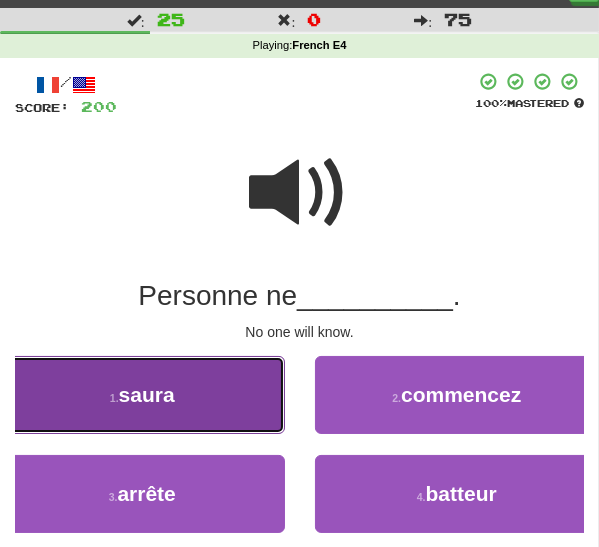click on "1 .  saura" at bounding box center (142, 395) 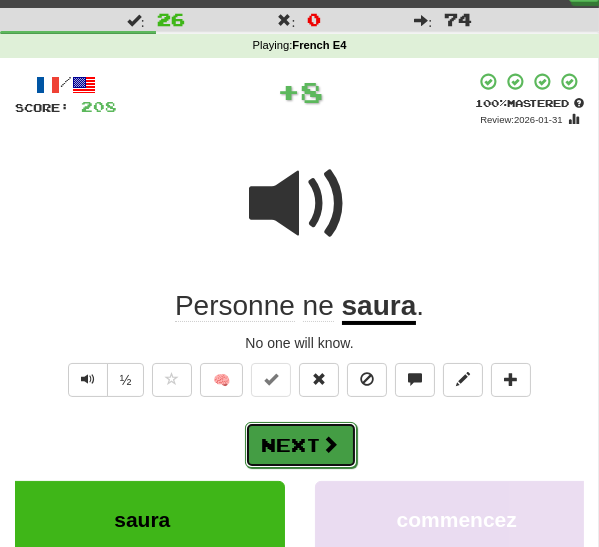 click at bounding box center (331, 444) 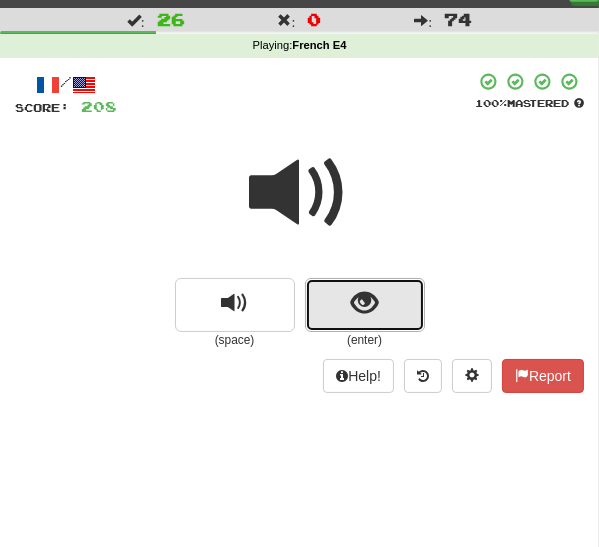 click at bounding box center (365, 305) 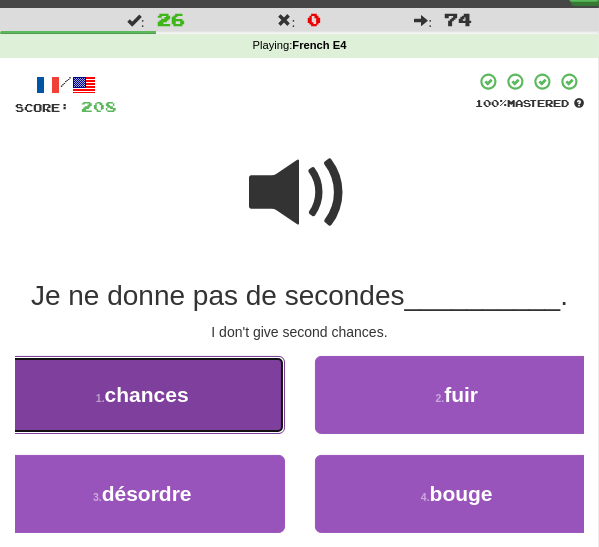 click on "1 .  chances" at bounding box center [142, 395] 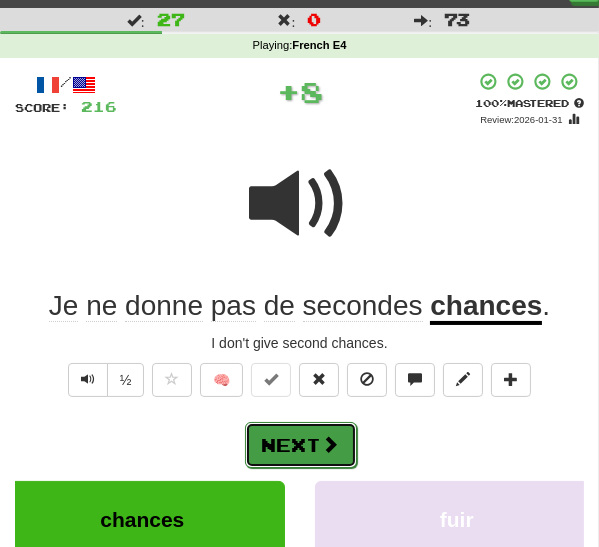 click on "Next" at bounding box center [301, 445] 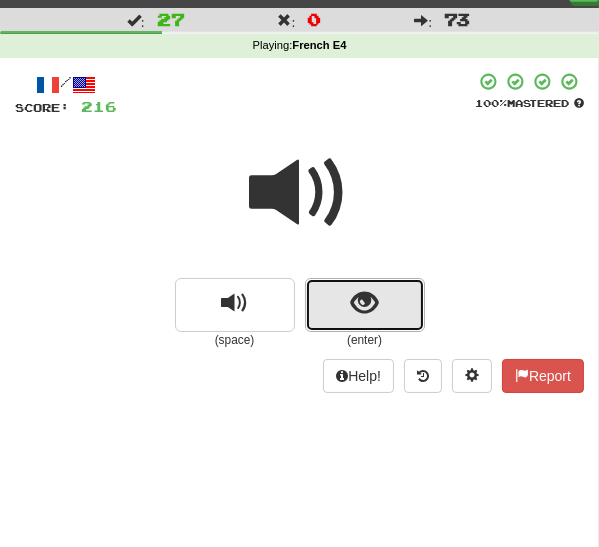 click at bounding box center (365, 305) 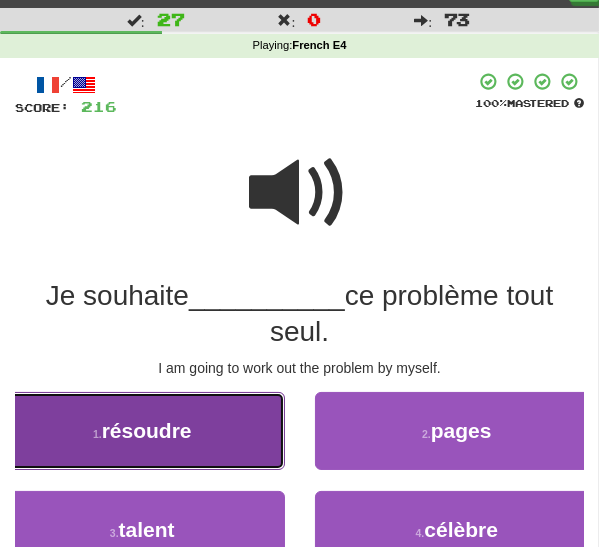 click on "1 .  résoudre" at bounding box center (142, 431) 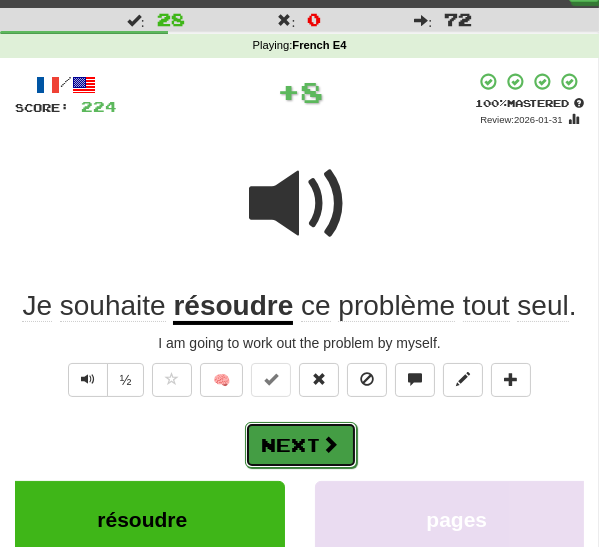 click on "Next" at bounding box center (301, 445) 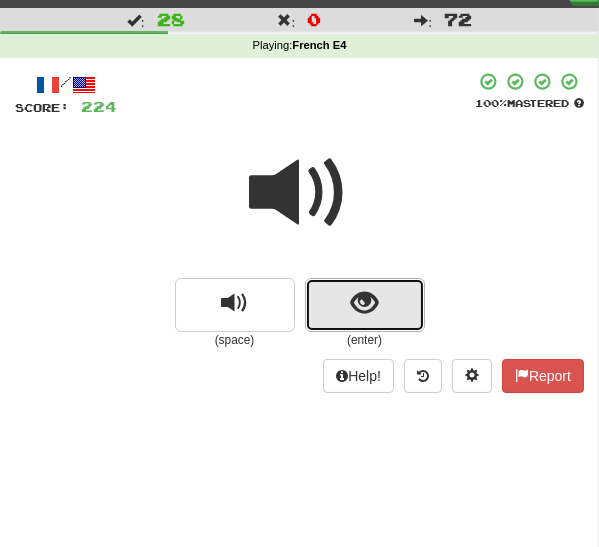click at bounding box center (365, 305) 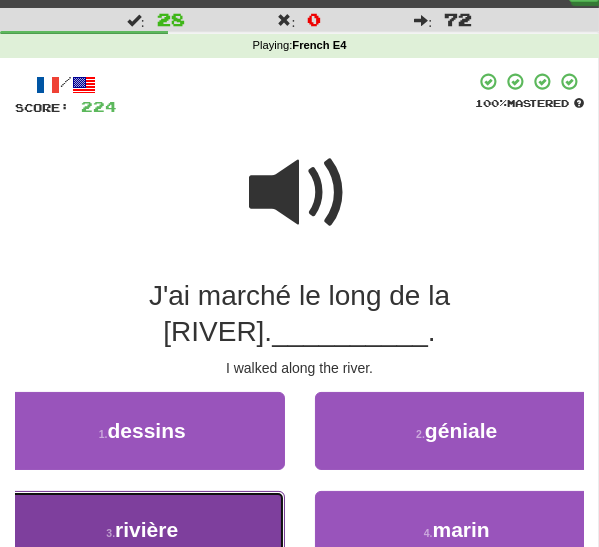 click on "J'ai marché le long de la [RIVER]." at bounding box center (142, 530) 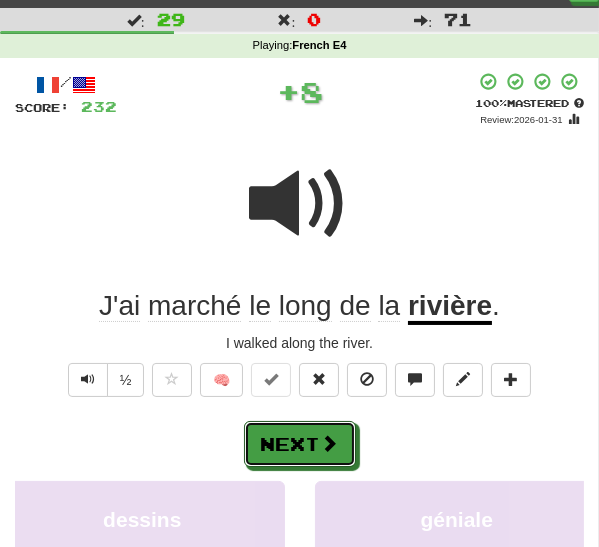 click on "Next" at bounding box center (300, 444) 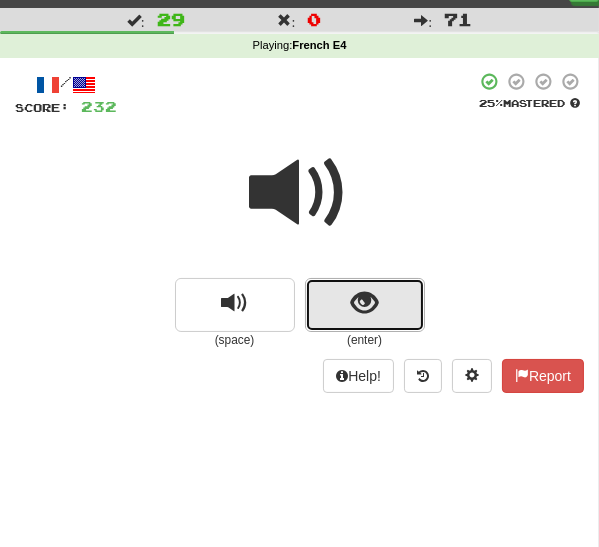 click at bounding box center [365, 305] 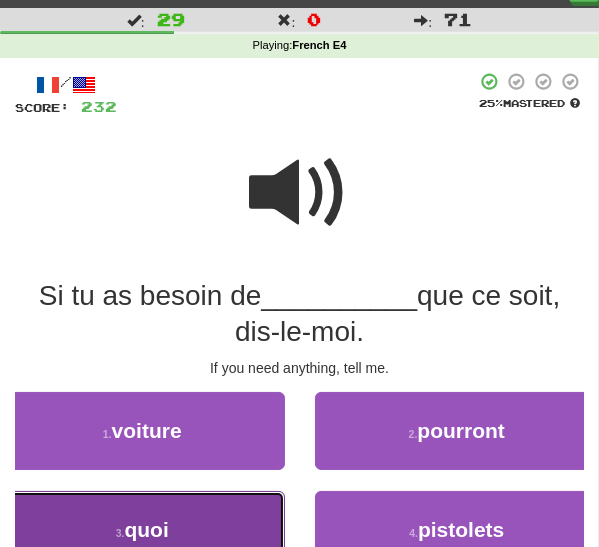 click on "3 .  quoi" at bounding box center (142, 530) 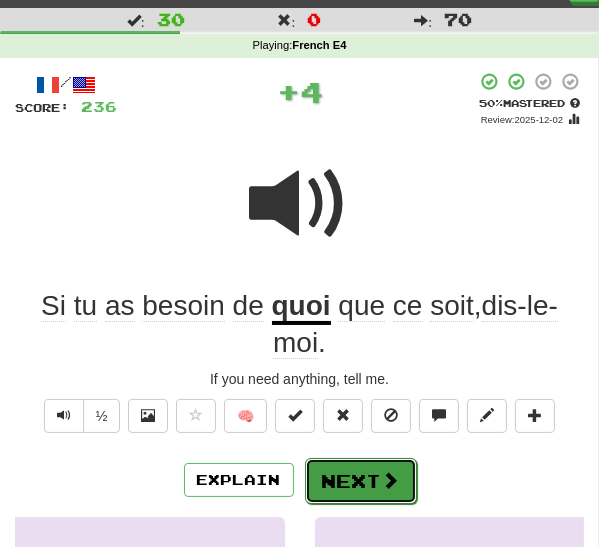 click on "Next" at bounding box center (361, 481) 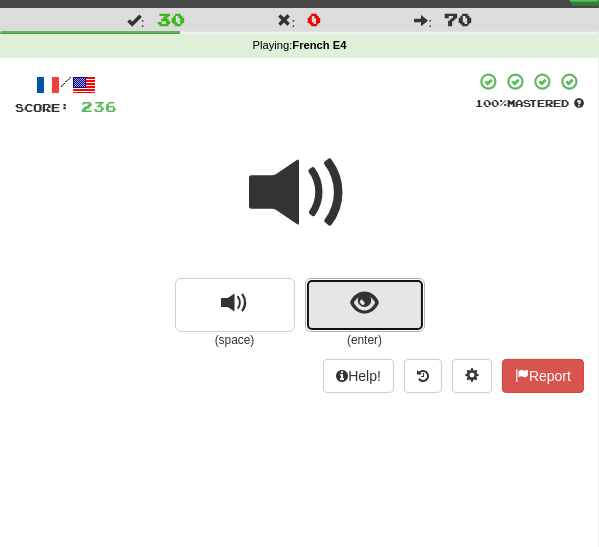 click at bounding box center (365, 305) 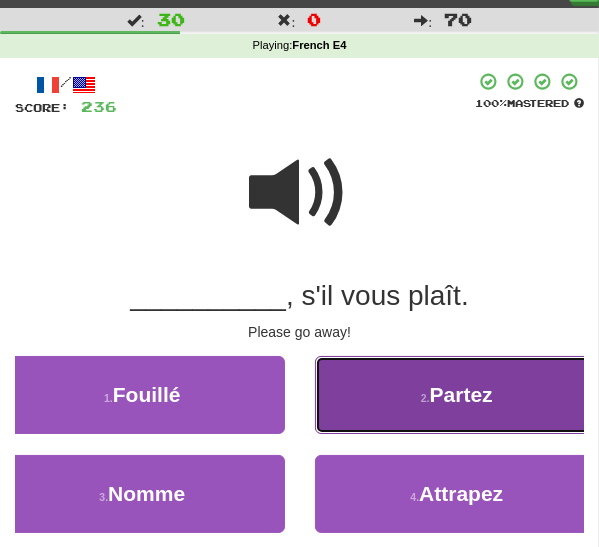click on "2 .  Partez" at bounding box center (457, 395) 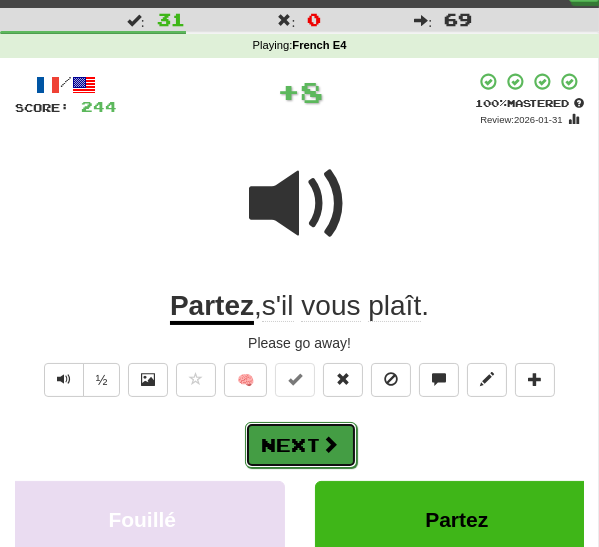 click at bounding box center [331, 444] 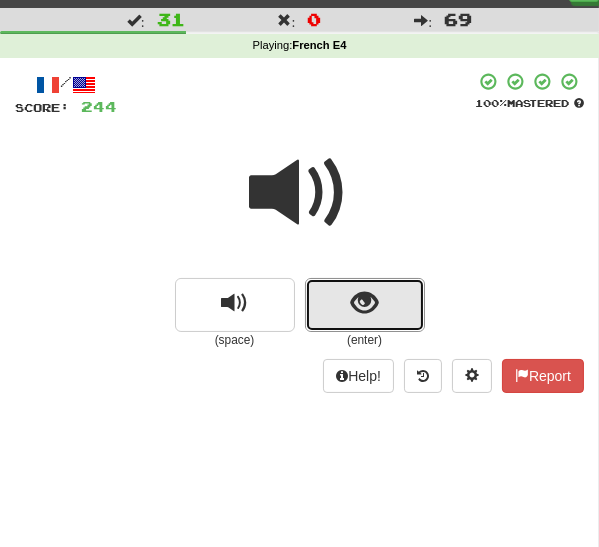 click at bounding box center [365, 305] 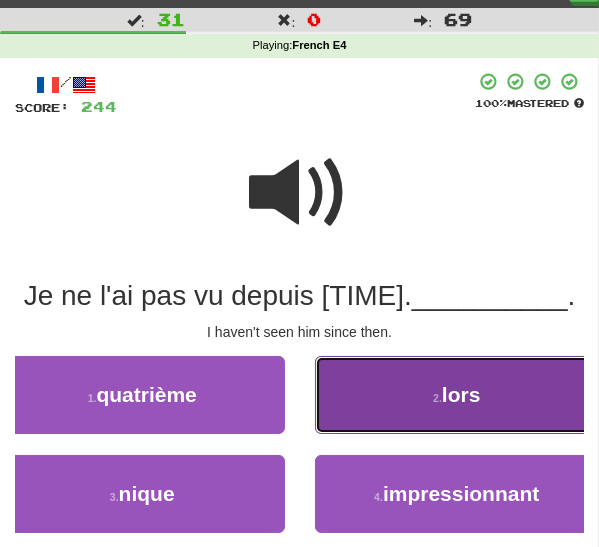click on "2 .  lors" at bounding box center (457, 395) 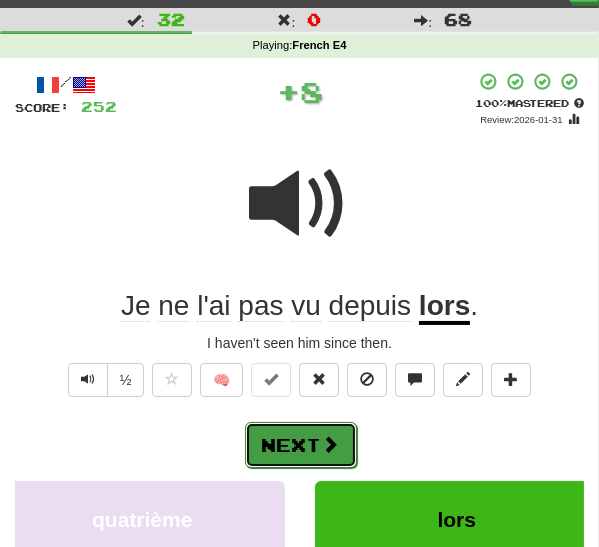 click on "Next" at bounding box center (301, 445) 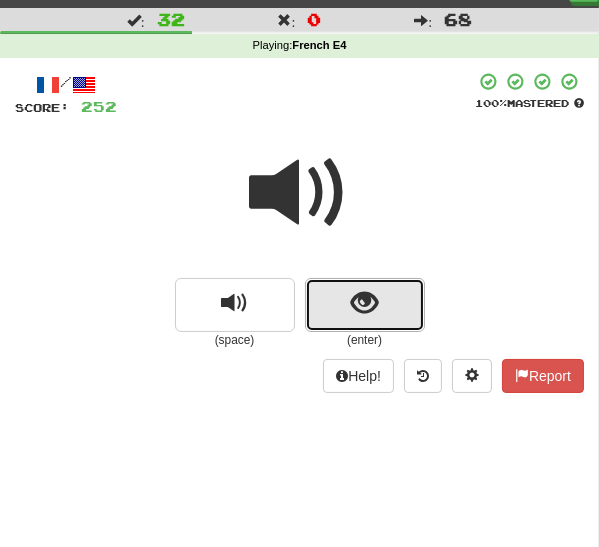 click at bounding box center [365, 305] 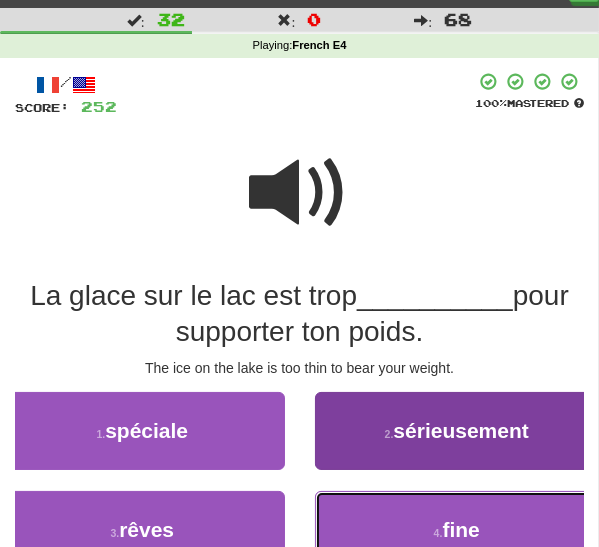 click on "4 .  fine" at bounding box center [457, 530] 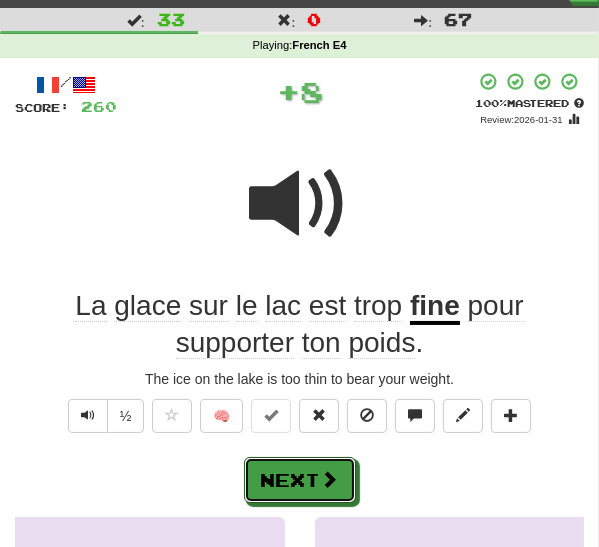 drag, startPoint x: 320, startPoint y: 484, endPoint x: 324, endPoint y: 469, distance: 15.524175 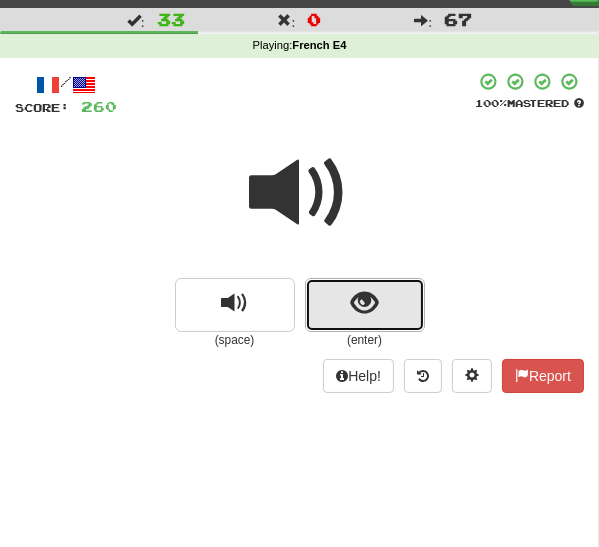 click at bounding box center [365, 305] 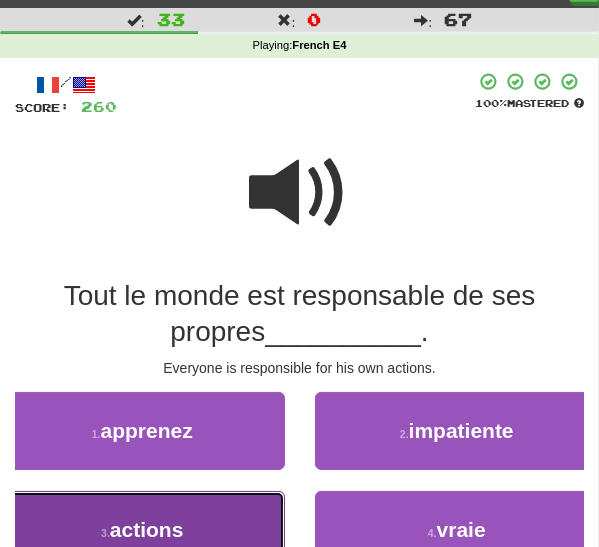 click on "3 .  actions" at bounding box center [142, 530] 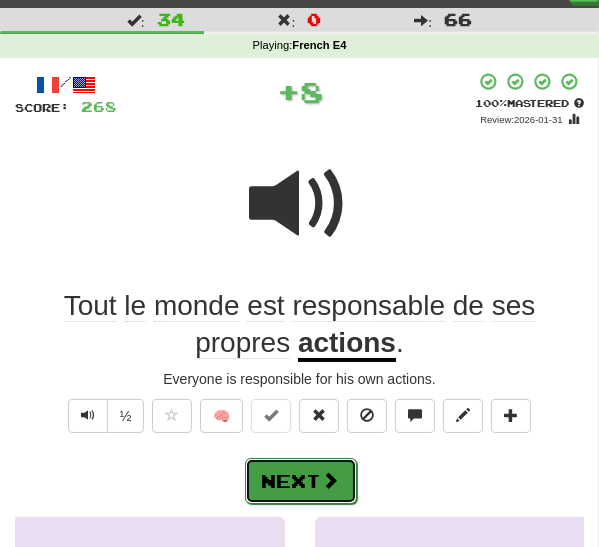 click on "Next" at bounding box center [301, 481] 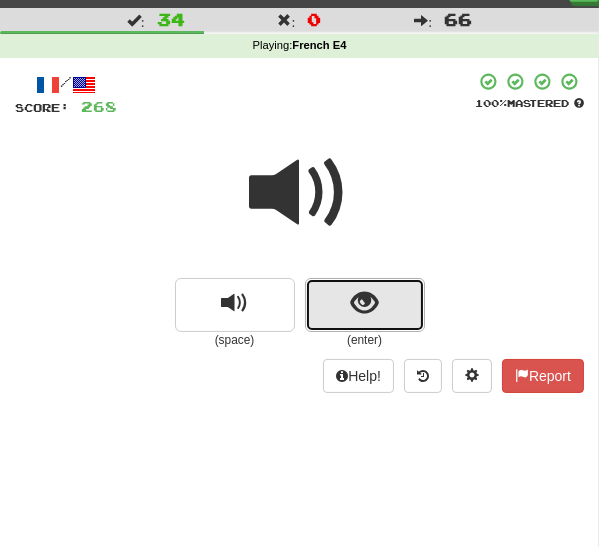 click at bounding box center [365, 305] 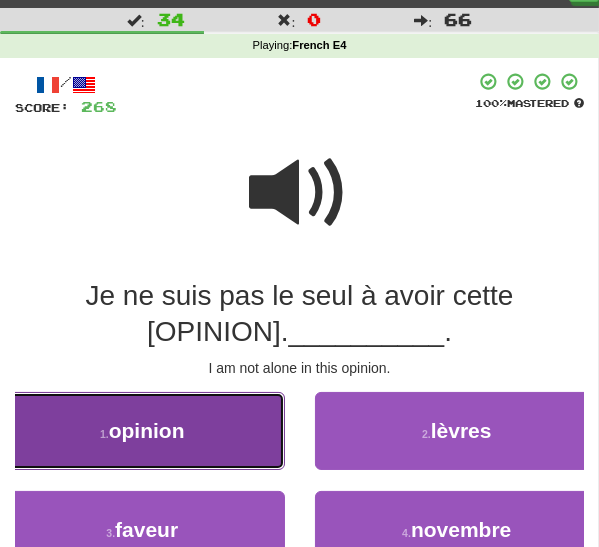 click on "1 .  opinion" at bounding box center [142, 431] 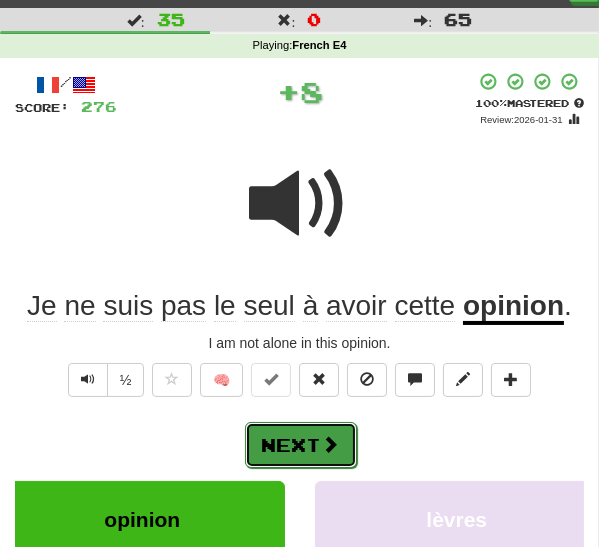 click on "Next" at bounding box center [301, 445] 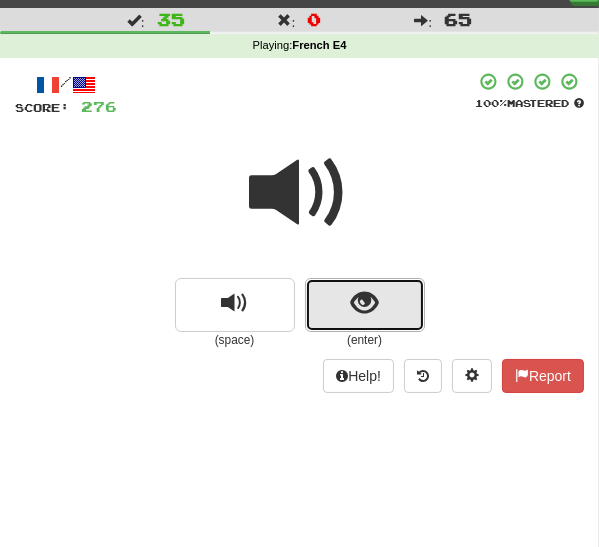 click at bounding box center (365, 305) 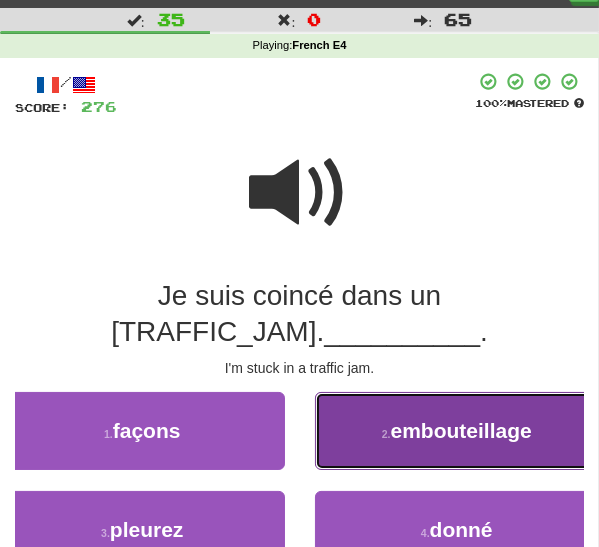 click on "2 .  embouteillage" at bounding box center (457, 431) 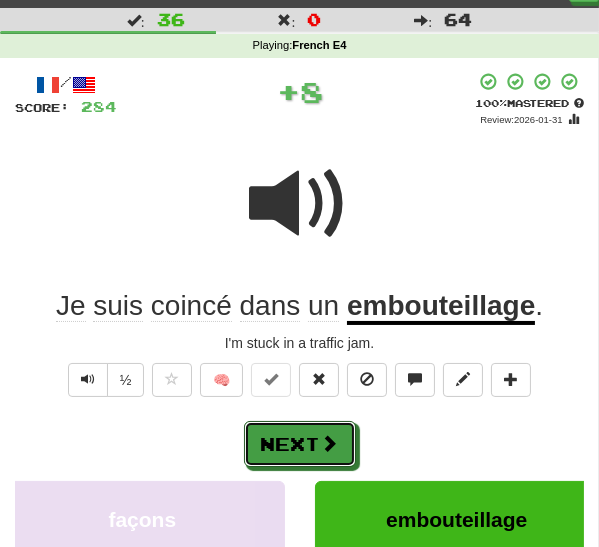 drag, startPoint x: 305, startPoint y: 451, endPoint x: 321, endPoint y: 429, distance: 27.202942 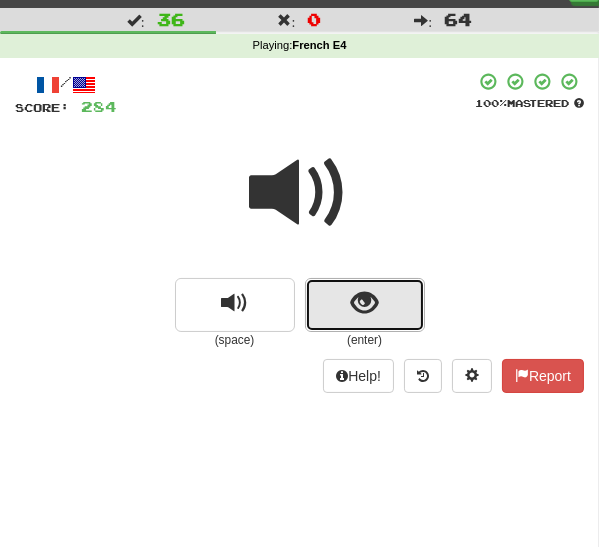 click at bounding box center (365, 305) 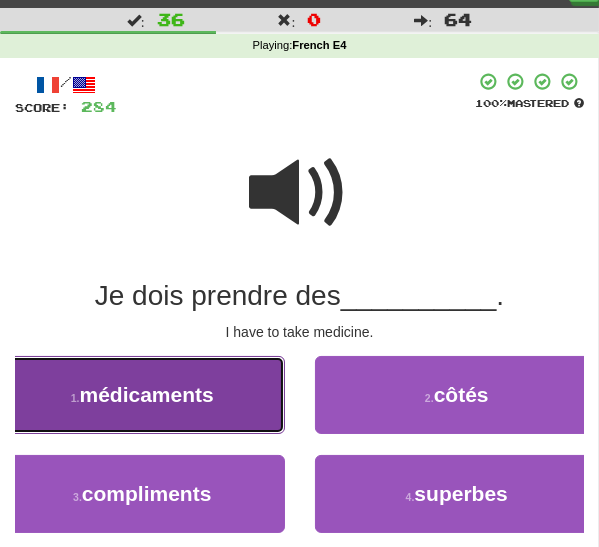 click on "médicaments" at bounding box center [147, 394] 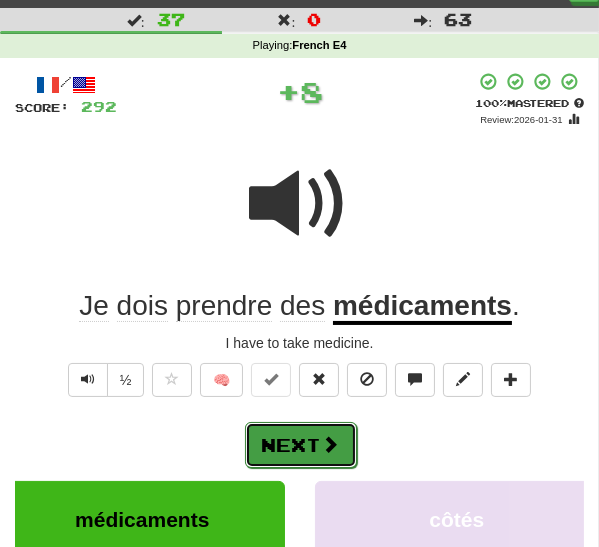 click on "Next" at bounding box center [301, 445] 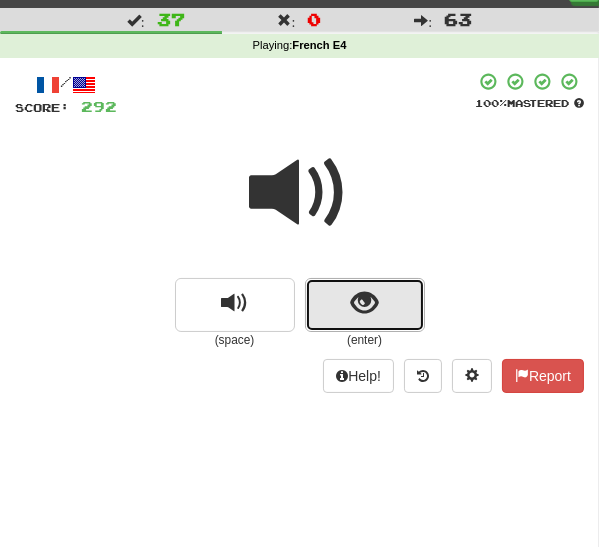click at bounding box center [365, 305] 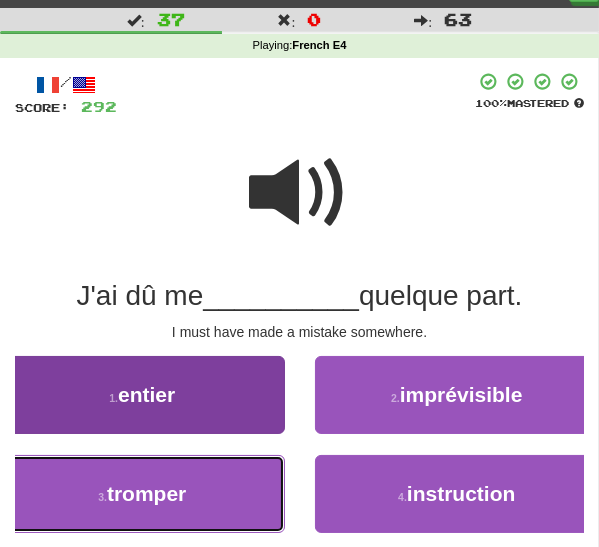 click on "tromper" at bounding box center (146, 493) 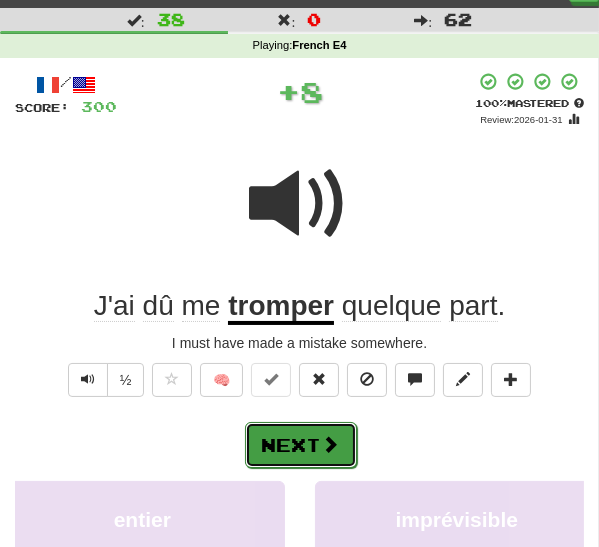 click on "Next" at bounding box center [301, 445] 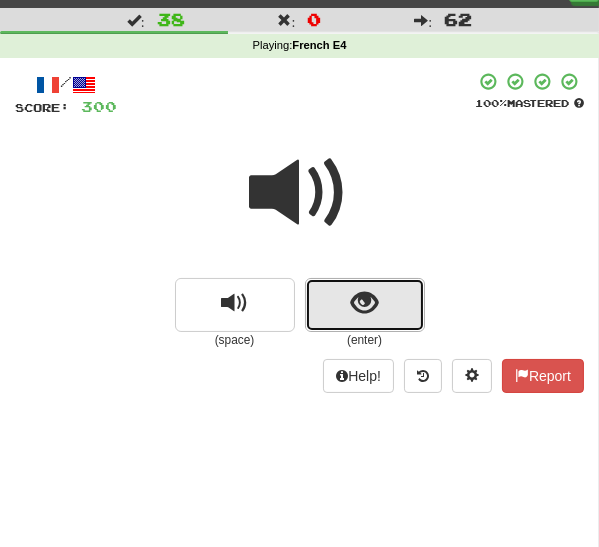 click at bounding box center (365, 305) 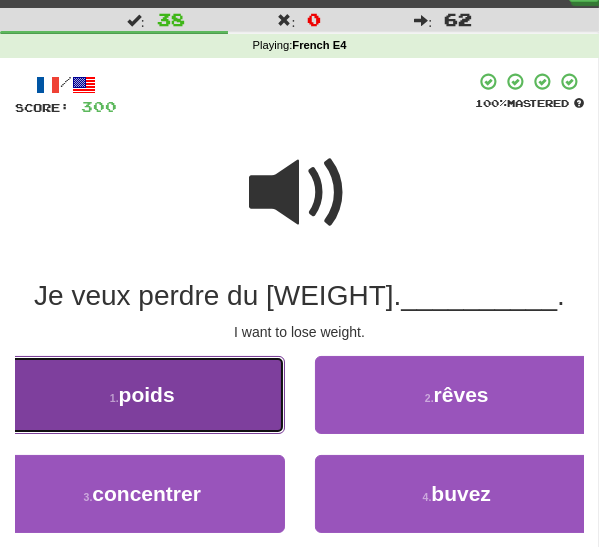 click on "1 .  poids" at bounding box center [142, 395] 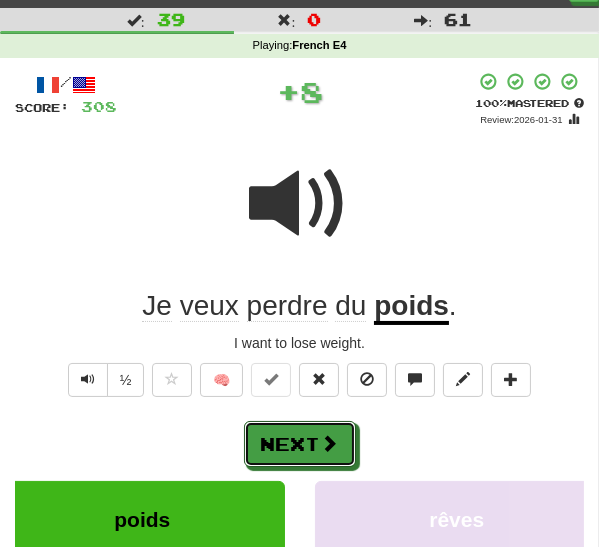 click on "Next" at bounding box center [300, 444] 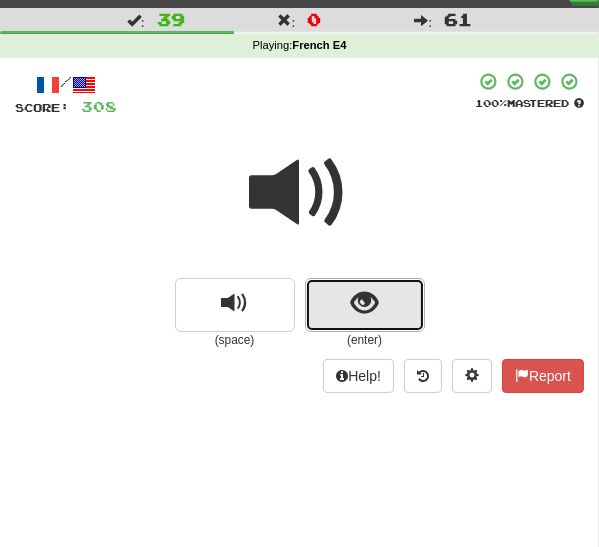 click at bounding box center [365, 305] 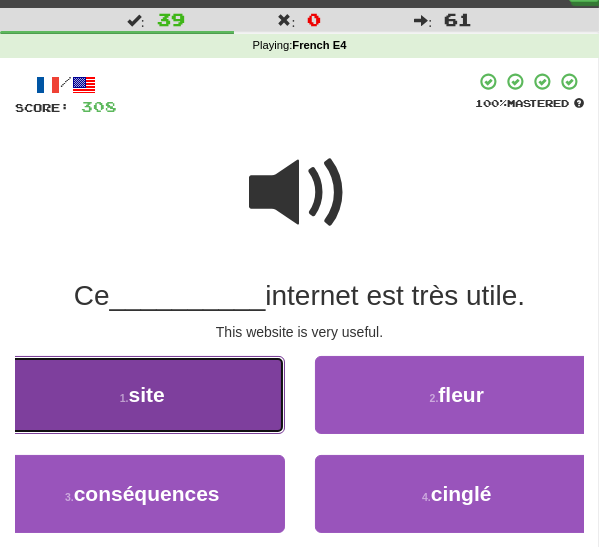 click on "1 .  site" at bounding box center [142, 395] 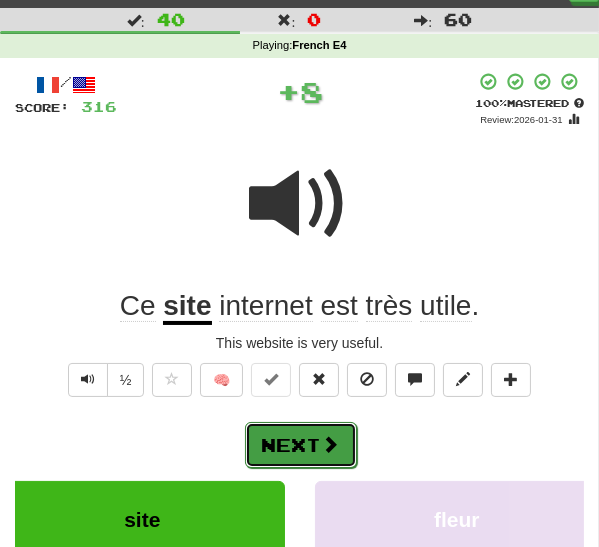 click on "Next" at bounding box center (301, 445) 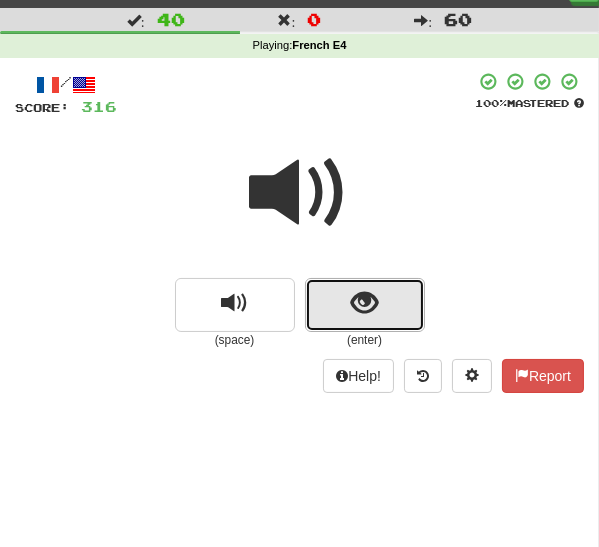 click at bounding box center [365, 305] 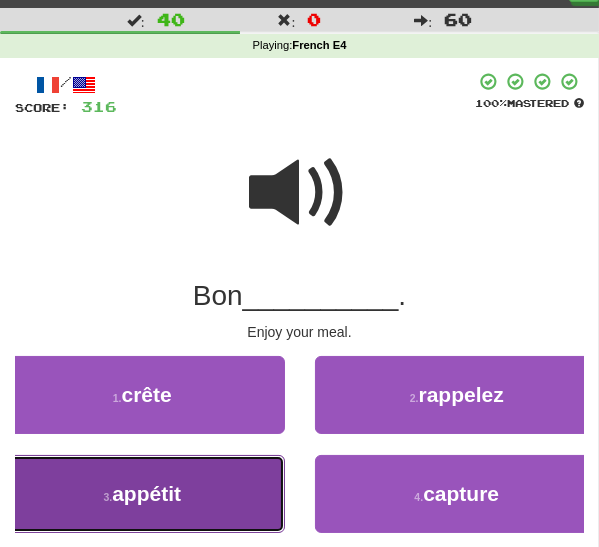click on "J'ai un bon [APPETITE]." at bounding box center (142, 494) 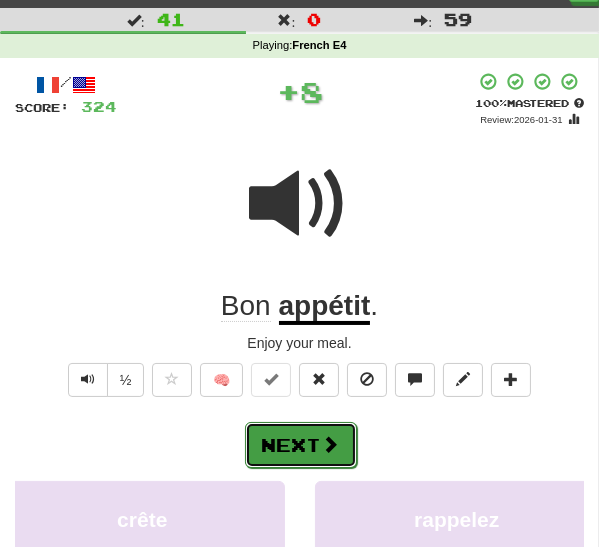 click on "Next" at bounding box center [301, 445] 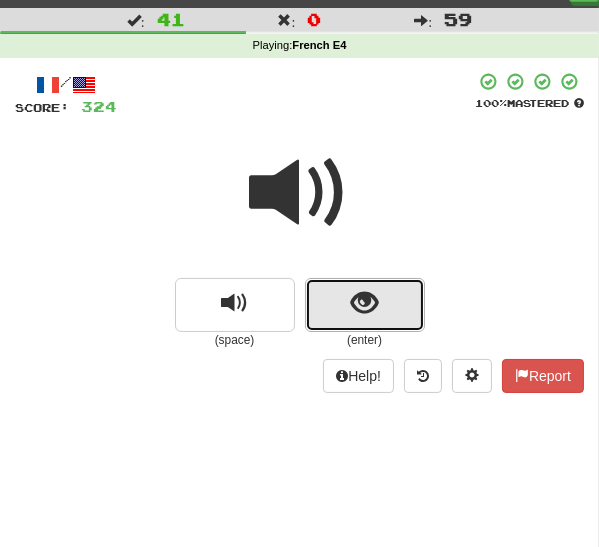 click at bounding box center [365, 305] 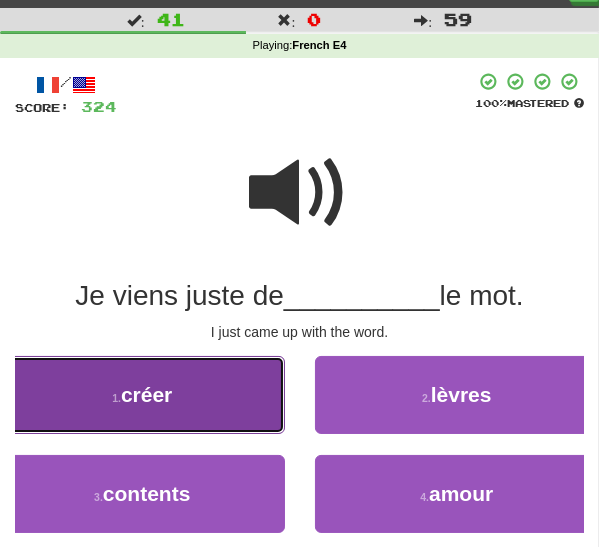 click on "1 .  créer" at bounding box center (142, 395) 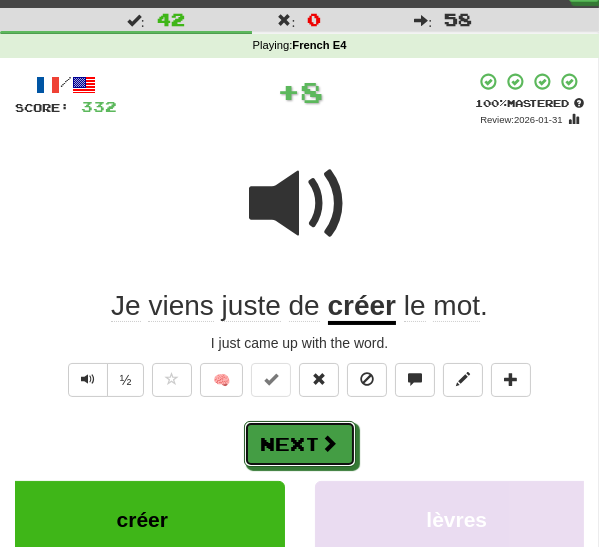 click on "Next" at bounding box center (300, 444) 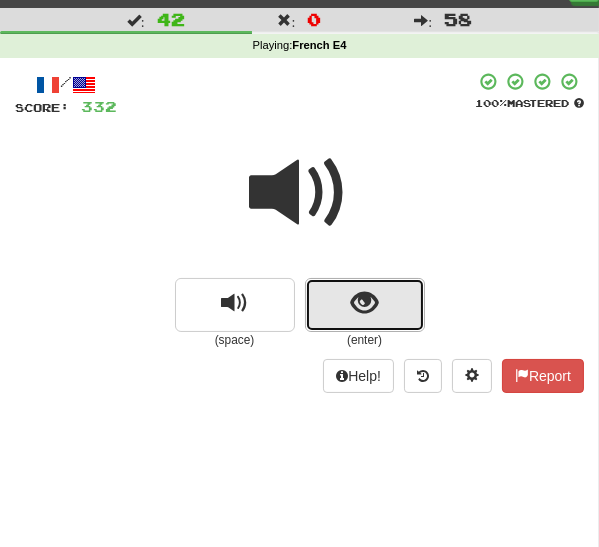 click at bounding box center [365, 305] 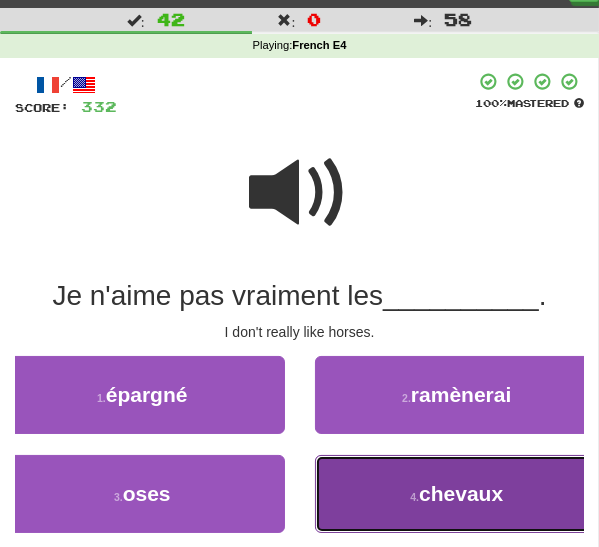 click on "4 .  chevaux" at bounding box center (457, 494) 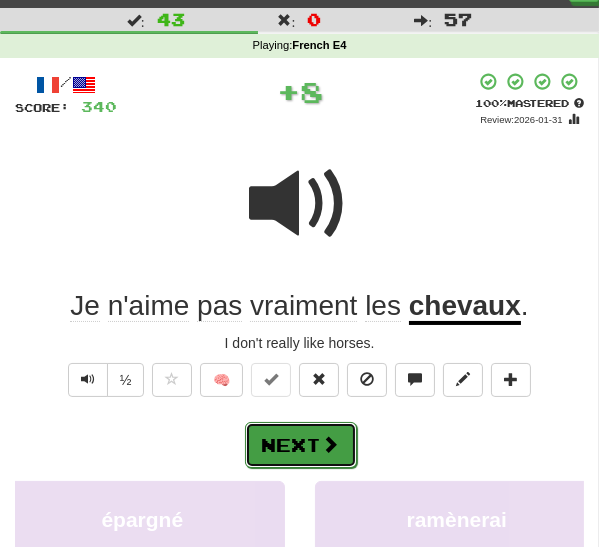 click on "Next" at bounding box center (301, 445) 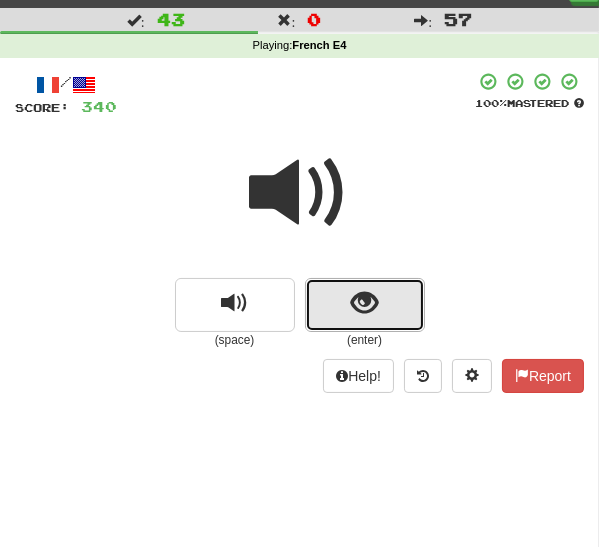 click at bounding box center [365, 305] 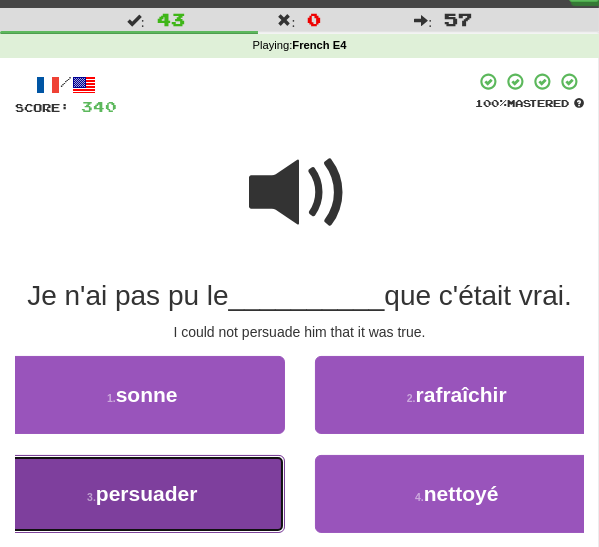 click on "persuader" at bounding box center (147, 493) 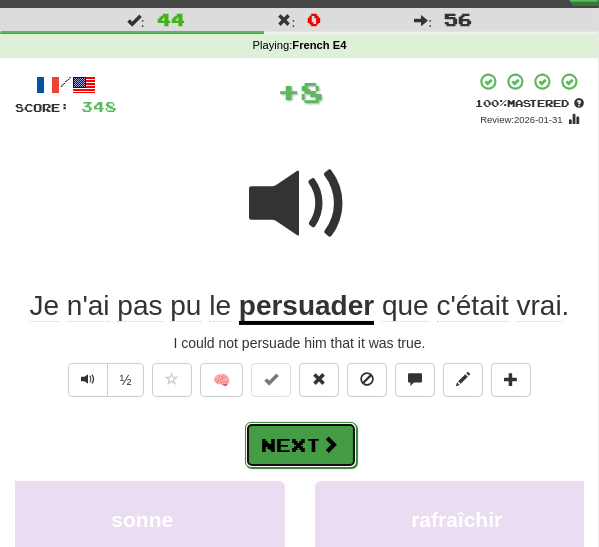 click on "Next" at bounding box center (301, 445) 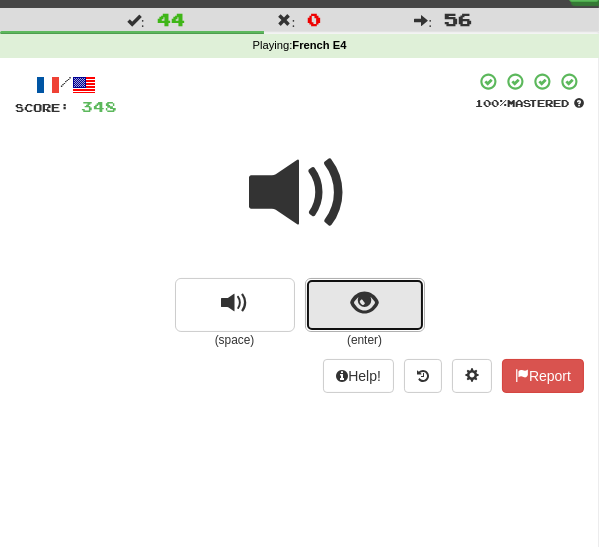click at bounding box center (365, 305) 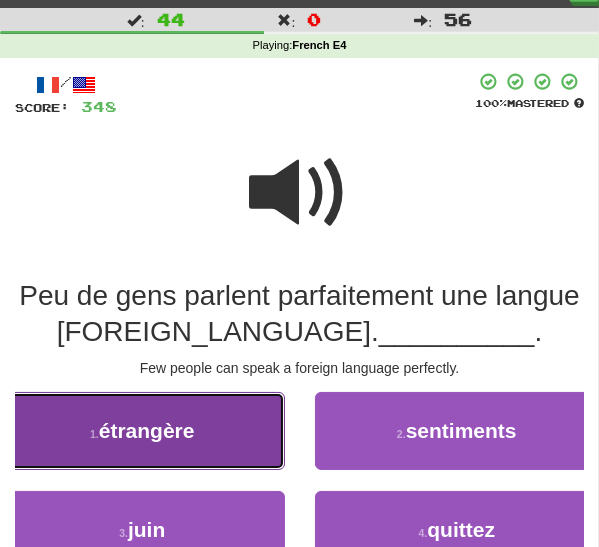 click on "1 .  étrangère" at bounding box center (142, 431) 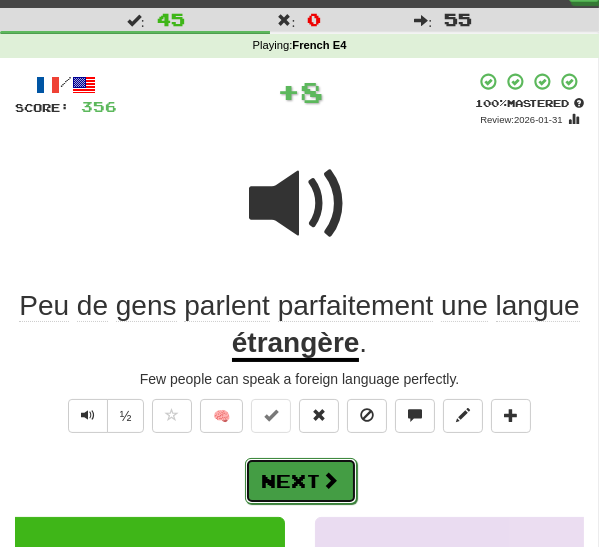 click on "Next" at bounding box center [301, 481] 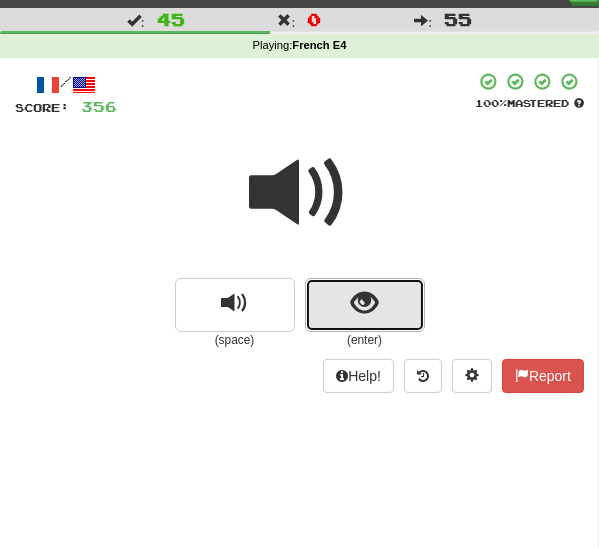 click at bounding box center (364, 303) 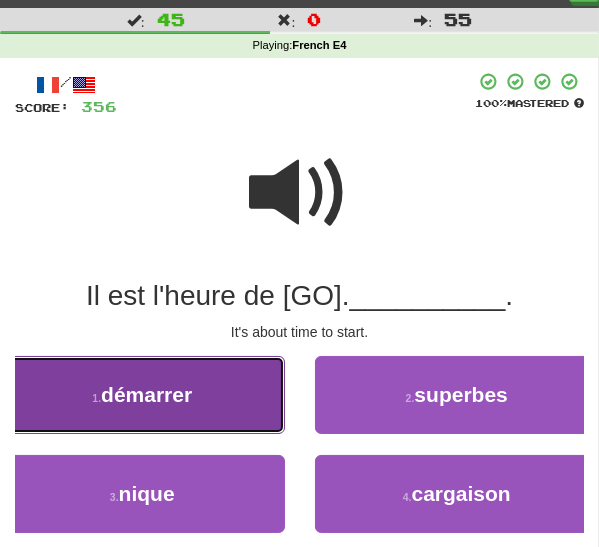 click on "1 .  démarrer" at bounding box center (142, 395) 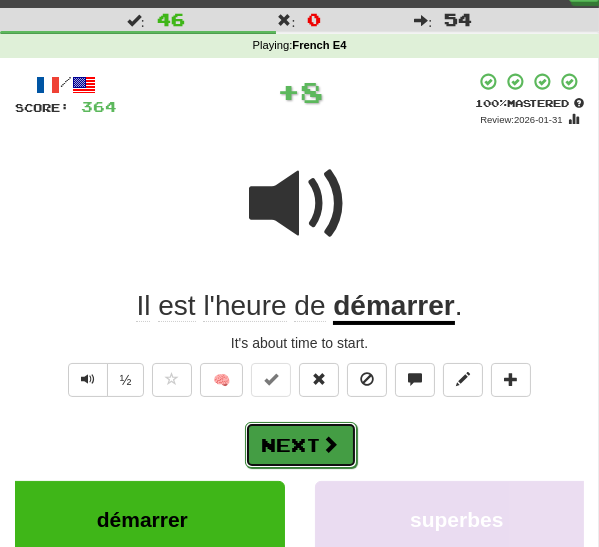 click at bounding box center (331, 444) 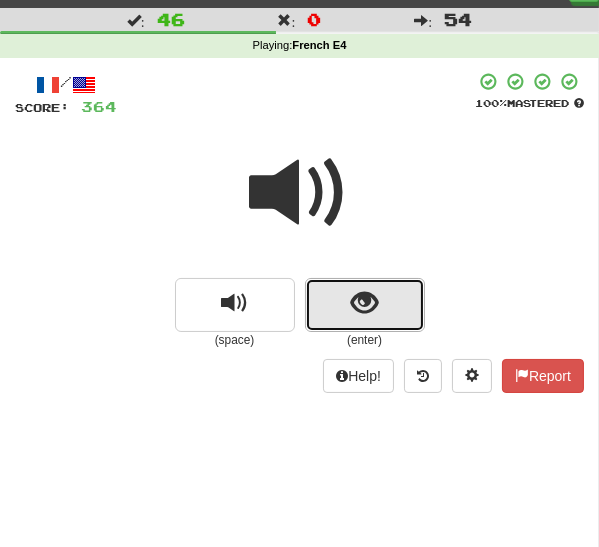 click at bounding box center [365, 305] 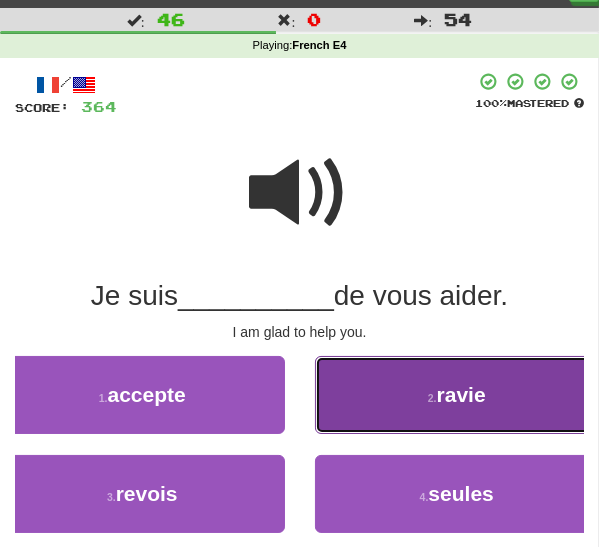 click on "2 .  ravie" at bounding box center (457, 395) 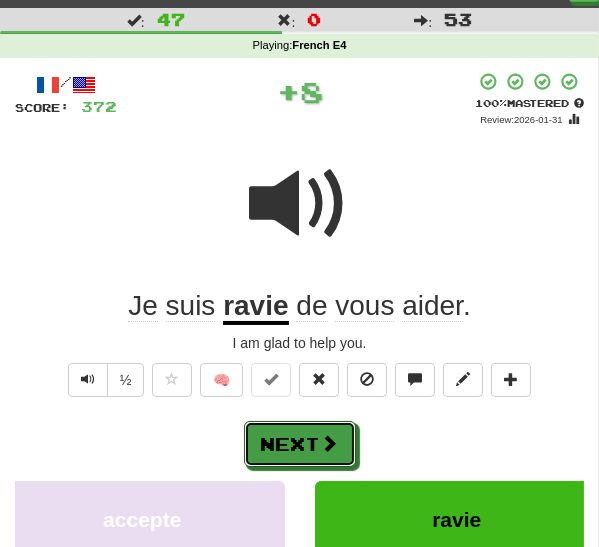click on "Next" at bounding box center [300, 444] 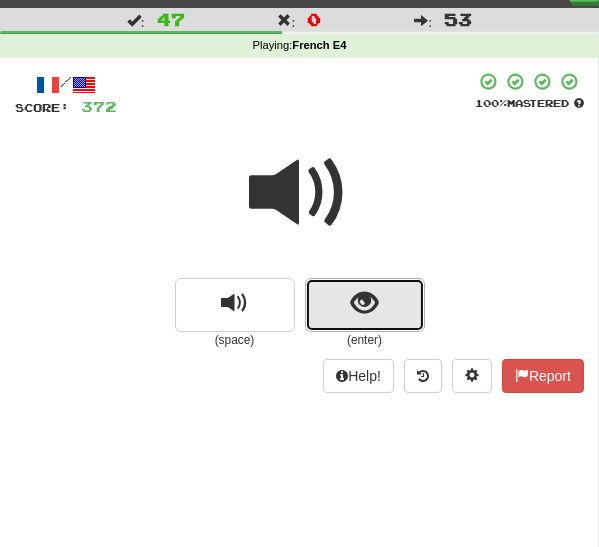 click at bounding box center (364, 303) 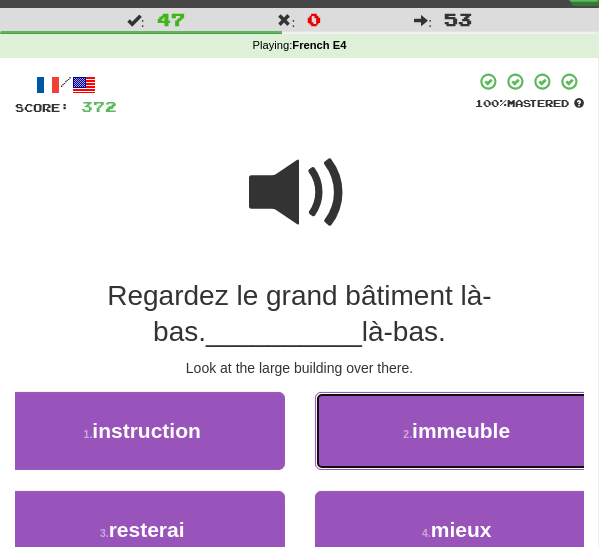 click on "2 .  immeuble" at bounding box center (457, 431) 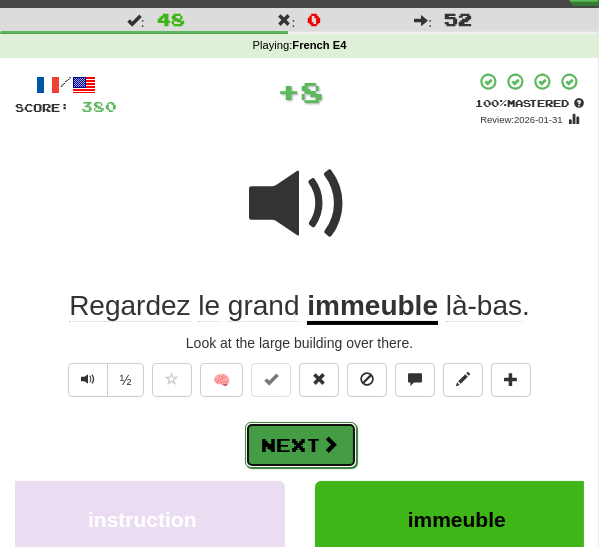click on "Next" at bounding box center [301, 445] 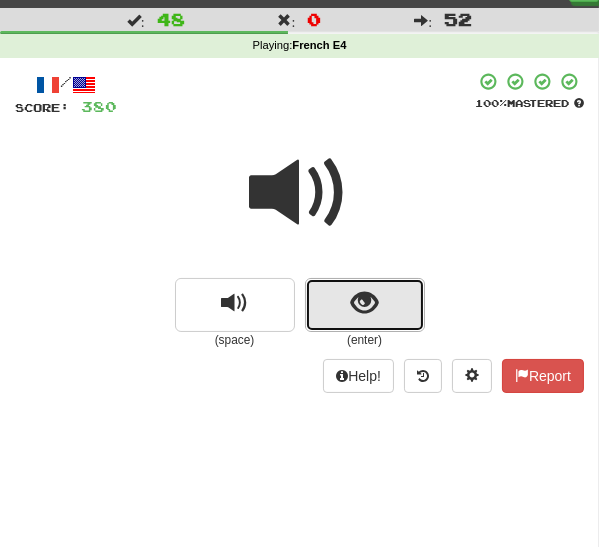 click at bounding box center (365, 305) 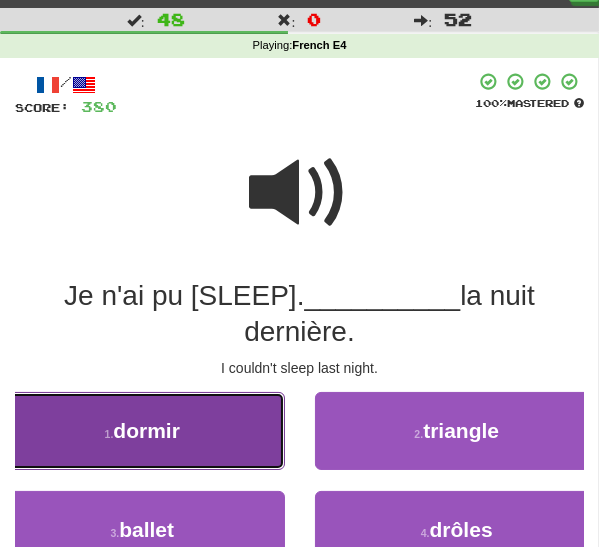 click on "1 .  dormir" at bounding box center [142, 431] 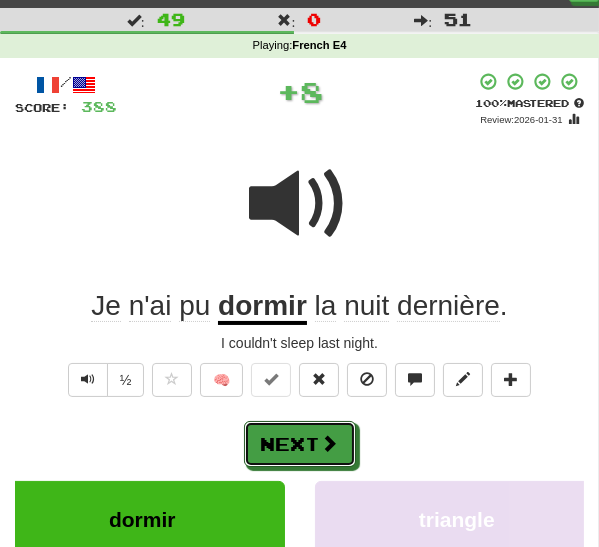 drag, startPoint x: 309, startPoint y: 439, endPoint x: 318, endPoint y: 433, distance: 10.816654 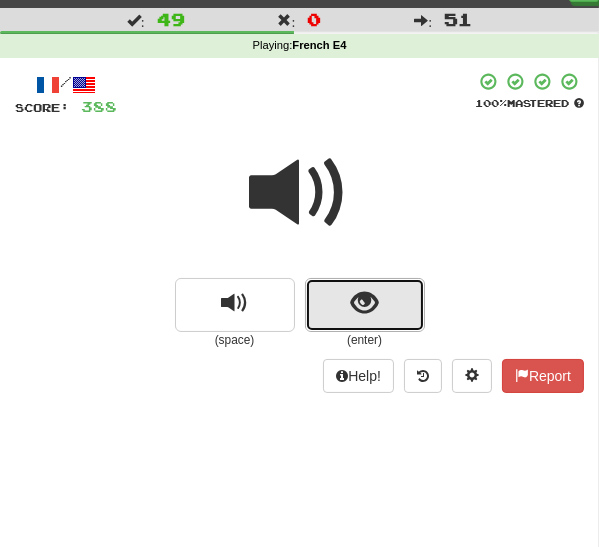 click at bounding box center [364, 303] 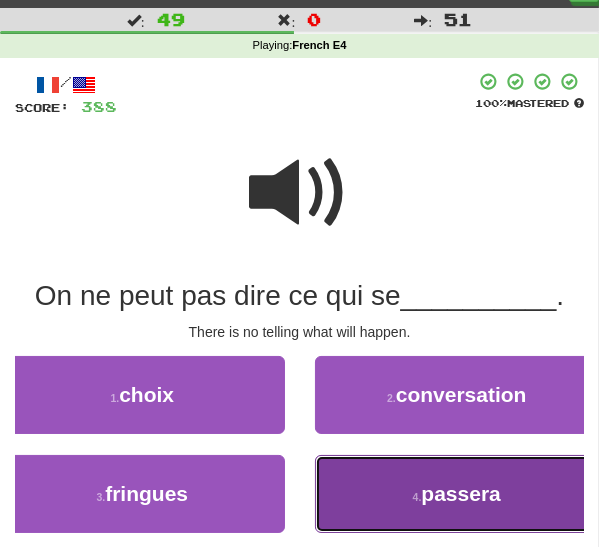 click on "4 .  passera" at bounding box center (457, 494) 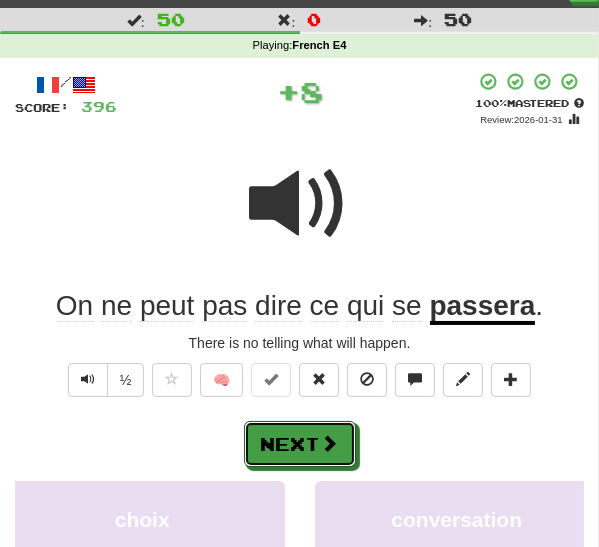 click at bounding box center (330, 443) 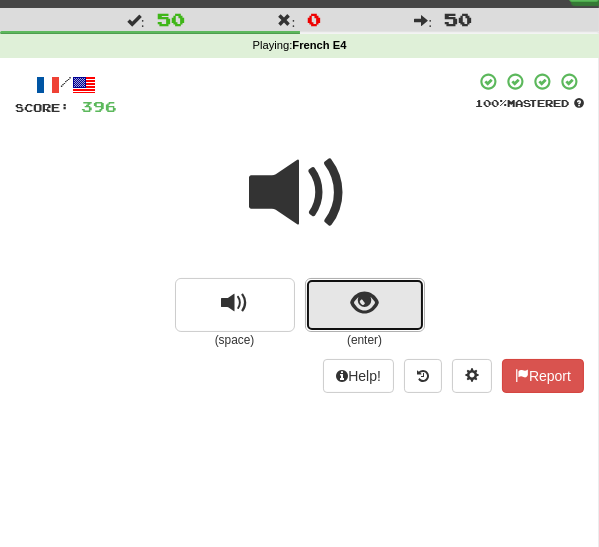 click at bounding box center [364, 303] 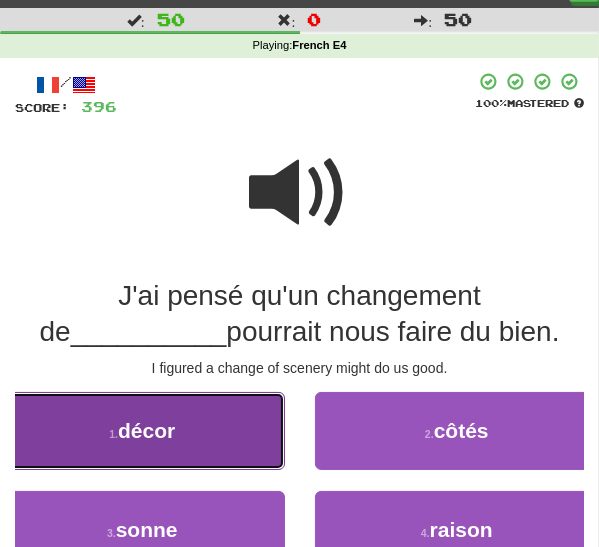 click on "décor" at bounding box center (146, 430) 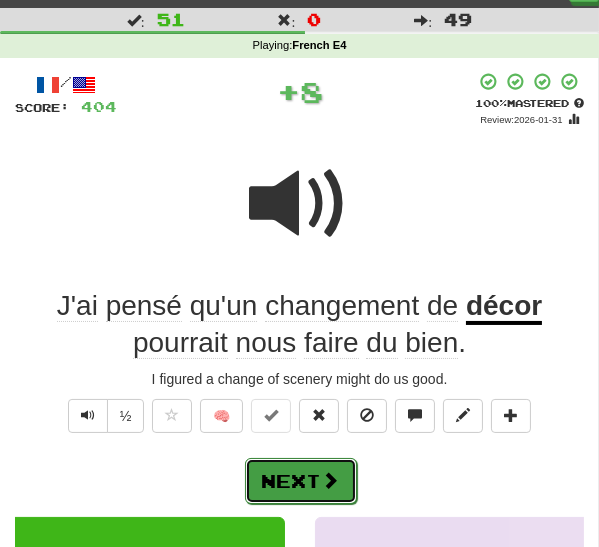 click on "Next" at bounding box center (301, 481) 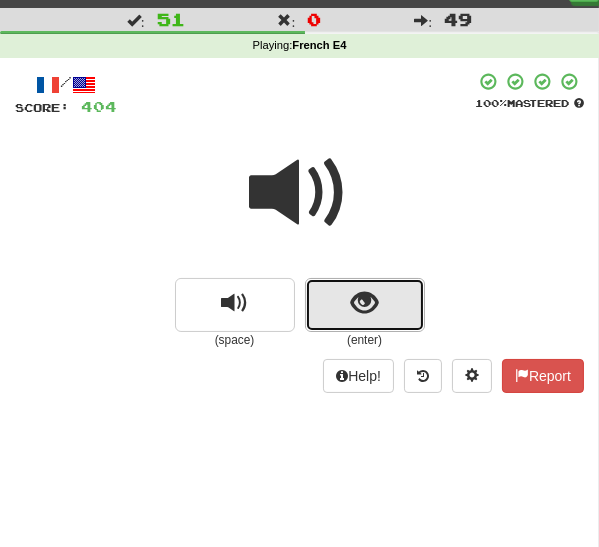 click at bounding box center (364, 303) 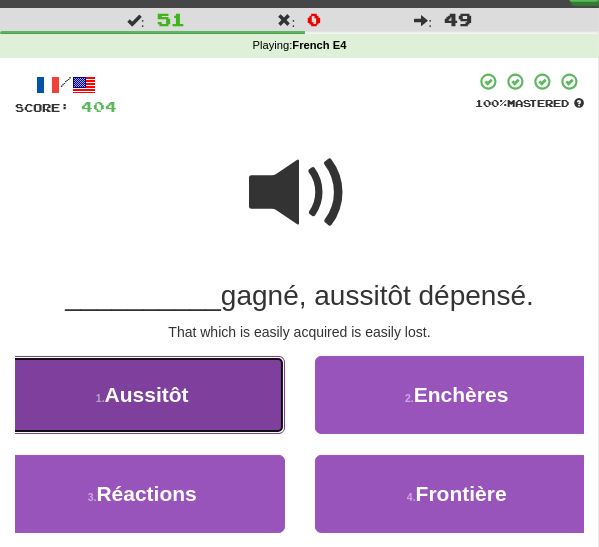 click on "1 .  Aussitôt" at bounding box center (142, 395) 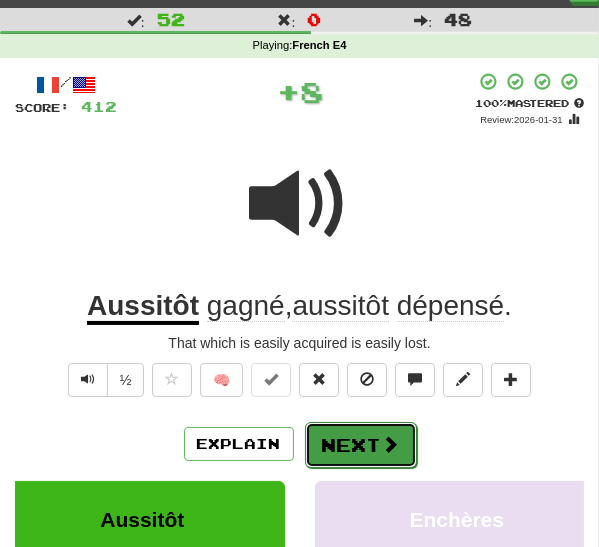 click on "Next" at bounding box center (361, 445) 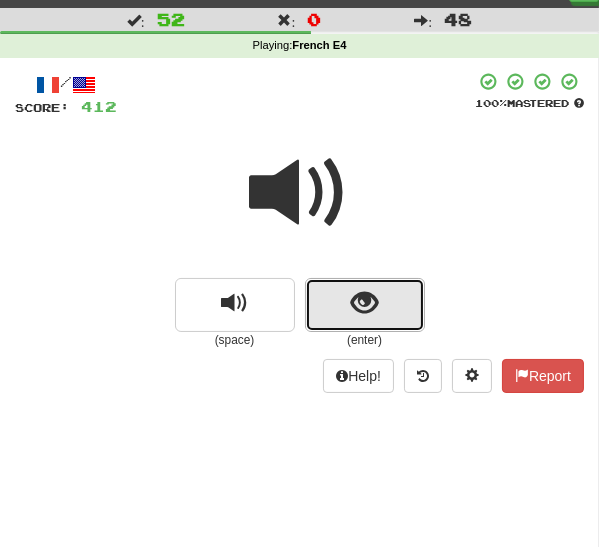 click at bounding box center [365, 305] 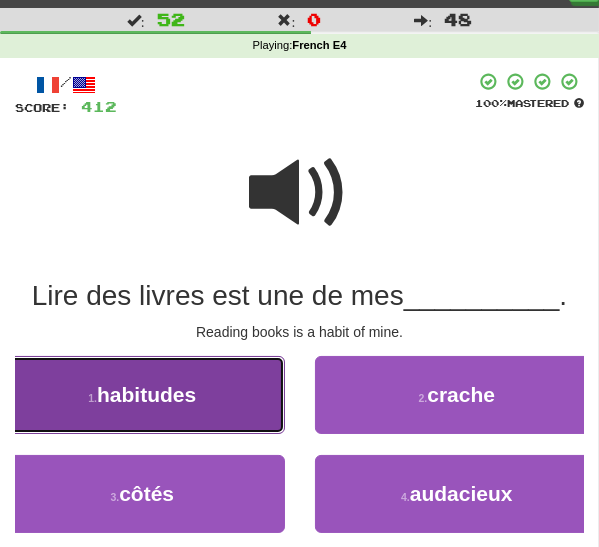 click on "habitudes" at bounding box center (146, 394) 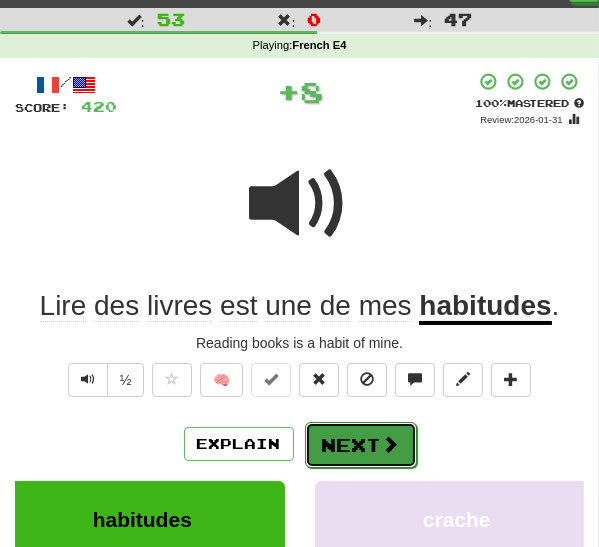 click on "Next" at bounding box center [361, 445] 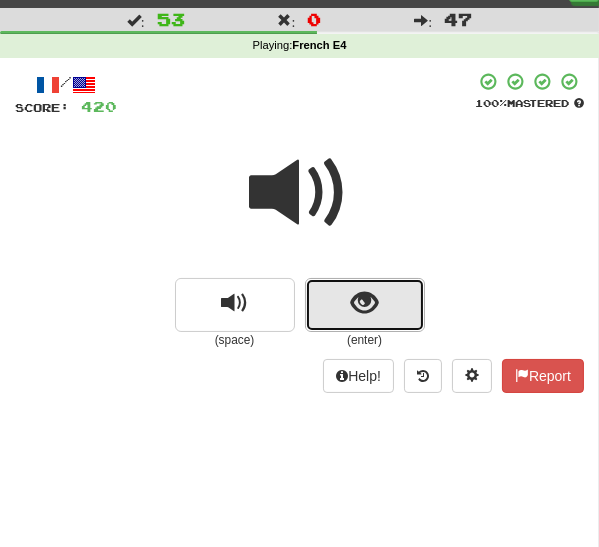 click at bounding box center (365, 305) 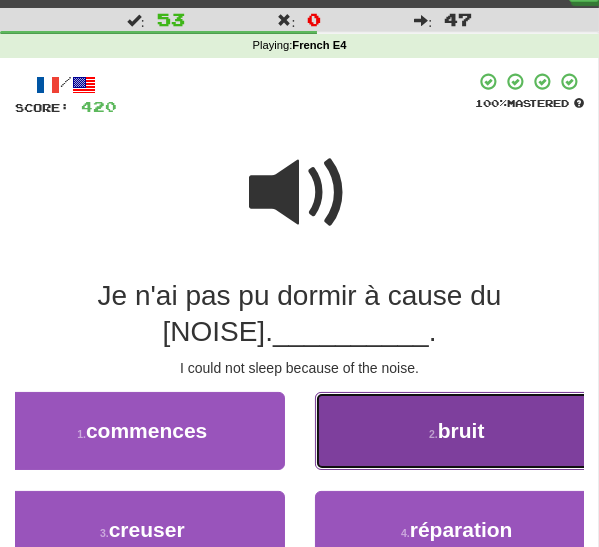 click on "2 .  bruit" at bounding box center (457, 431) 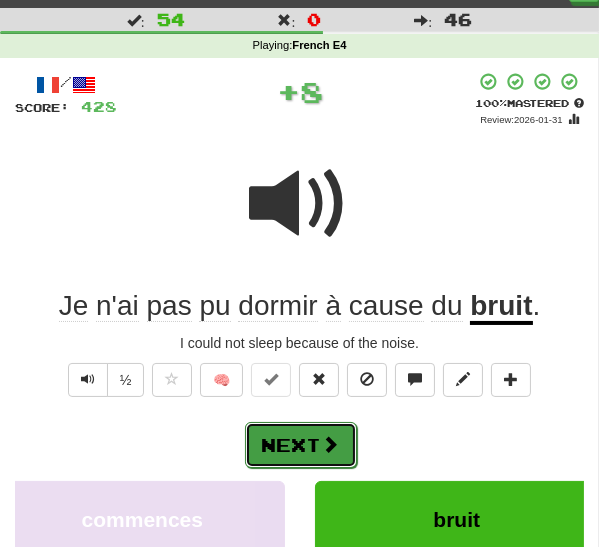 click on "Next" at bounding box center (301, 445) 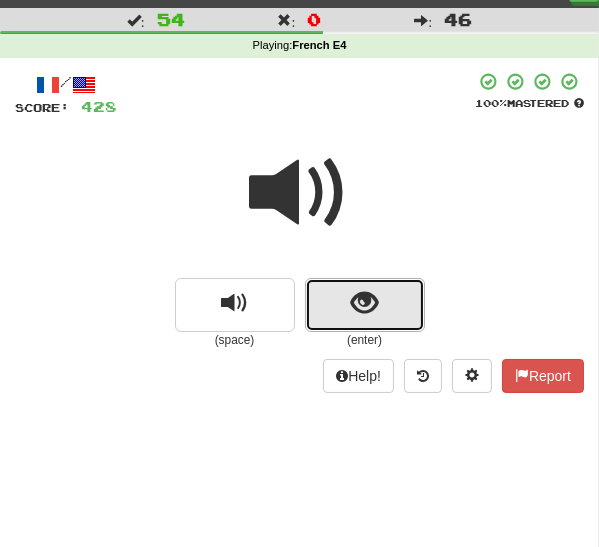click at bounding box center (365, 305) 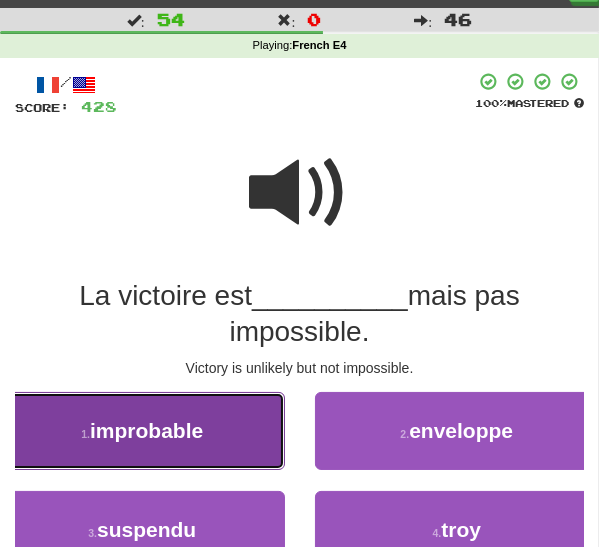 click on "improbable" at bounding box center [146, 430] 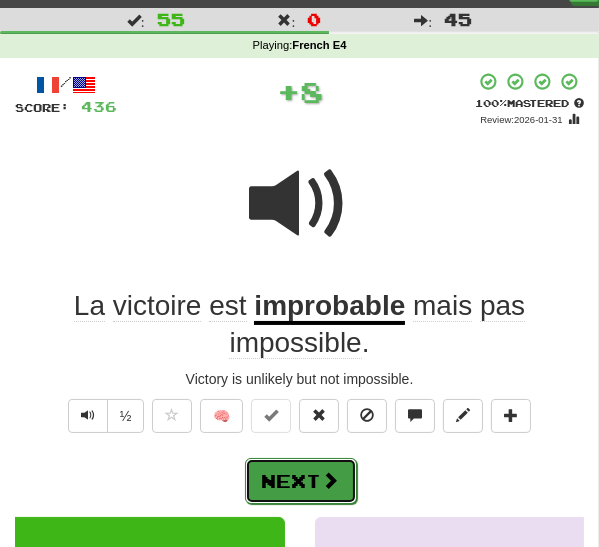 click on "Next" at bounding box center (301, 481) 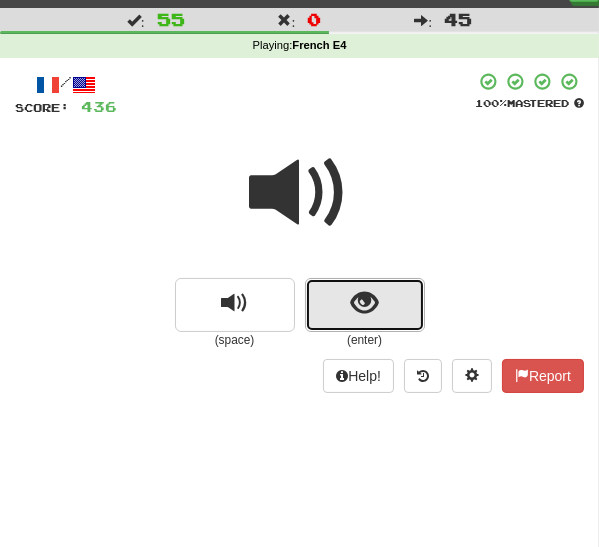 click at bounding box center [364, 303] 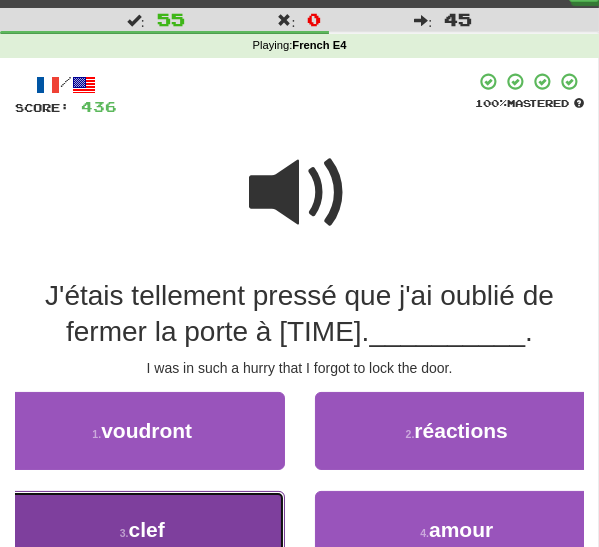 click on "3 .  clef" at bounding box center [142, 530] 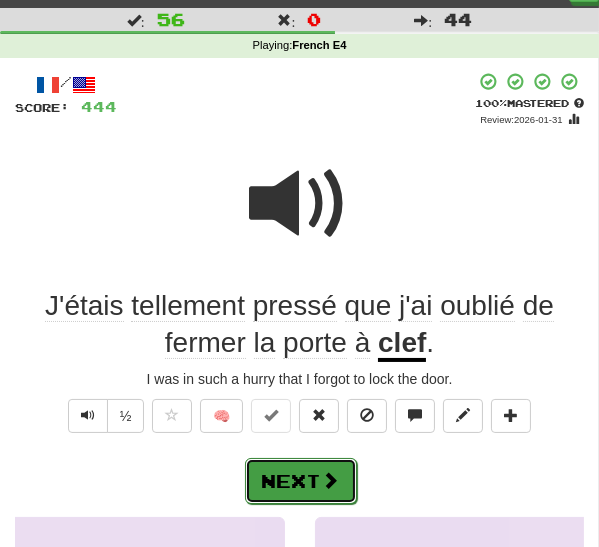 click on "Next" at bounding box center [301, 481] 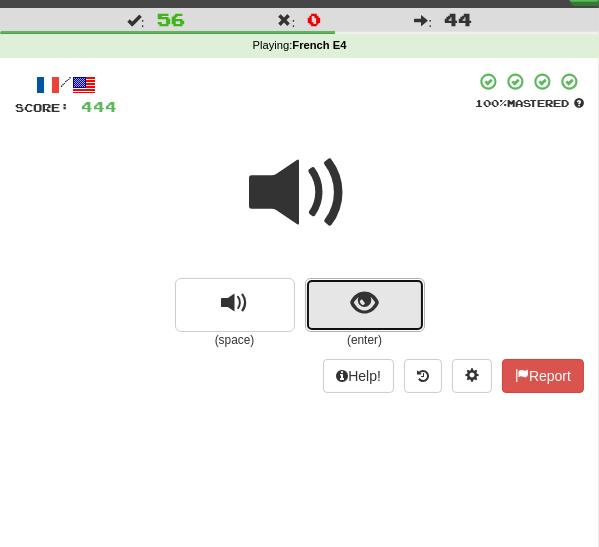 drag, startPoint x: 362, startPoint y: 321, endPoint x: 367, endPoint y: 297, distance: 24.5153 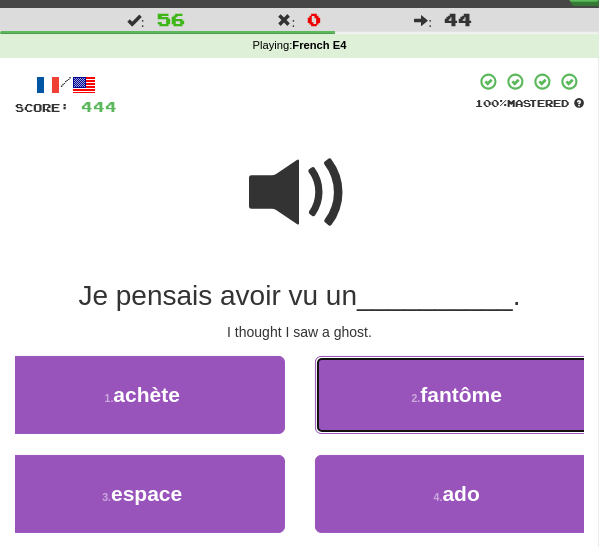 click on "2 .  fantôme" at bounding box center [457, 395] 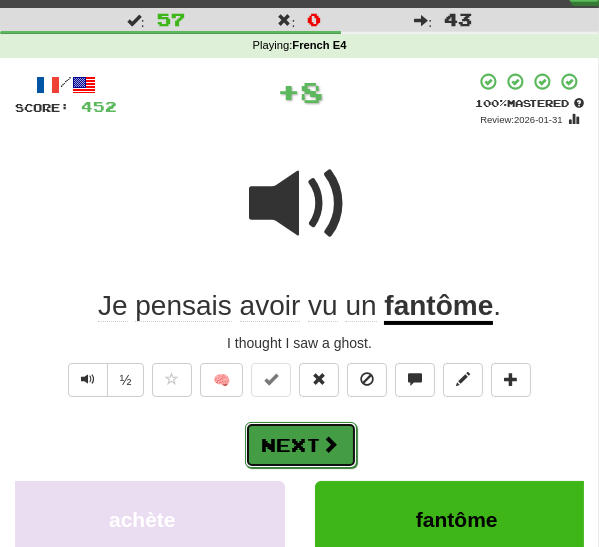 click on "Next" at bounding box center (301, 445) 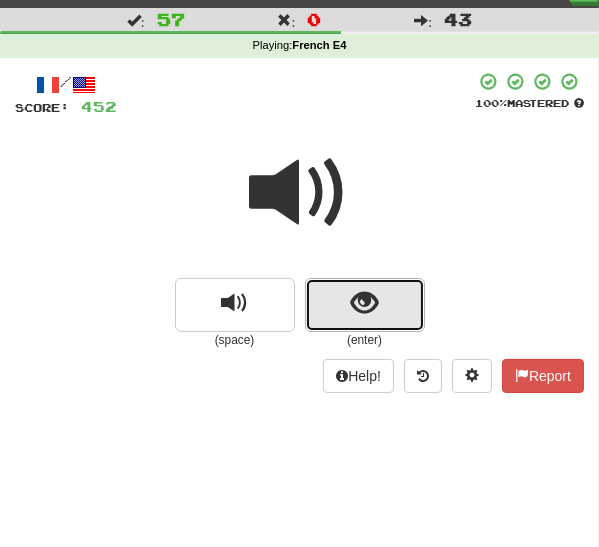 click at bounding box center (364, 303) 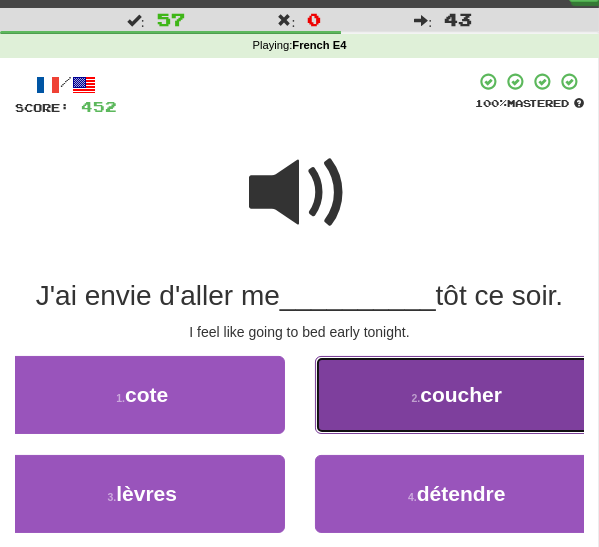 click on "2 .  coucher" at bounding box center (457, 395) 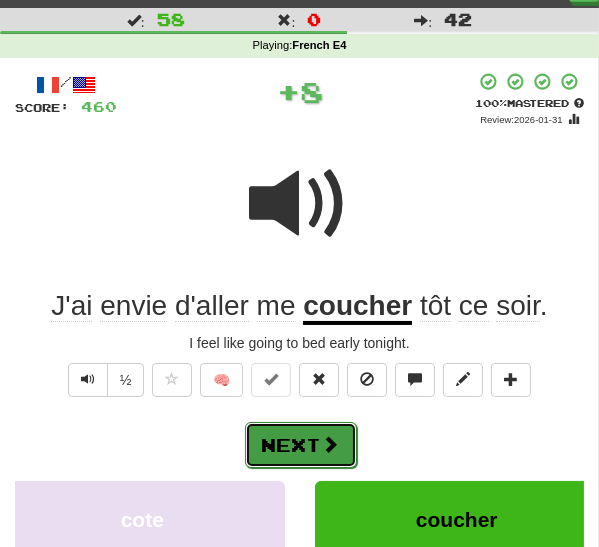 click on "Next" at bounding box center [301, 445] 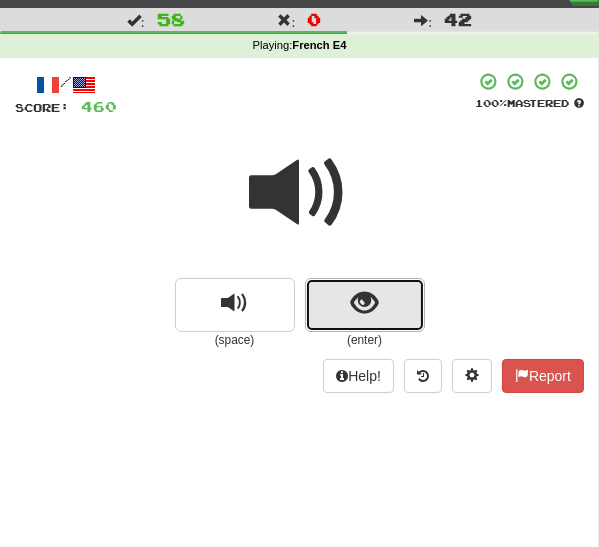 click at bounding box center [364, 303] 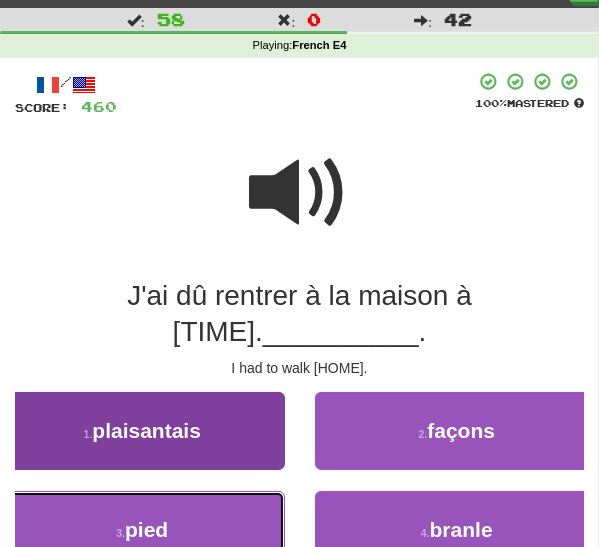 click on "3 .  pied" at bounding box center [142, 530] 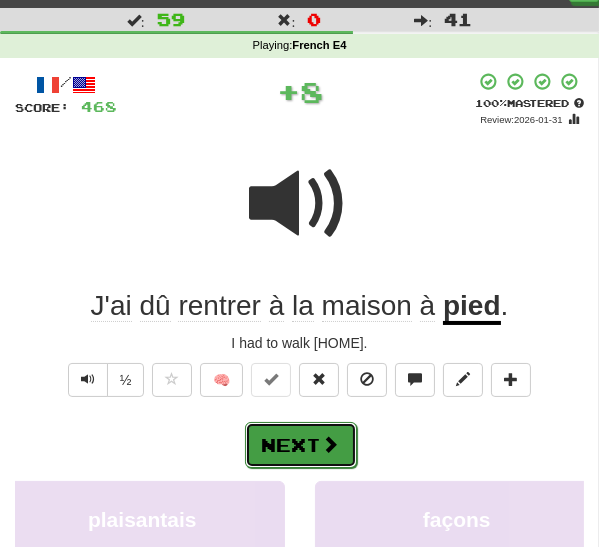 click on "Next" at bounding box center (301, 445) 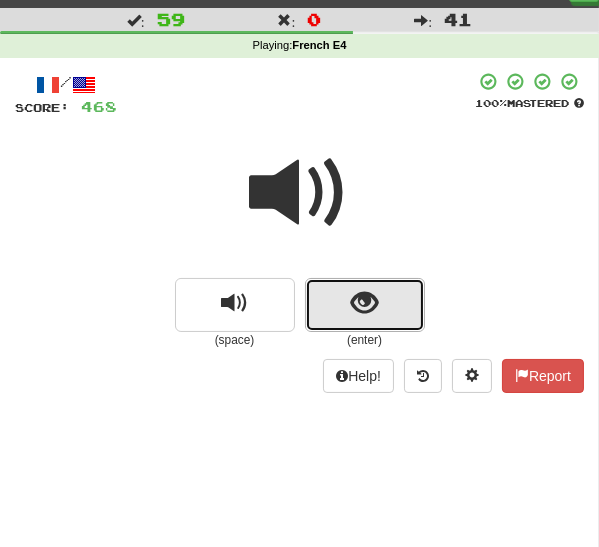 click at bounding box center [365, 305] 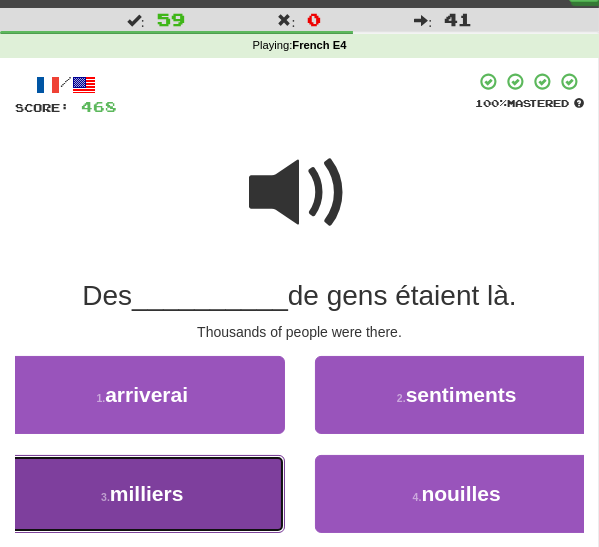 click on "3 .  milliers" at bounding box center (142, 494) 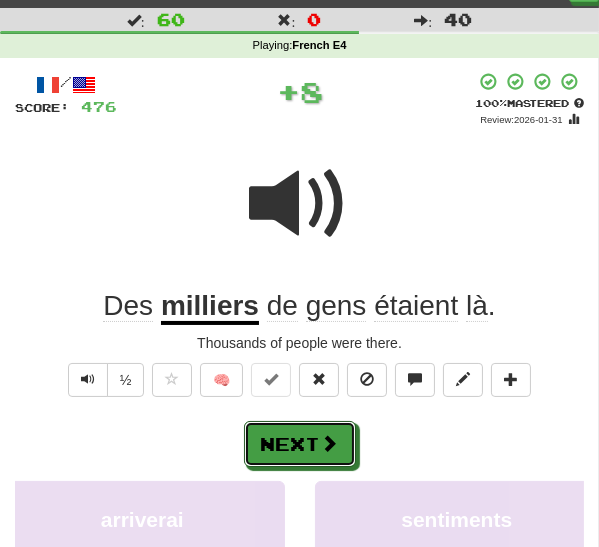 drag, startPoint x: 293, startPoint y: 446, endPoint x: 310, endPoint y: 417, distance: 33.61547 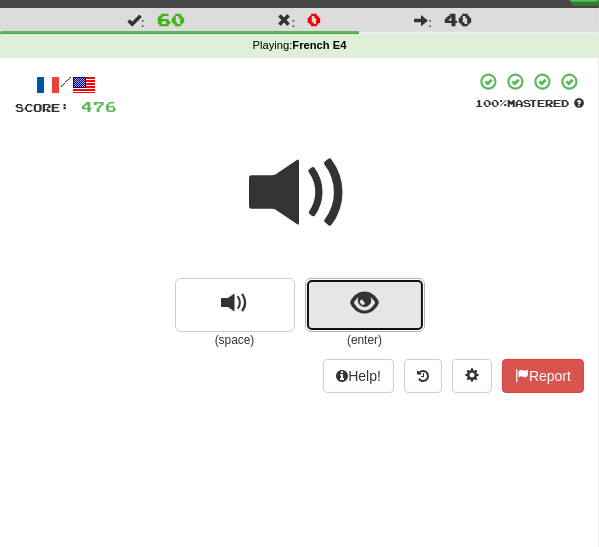 click at bounding box center (365, 305) 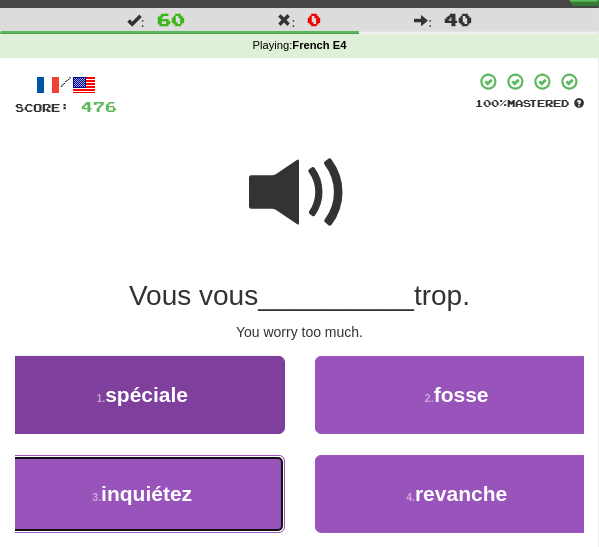 drag, startPoint x: 176, startPoint y: 484, endPoint x: 186, endPoint y: 483, distance: 10.049875 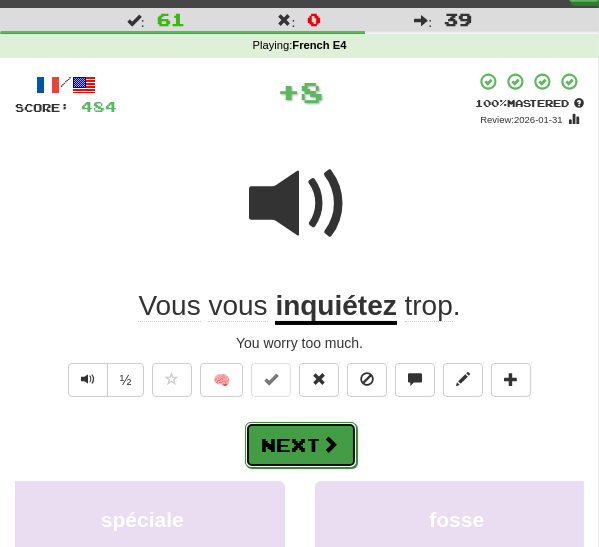 click on "Next" at bounding box center [301, 445] 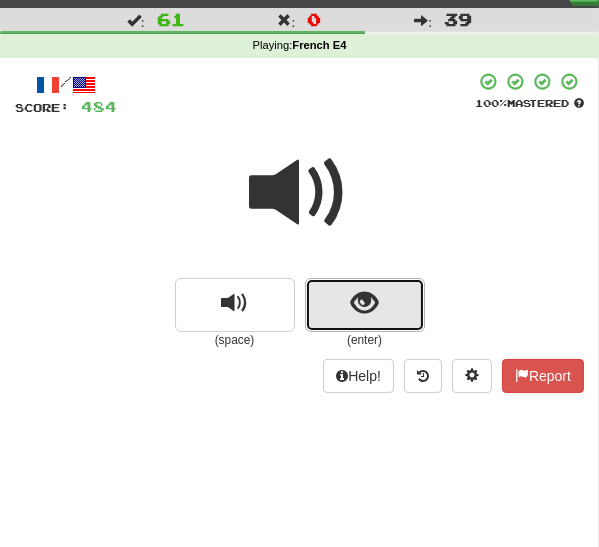 click at bounding box center (365, 305) 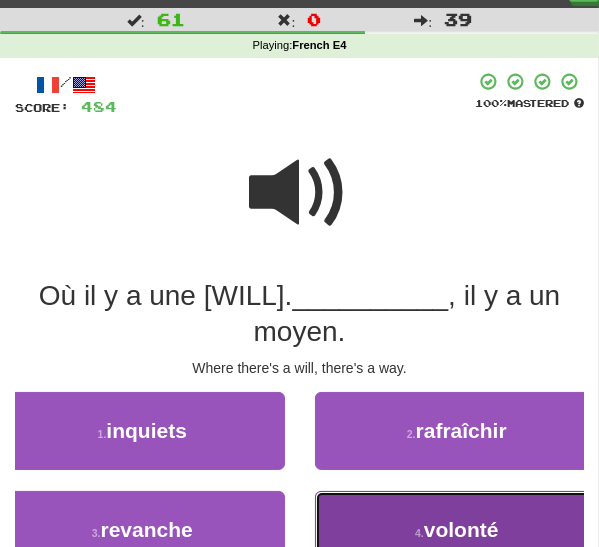 click on "4 .  volonté" at bounding box center (457, 530) 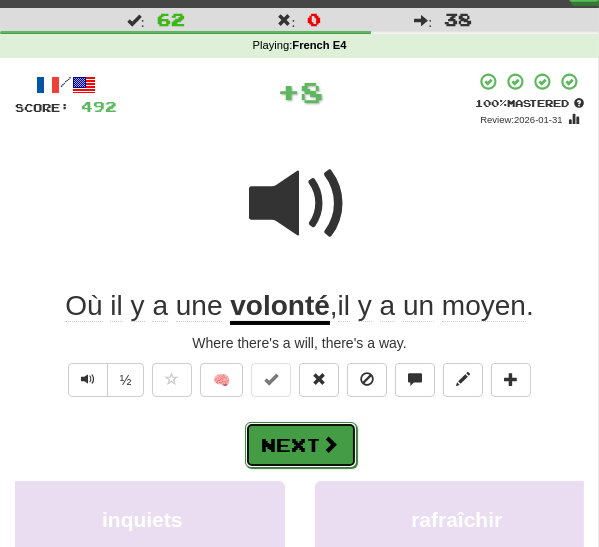 click on "Next" at bounding box center (301, 445) 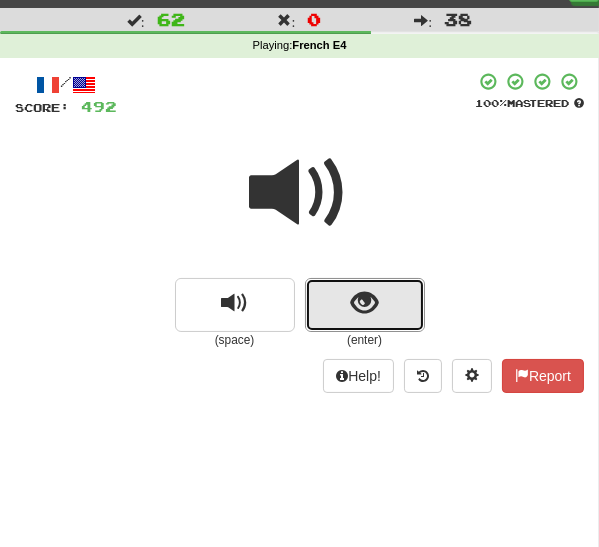 click at bounding box center (365, 305) 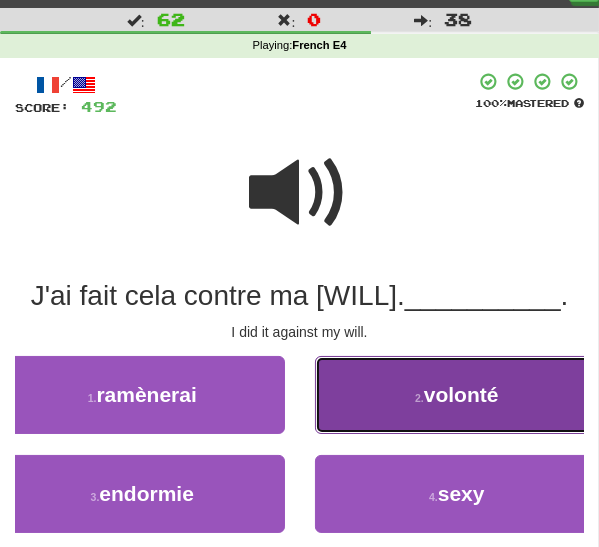 click on "2 .  volonté" at bounding box center (457, 395) 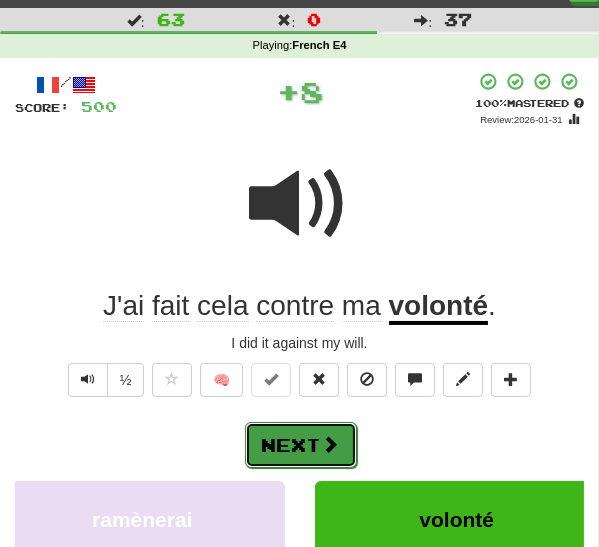 click at bounding box center (331, 444) 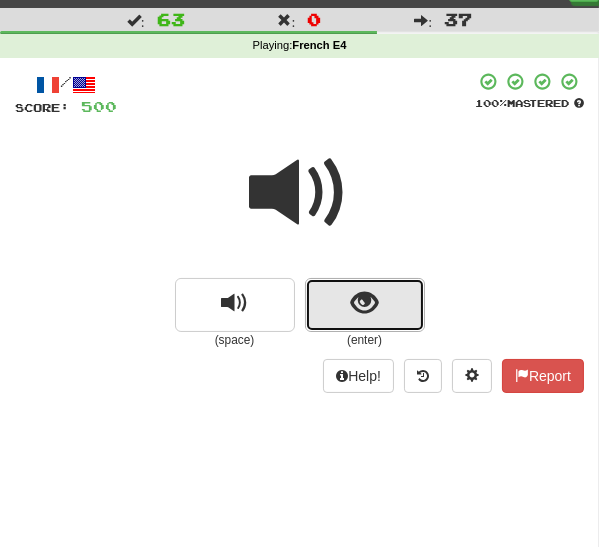 click at bounding box center (364, 303) 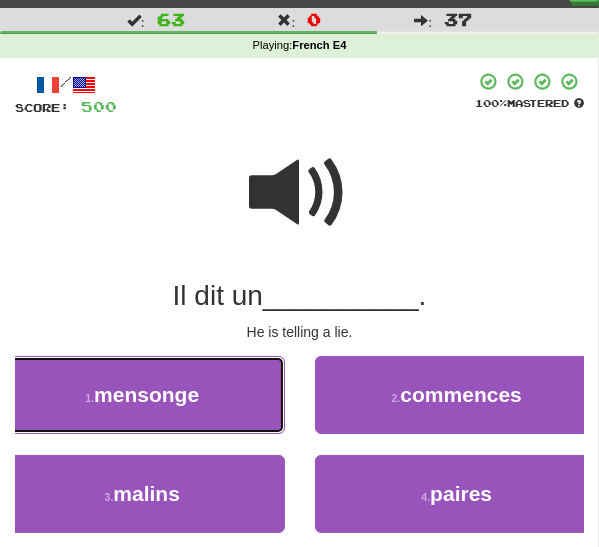 click on "1 .  mensonge" at bounding box center (142, 395) 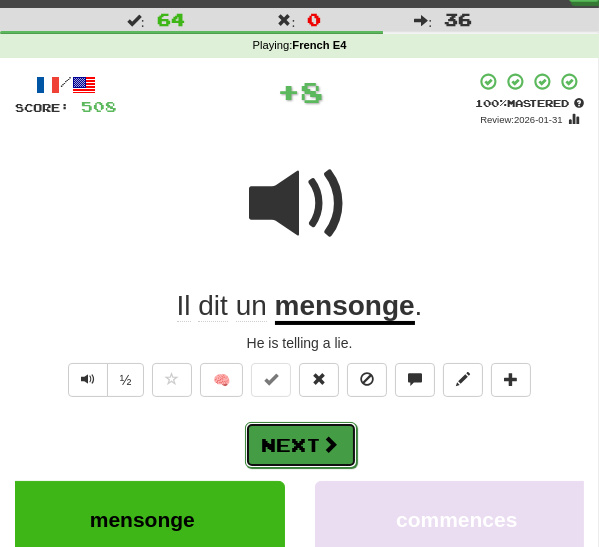 click on "Next" at bounding box center [301, 445] 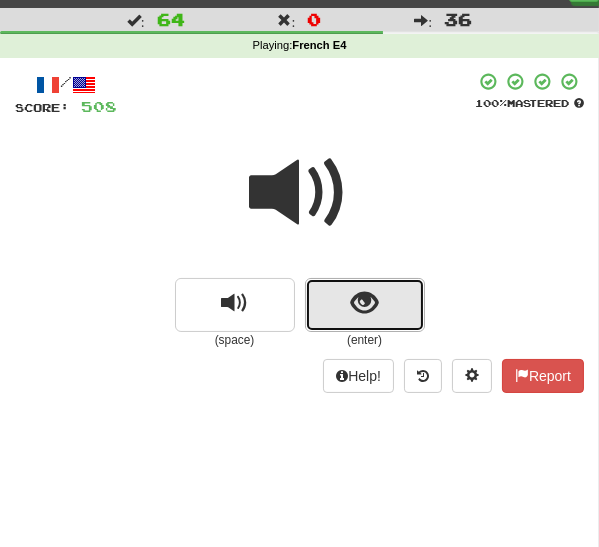 click at bounding box center [364, 303] 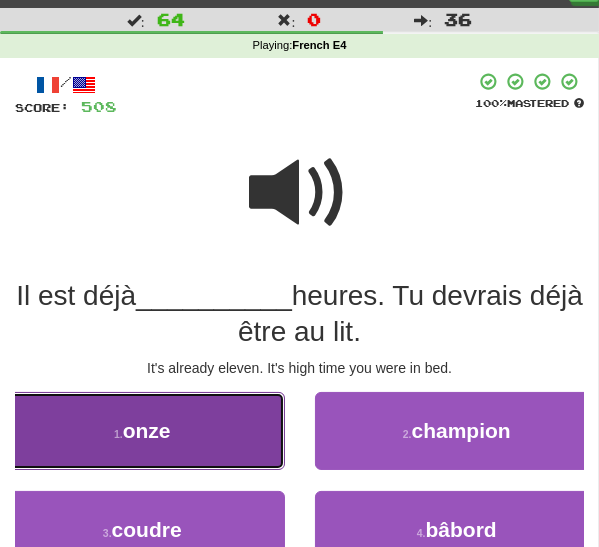 click on "onze" at bounding box center [142, 431] 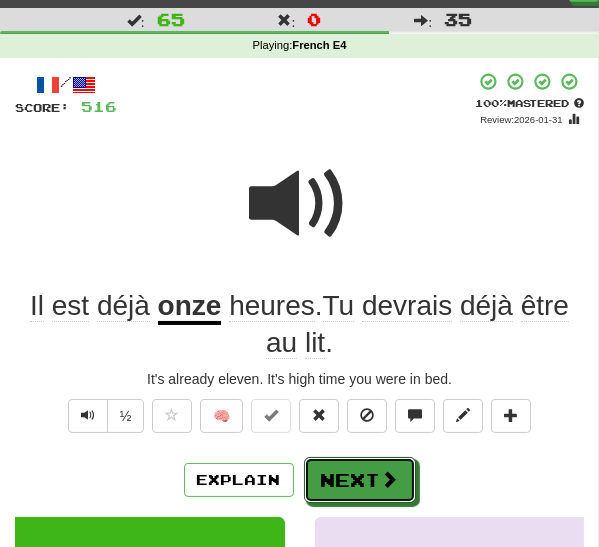 click on "Next" at bounding box center [360, 480] 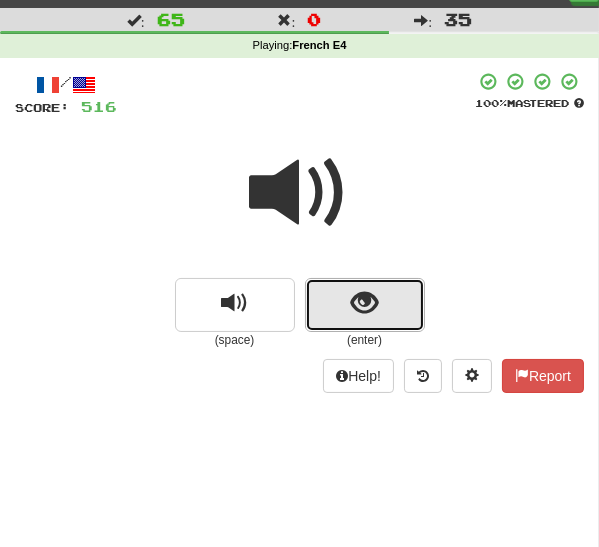 click at bounding box center (364, 303) 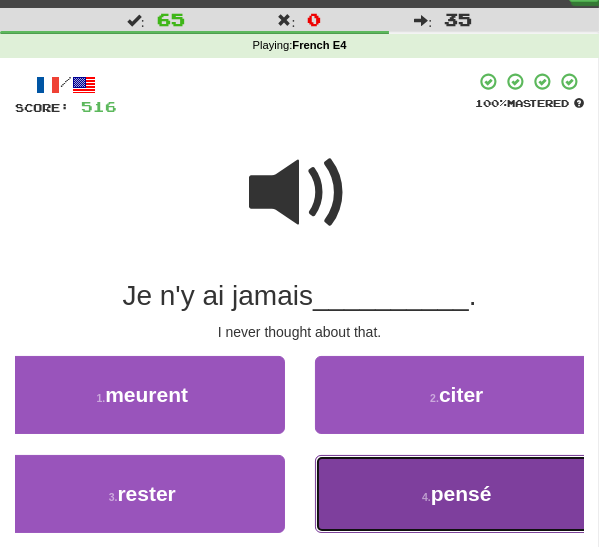click on "4 .  pensé" at bounding box center [457, 494] 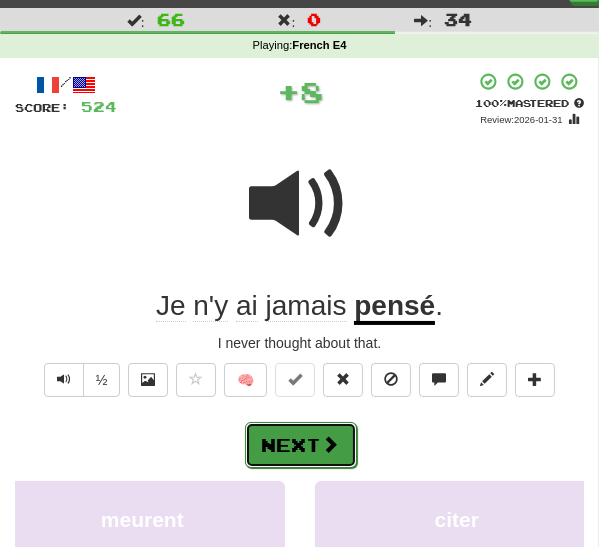 click on "Next" at bounding box center (301, 445) 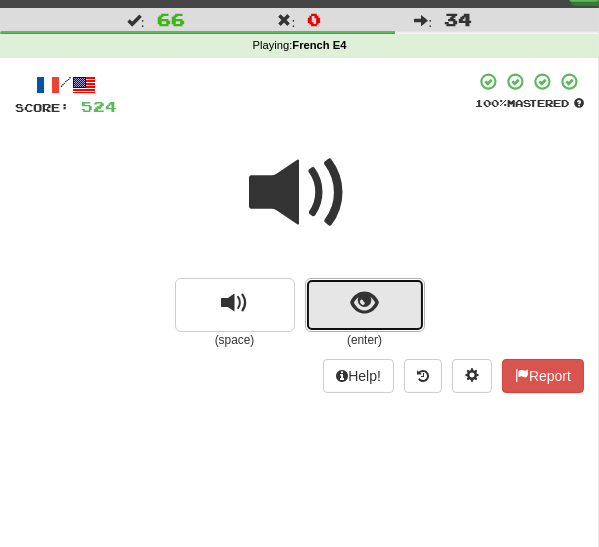 click at bounding box center [365, 305] 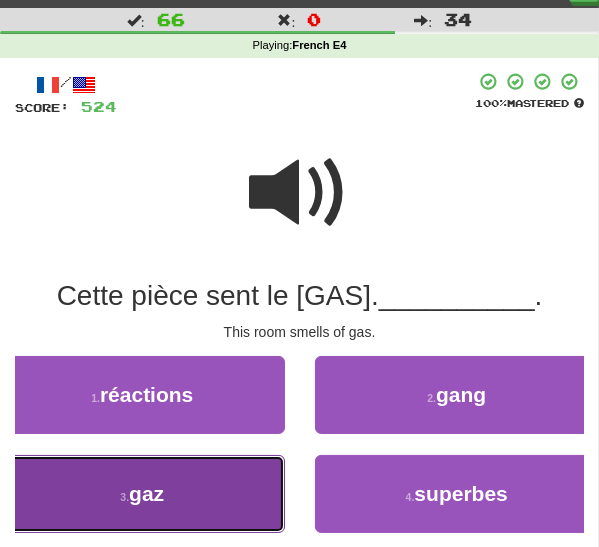 click on "3 .  gaz" at bounding box center [142, 494] 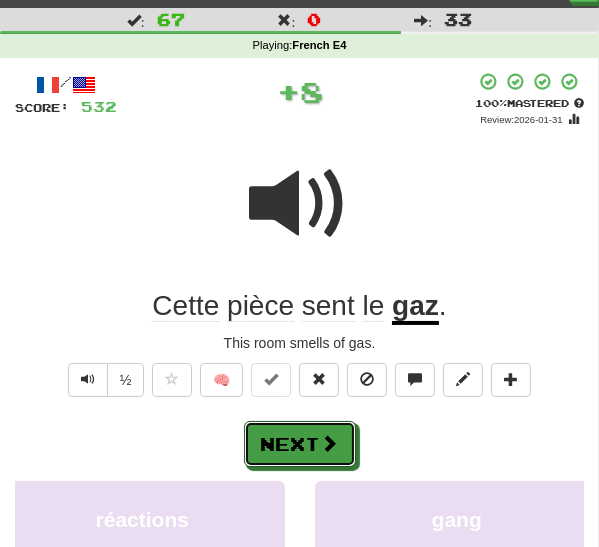 drag, startPoint x: 300, startPoint y: 441, endPoint x: 314, endPoint y: 430, distance: 17.804493 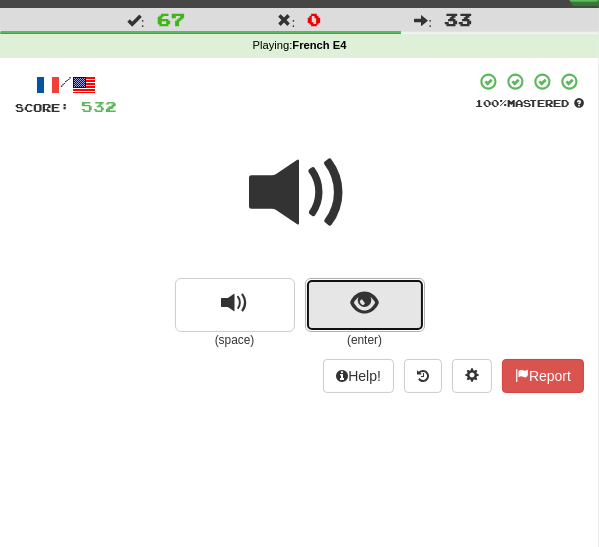 click at bounding box center [365, 305] 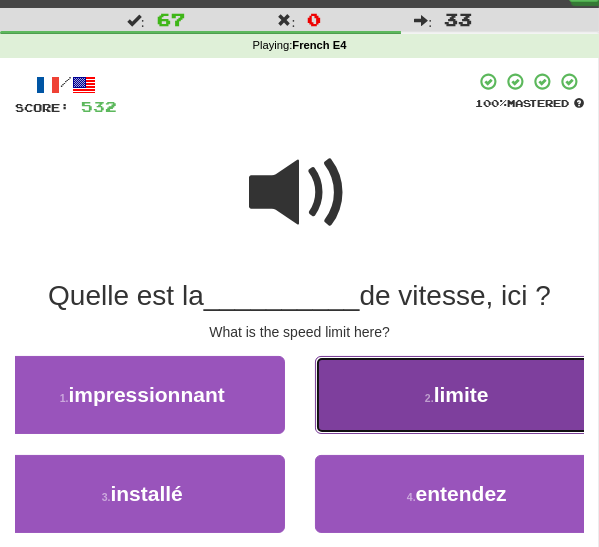 click on "2 .  limite" at bounding box center (457, 395) 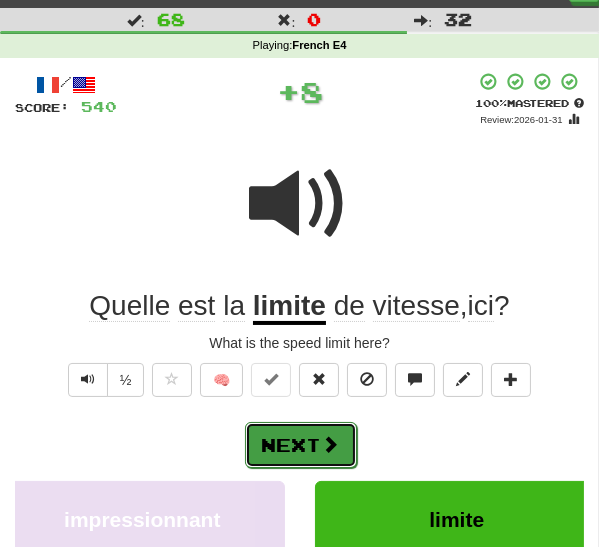 click on "Next" at bounding box center [301, 445] 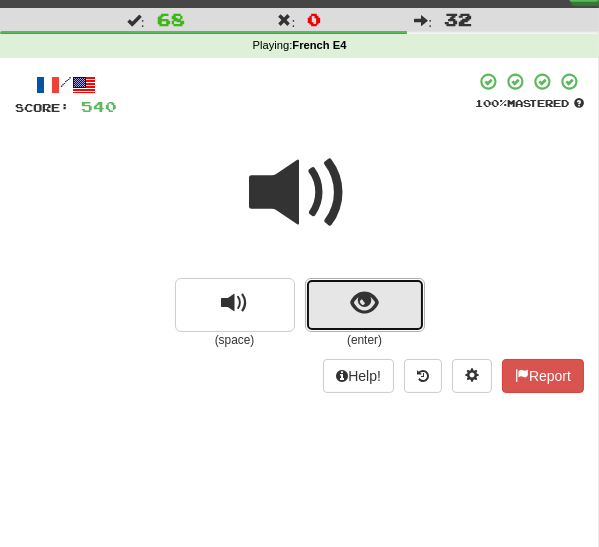 click at bounding box center (365, 305) 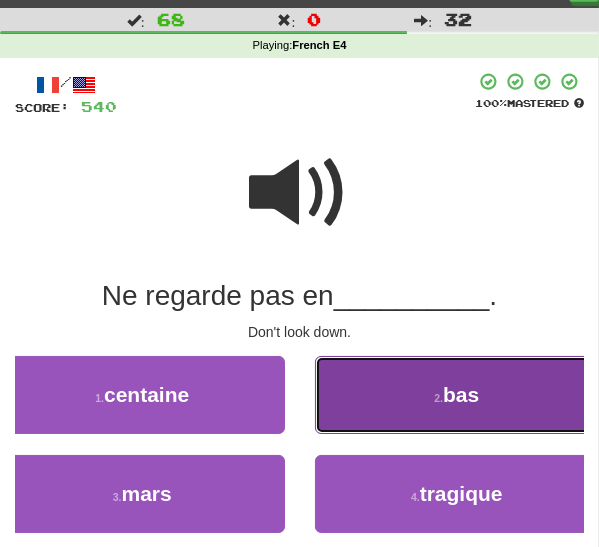 click on "2 .  bas" at bounding box center [457, 395] 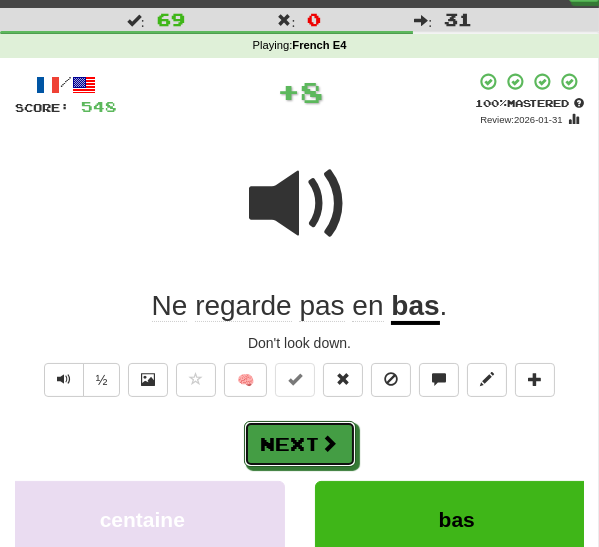 drag, startPoint x: 304, startPoint y: 436, endPoint x: 344, endPoint y: 391, distance: 60.207973 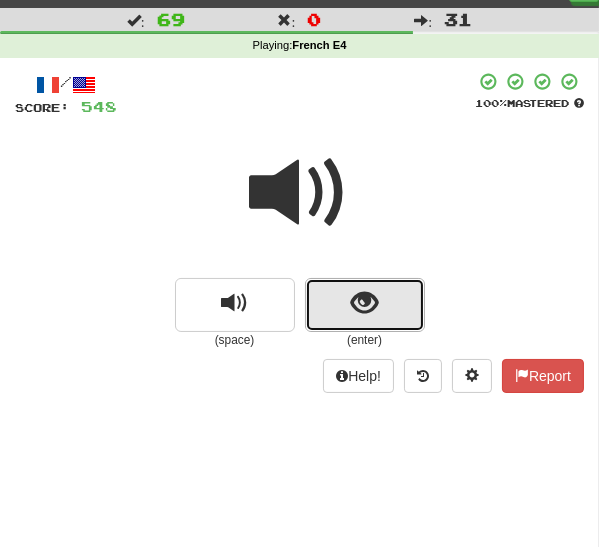 click at bounding box center [365, 305] 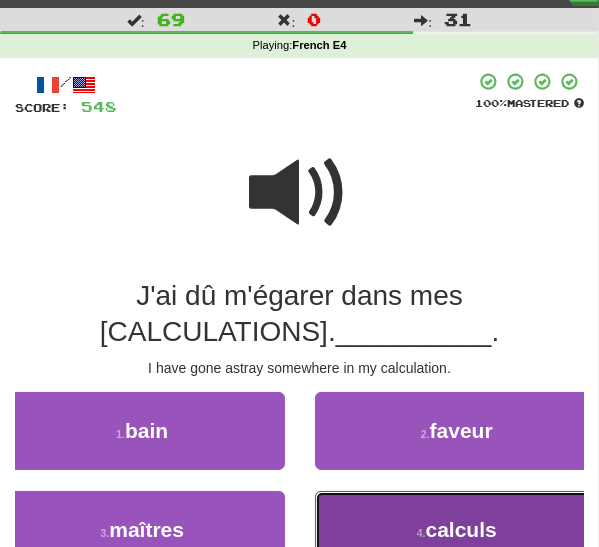 click on "4 .  calculs" at bounding box center [457, 530] 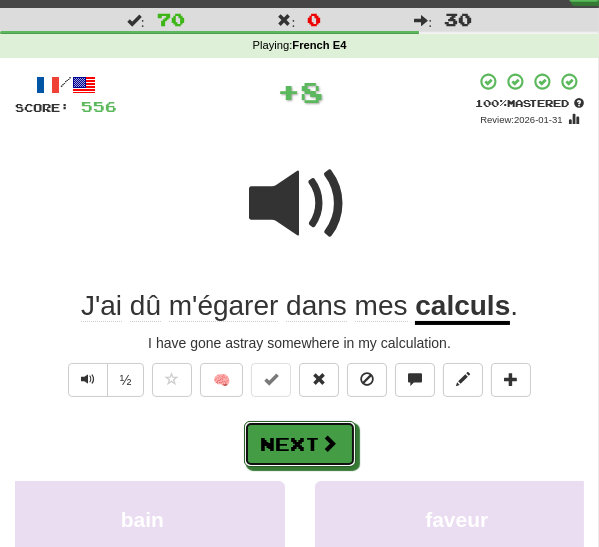 drag, startPoint x: 322, startPoint y: 437, endPoint x: 342, endPoint y: 401, distance: 41.18252 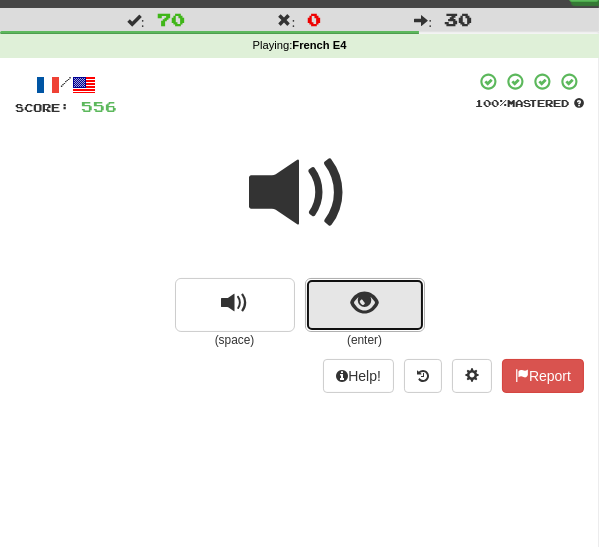 click at bounding box center (364, 303) 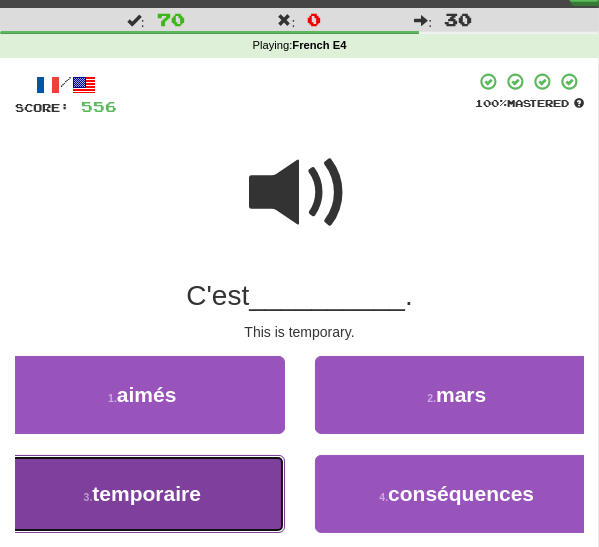 drag, startPoint x: 122, startPoint y: 490, endPoint x: 136, endPoint y: 489, distance: 14.035668 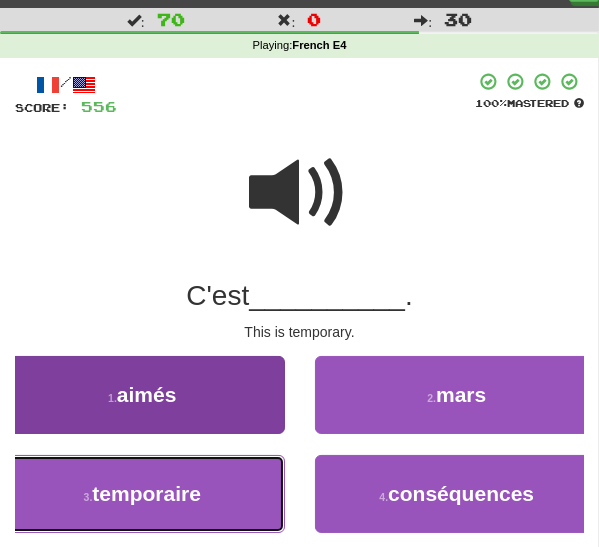 click on "temporaire" at bounding box center [146, 493] 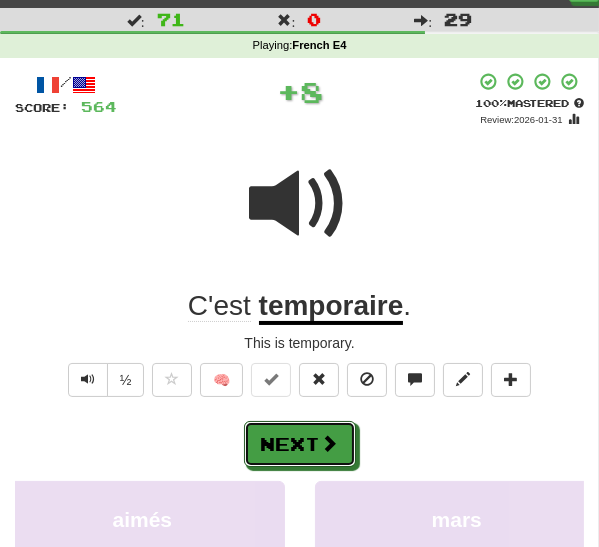 click on "Next" at bounding box center (300, 444) 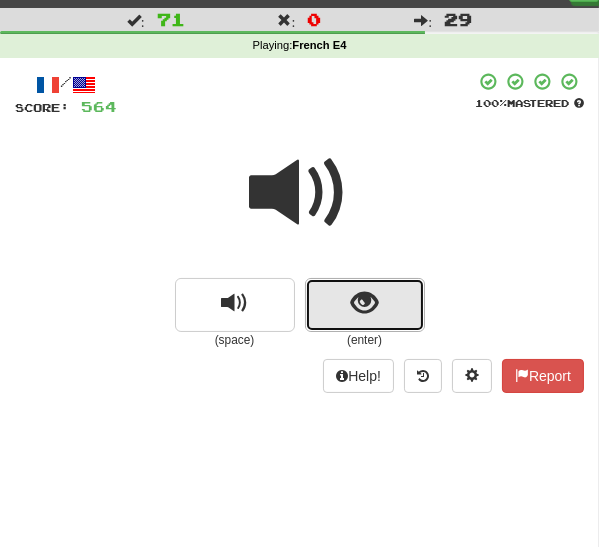click at bounding box center (364, 303) 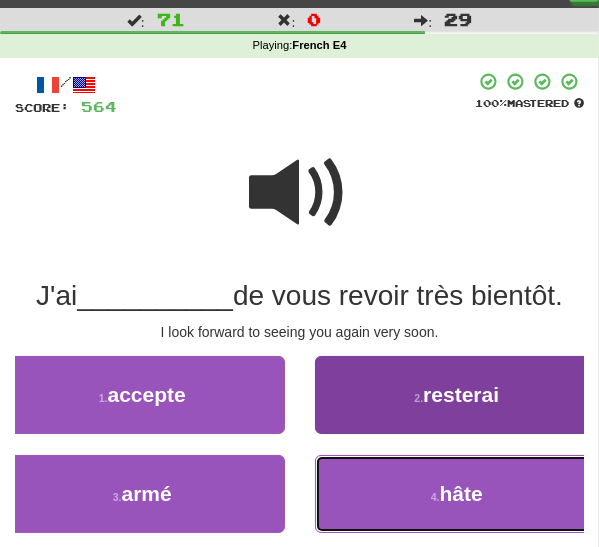 drag, startPoint x: 401, startPoint y: 498, endPoint x: 396, endPoint y: 489, distance: 10.29563 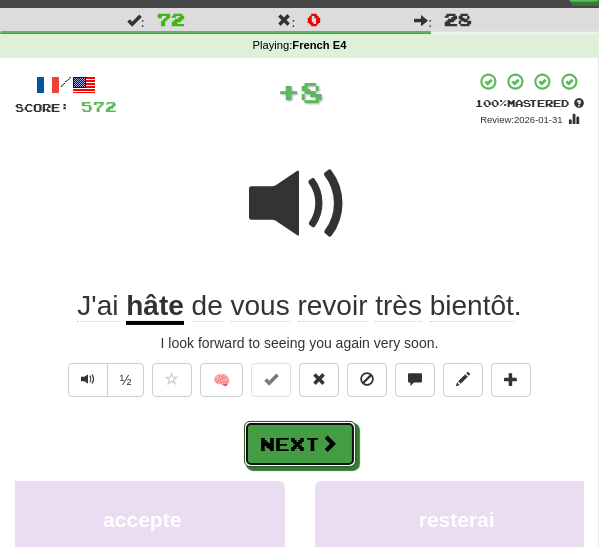 click at bounding box center [330, 443] 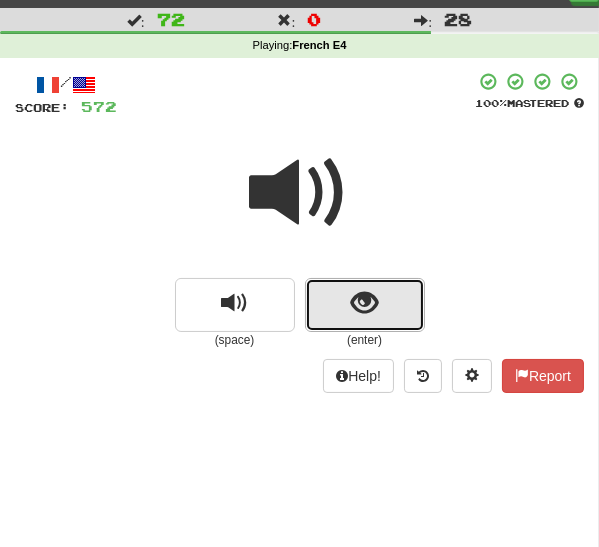 click at bounding box center (365, 305) 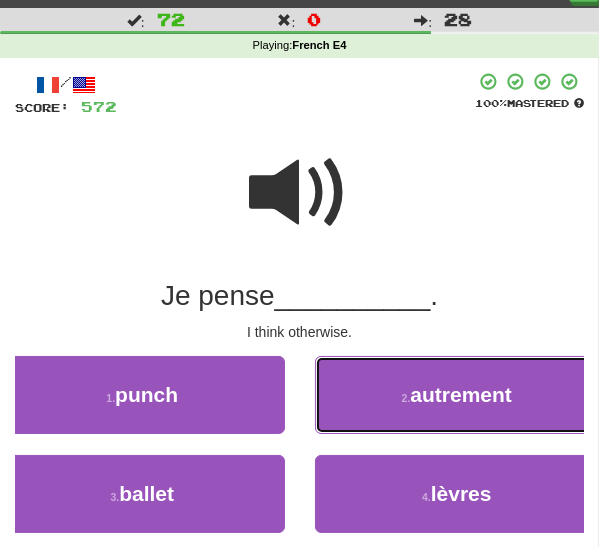 click on "2 .  autrement" at bounding box center (457, 395) 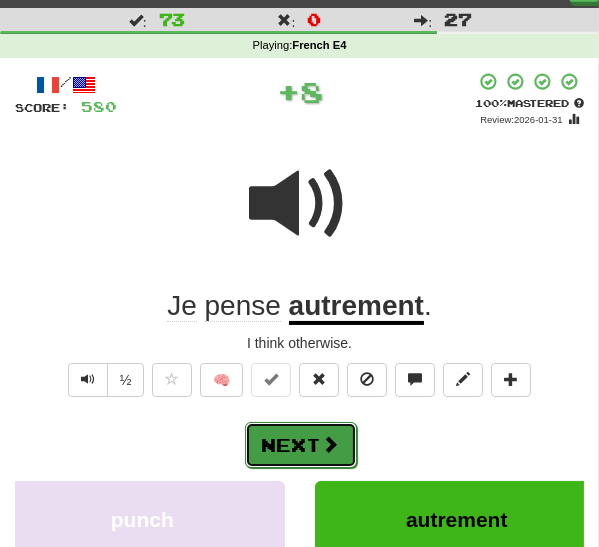 click on "Next" at bounding box center (301, 445) 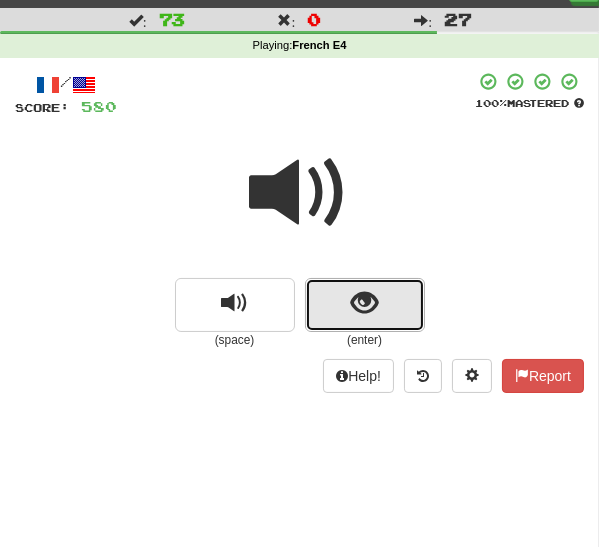 click at bounding box center [364, 303] 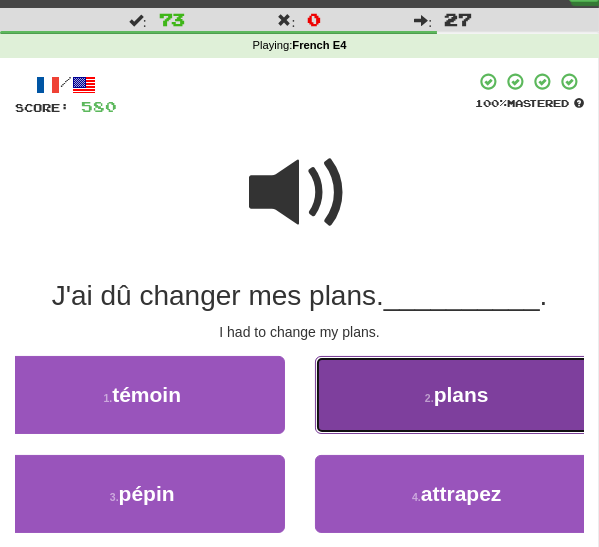 click on "2 .  plans" at bounding box center [457, 395] 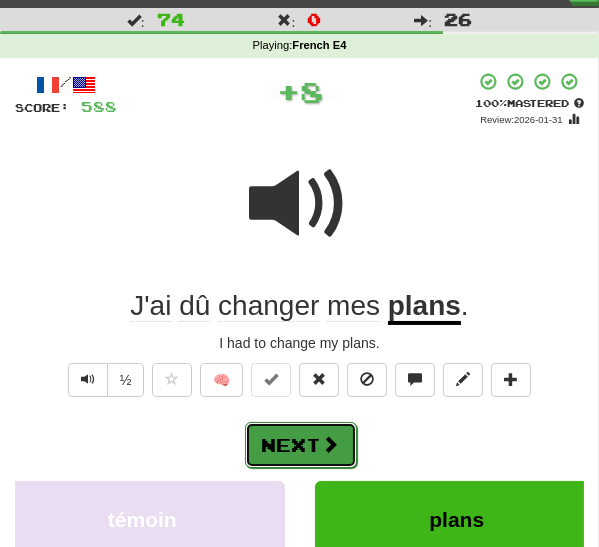 click on "Next" at bounding box center [301, 445] 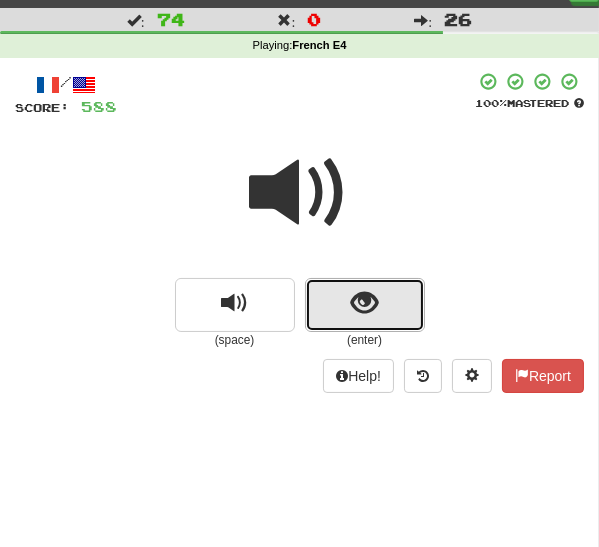 click at bounding box center (364, 303) 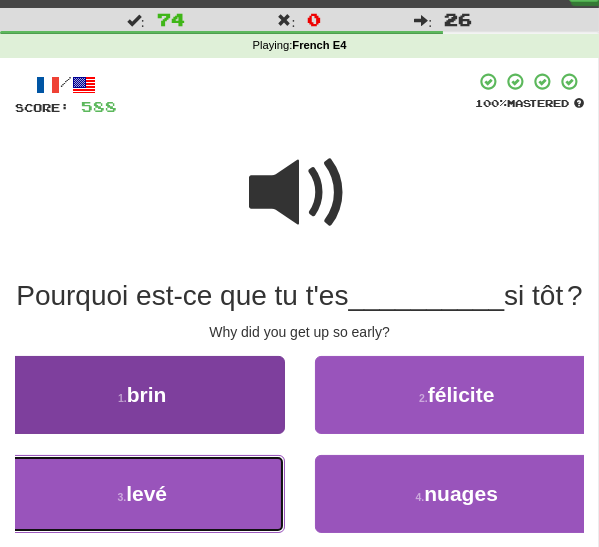drag, startPoint x: 144, startPoint y: 524, endPoint x: 178, endPoint y: 517, distance: 34.713108 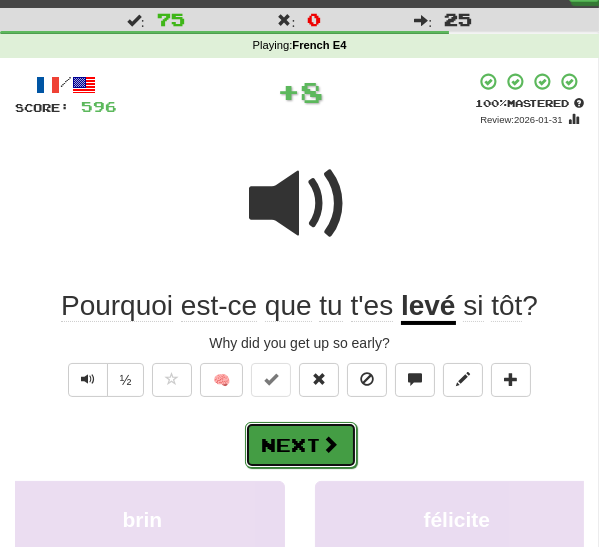 click on "Next" at bounding box center (301, 445) 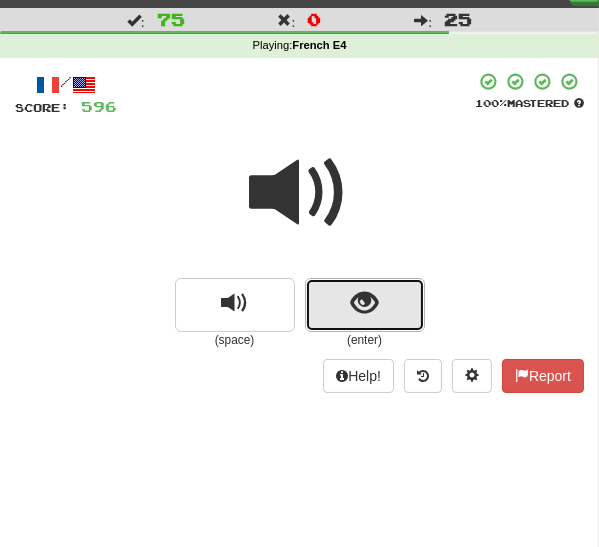 click at bounding box center [364, 303] 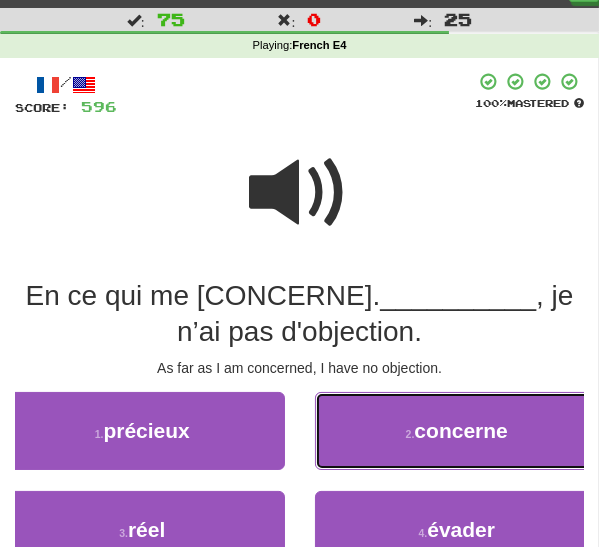 click on "2 .  concerne" at bounding box center (457, 431) 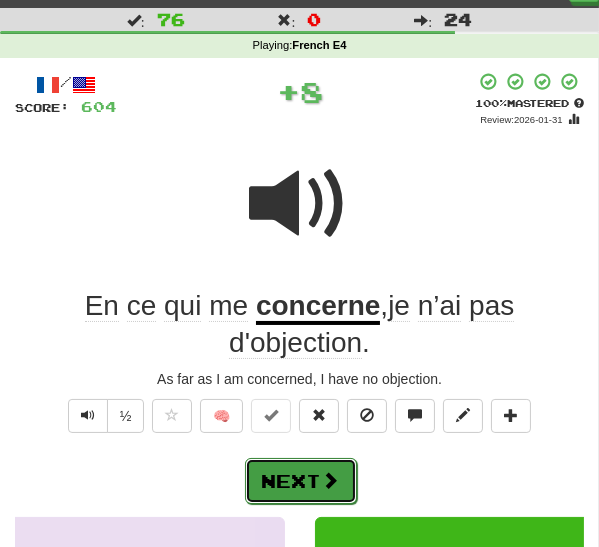 click on "Next" at bounding box center [301, 481] 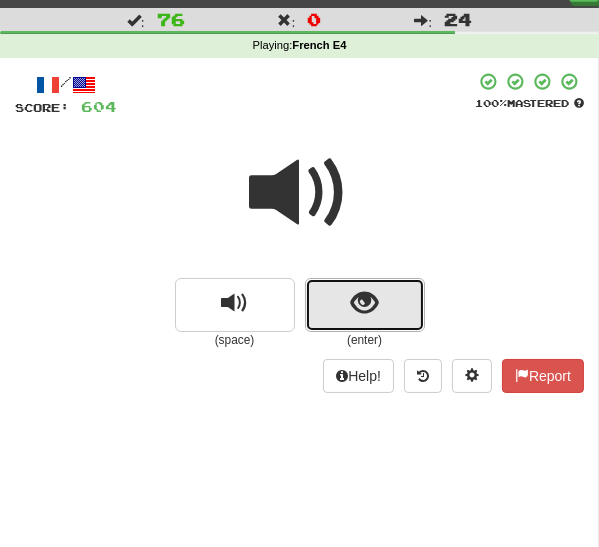 click at bounding box center [364, 303] 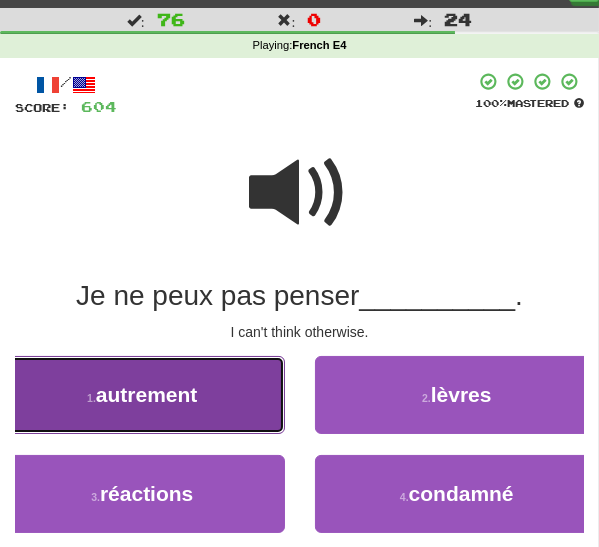 click on "Je ne peux pas penser [OTHERWISE]." at bounding box center (142, 395) 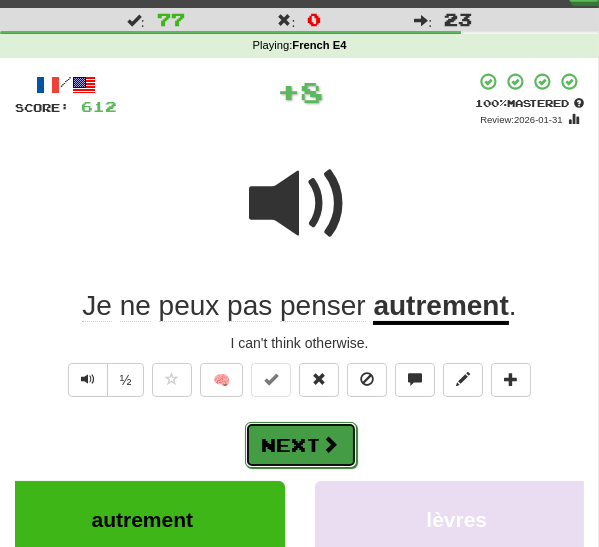 click at bounding box center (331, 444) 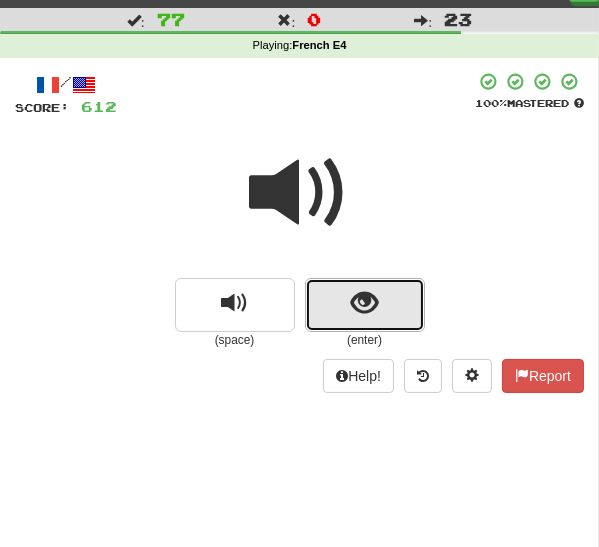 click at bounding box center (364, 303) 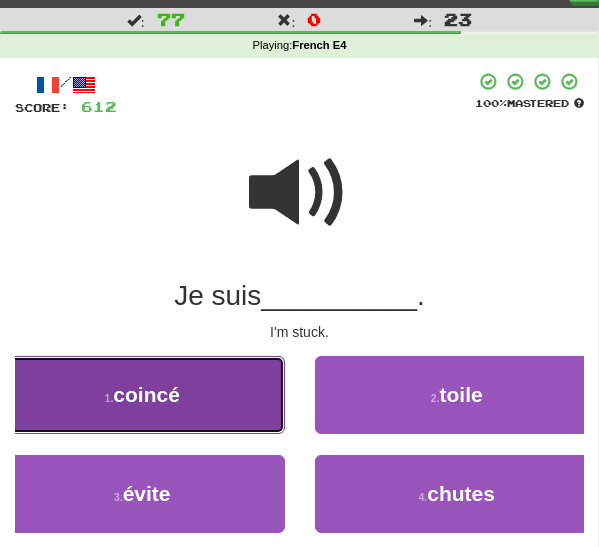 click on "1 .  coincé" at bounding box center [142, 395] 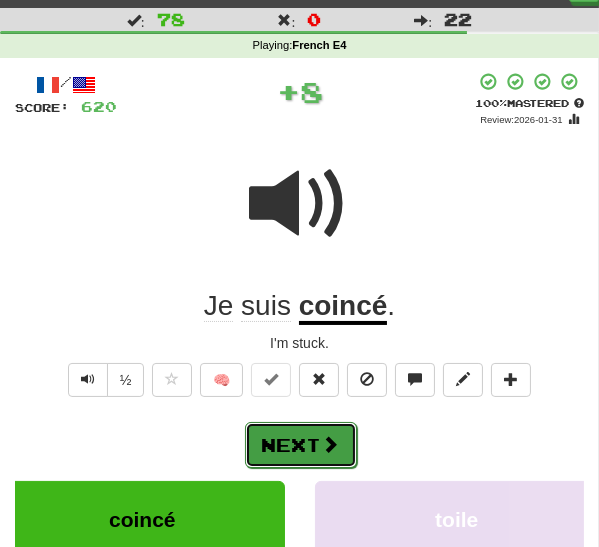 click on "Next" at bounding box center [301, 445] 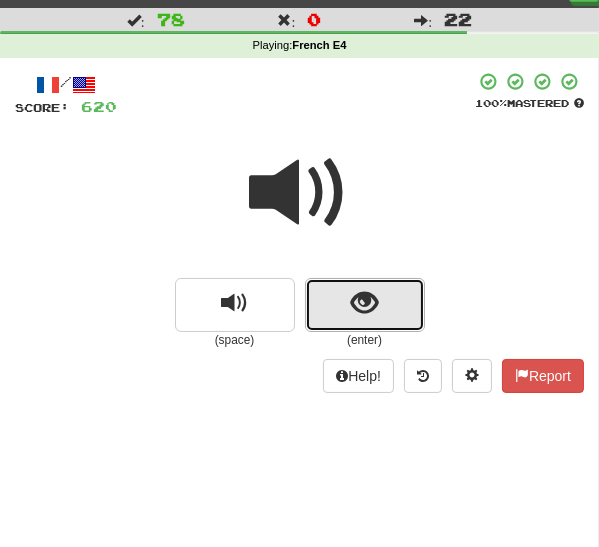 click at bounding box center [364, 303] 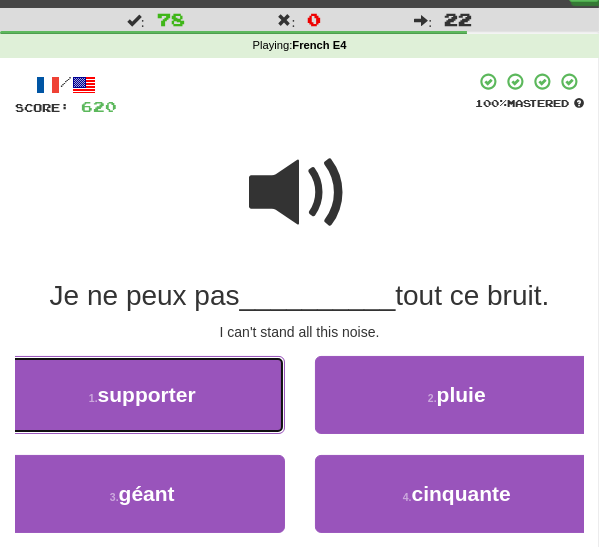 click on "1 .  supporter" at bounding box center (142, 395) 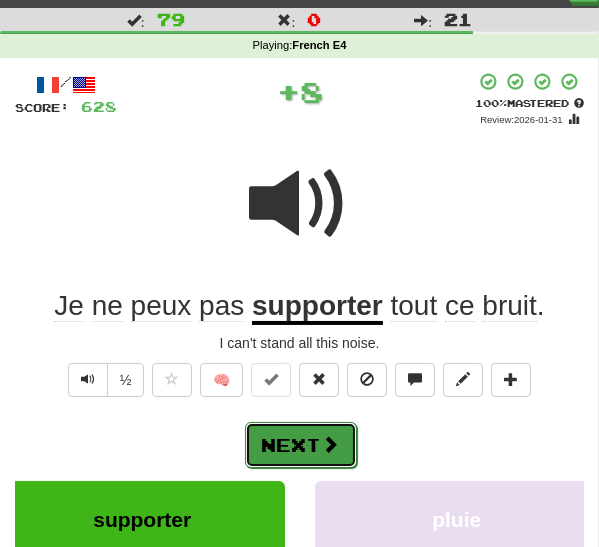 click on "Next" at bounding box center (301, 445) 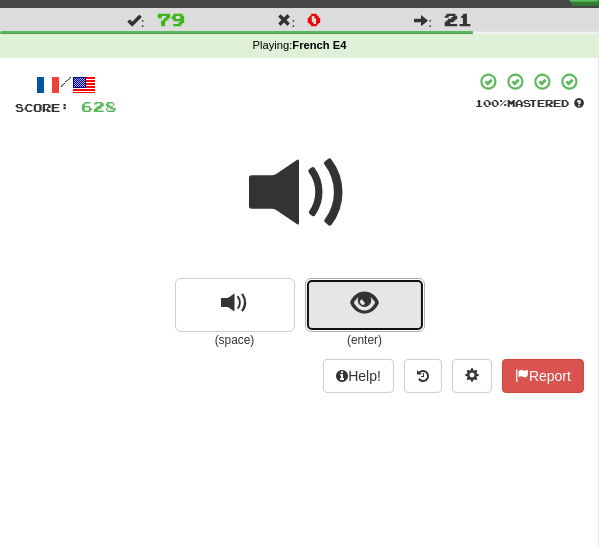 click at bounding box center (364, 303) 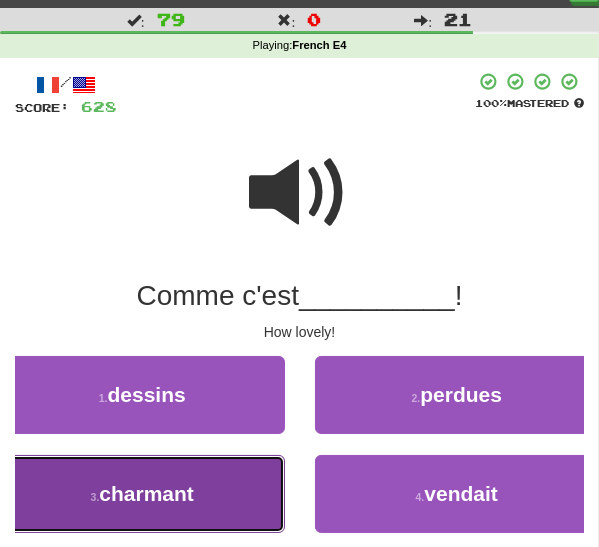 click on "3 .  charmant" at bounding box center [142, 494] 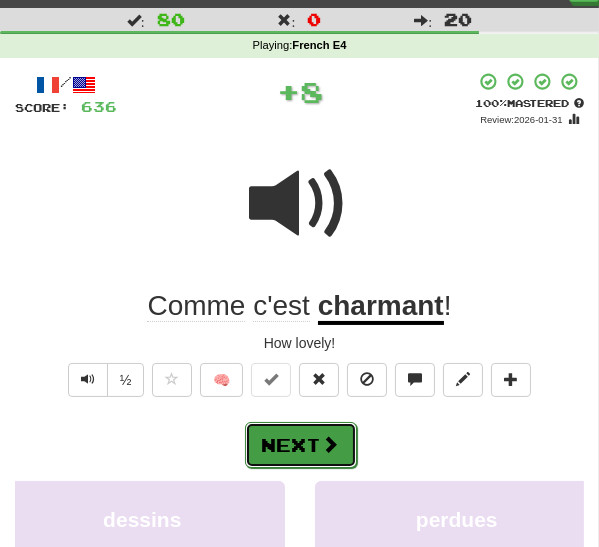 click on "Next" at bounding box center [301, 445] 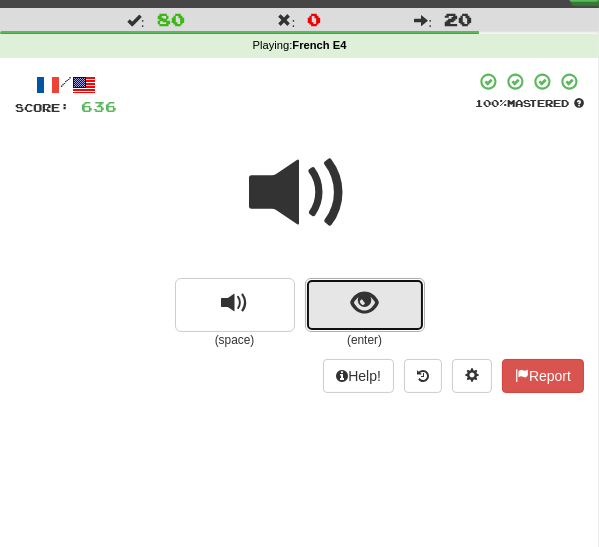 click at bounding box center [365, 305] 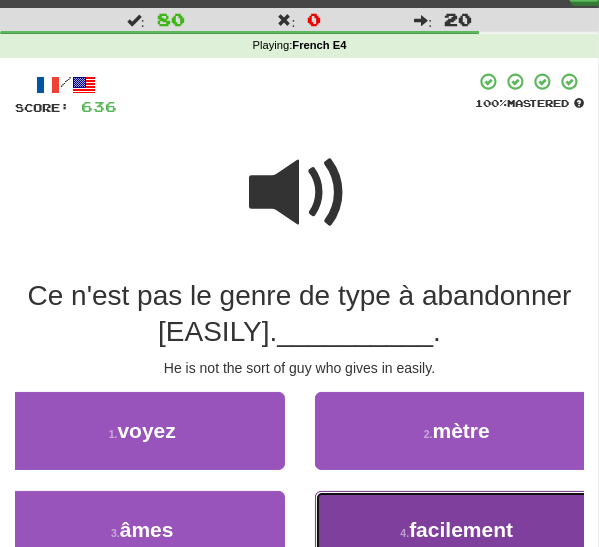 click on "4 .  facilement" at bounding box center [457, 530] 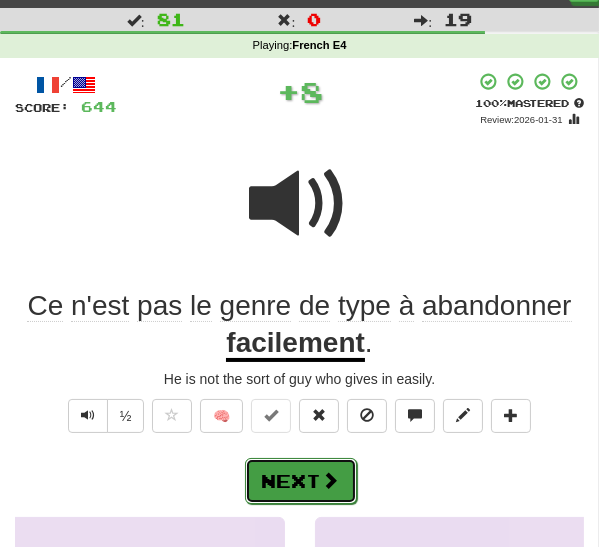 click on "Next" at bounding box center (301, 481) 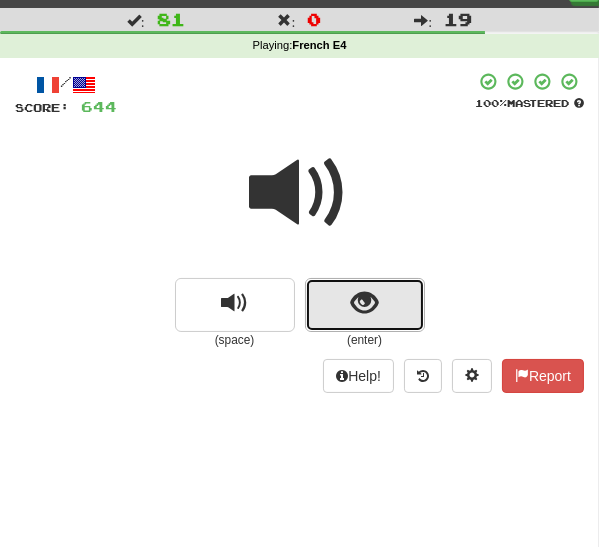 click at bounding box center [365, 305] 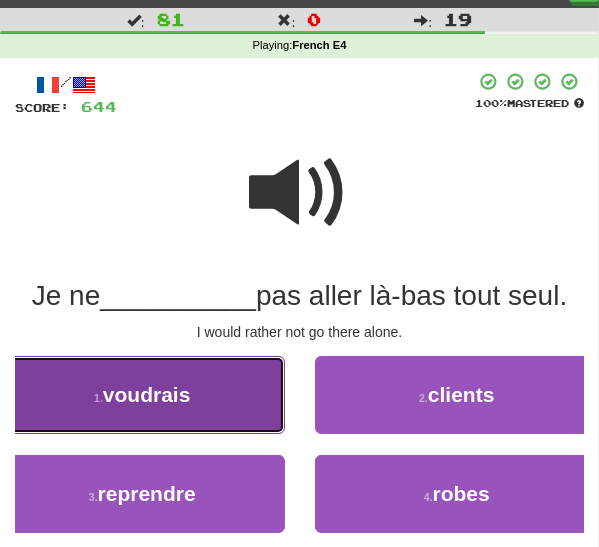 click on "1 .  voudrais" at bounding box center [142, 395] 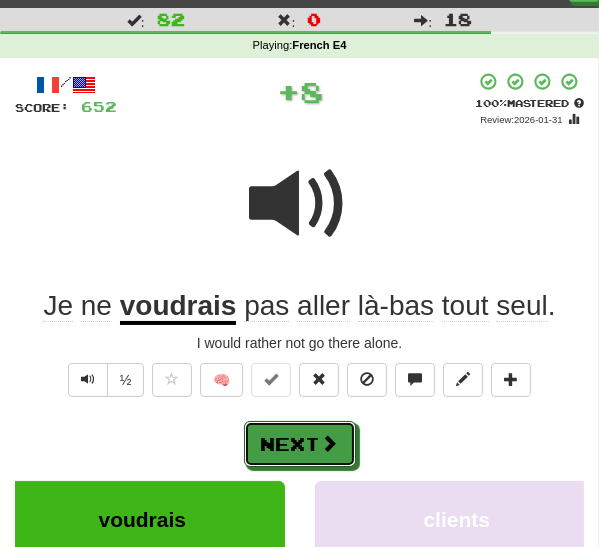 click on "Next" at bounding box center [300, 444] 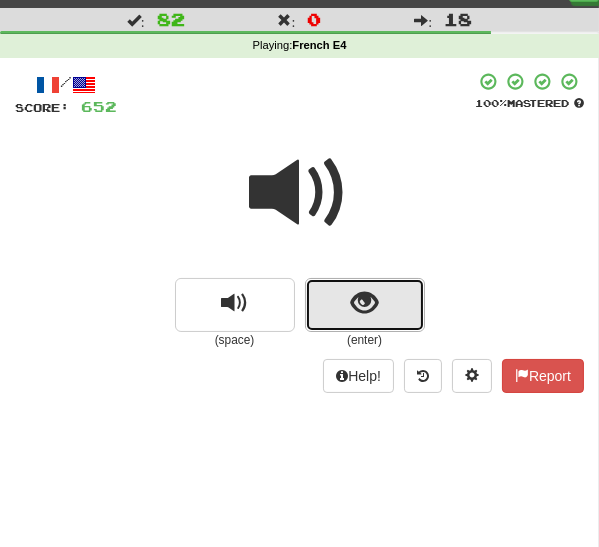 click at bounding box center (364, 303) 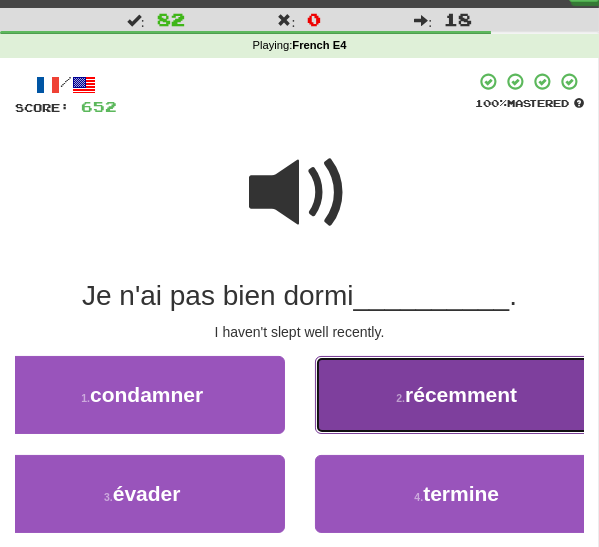 click on "2 .  récemment" at bounding box center (457, 395) 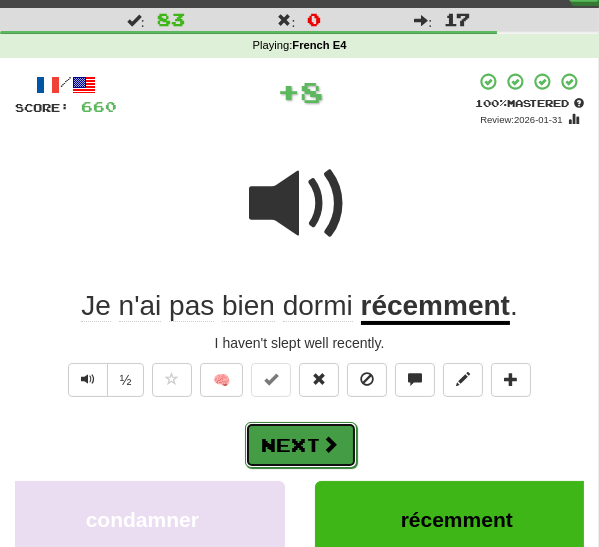click on "Next" at bounding box center [301, 445] 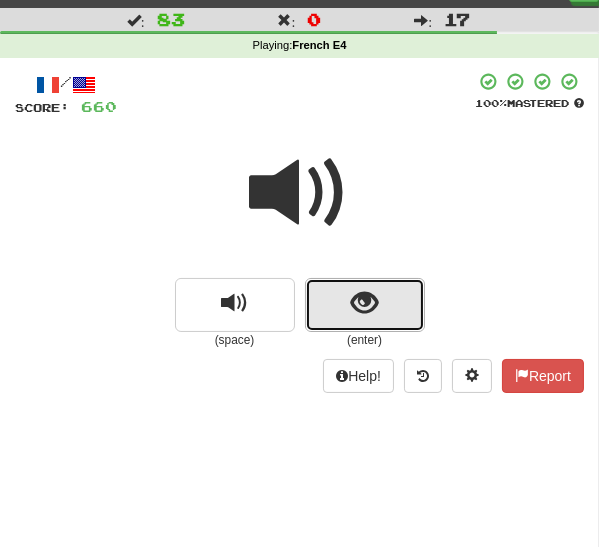 click at bounding box center [365, 305] 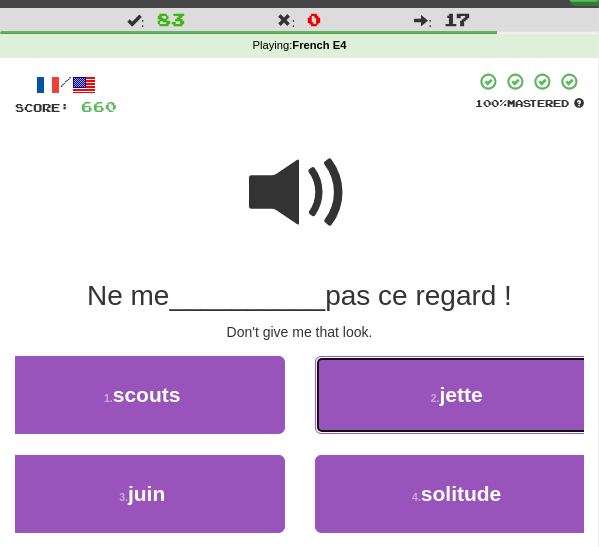 click on "2 .  jette" at bounding box center [457, 395] 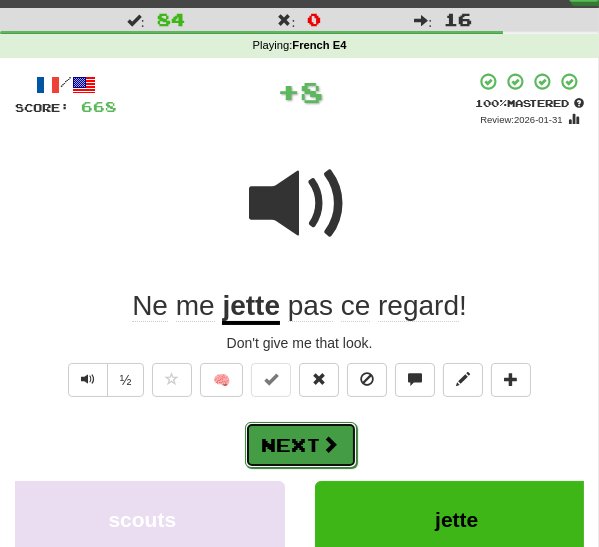 click on "Next" at bounding box center [301, 445] 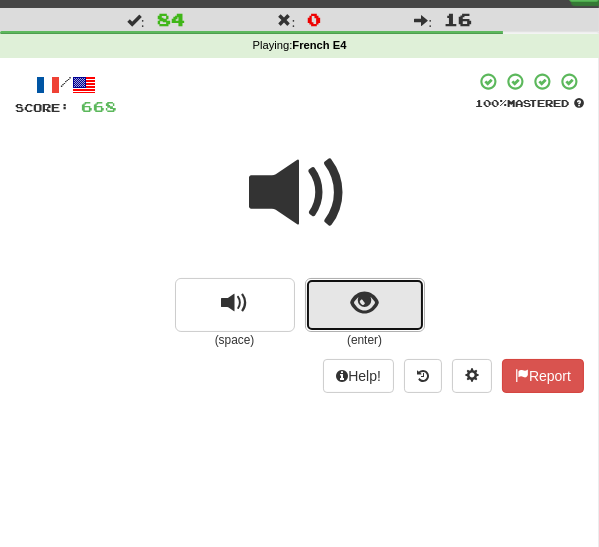 click at bounding box center [364, 303] 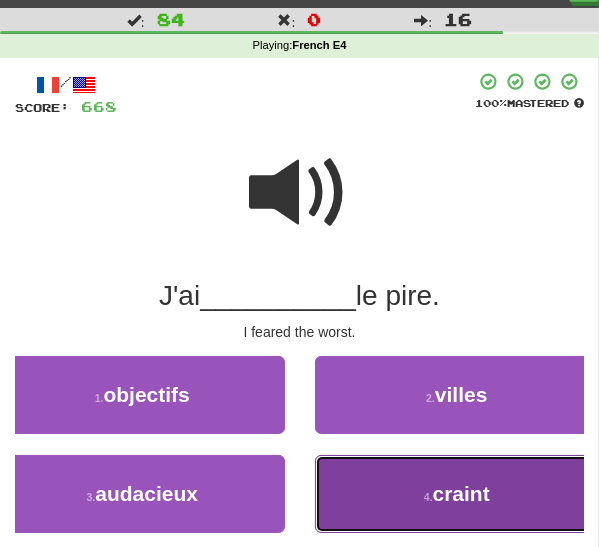 click on "4 .  craint" at bounding box center (457, 494) 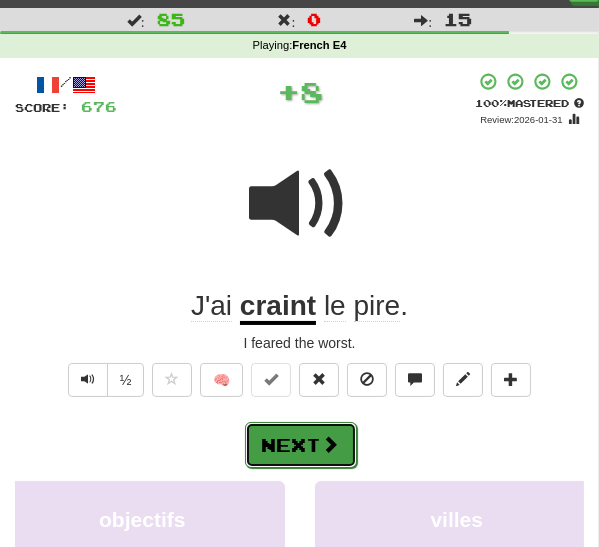 click on "Next" at bounding box center (301, 445) 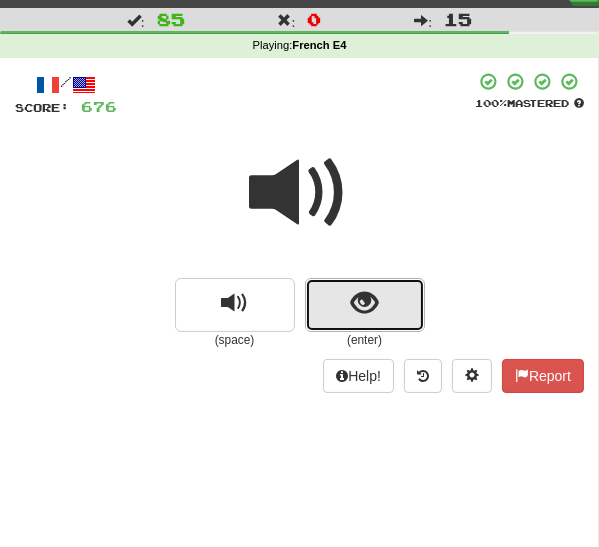 click at bounding box center (365, 305) 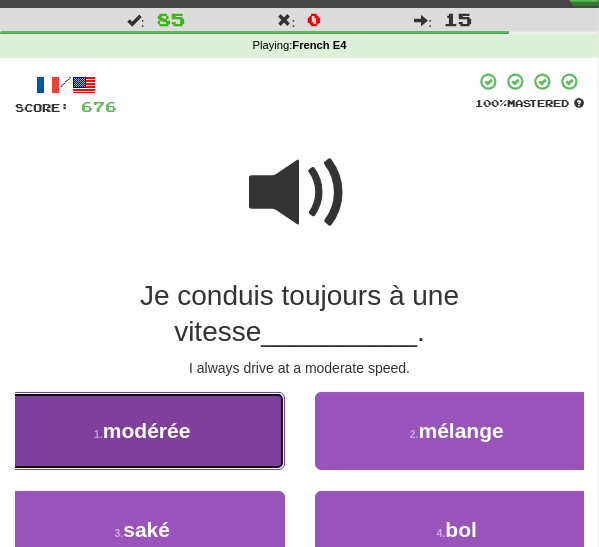 click on "1 .  modérée" at bounding box center [142, 431] 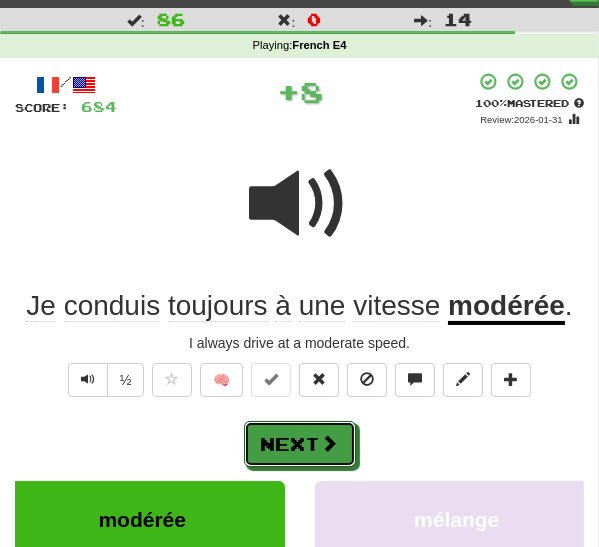 drag, startPoint x: 289, startPoint y: 453, endPoint x: 308, endPoint y: 436, distance: 25.495098 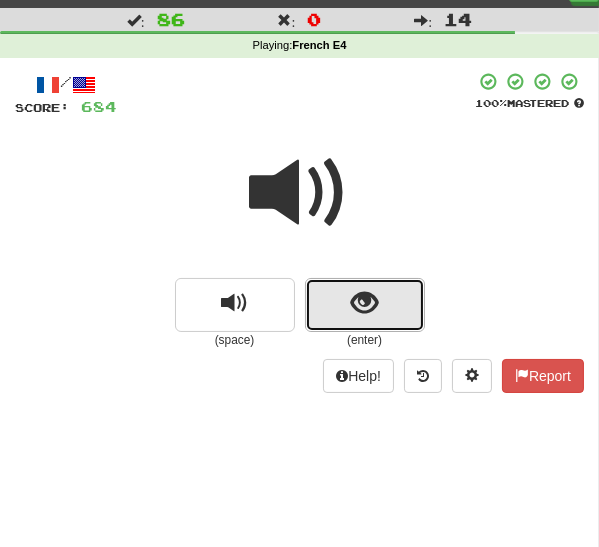 click at bounding box center (365, 305) 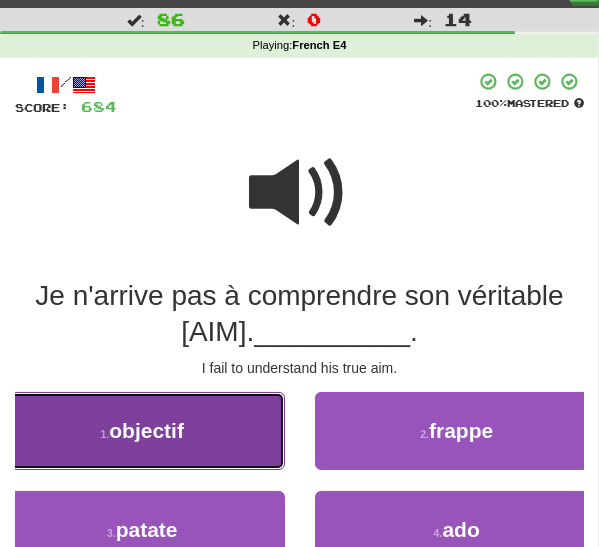 click on "1 .  objectif" at bounding box center [142, 431] 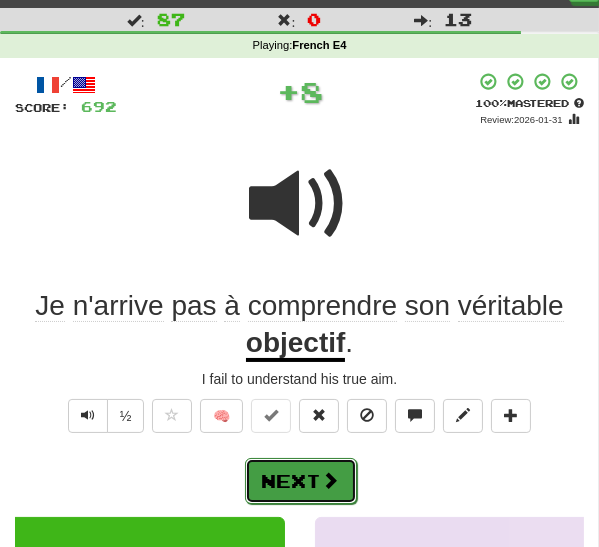 click on "Next" at bounding box center (301, 481) 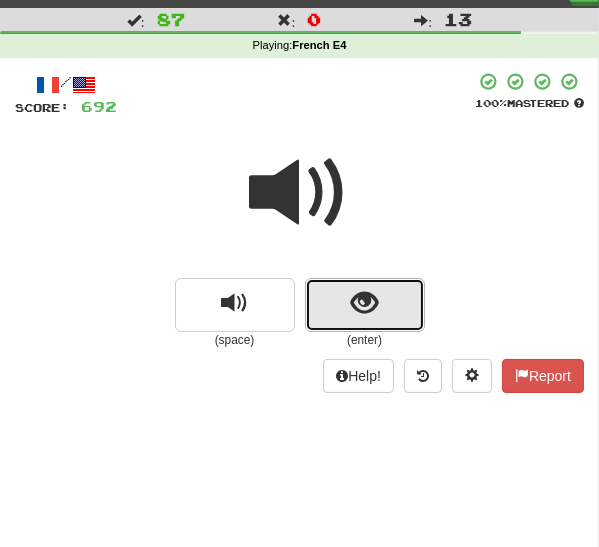 click at bounding box center [365, 305] 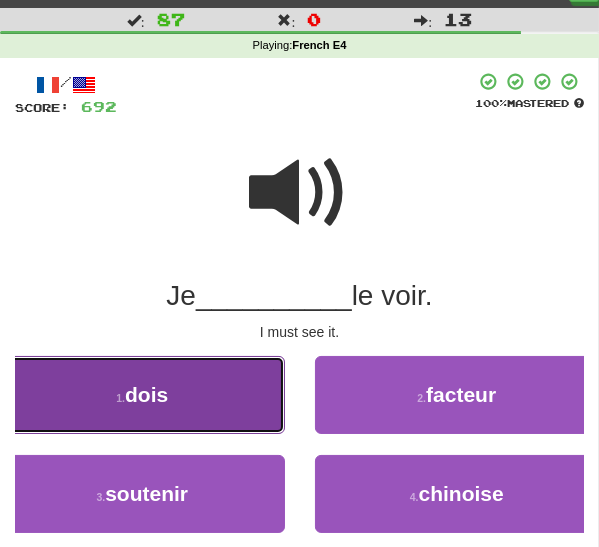 click on "1 .  dois" at bounding box center [142, 395] 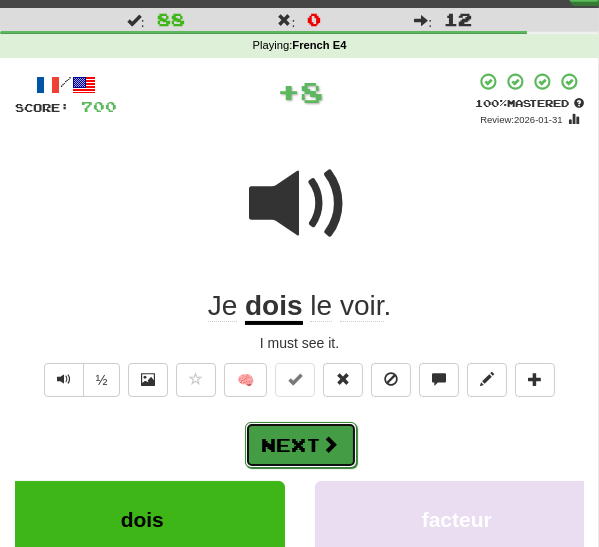 click on "Next" at bounding box center [301, 445] 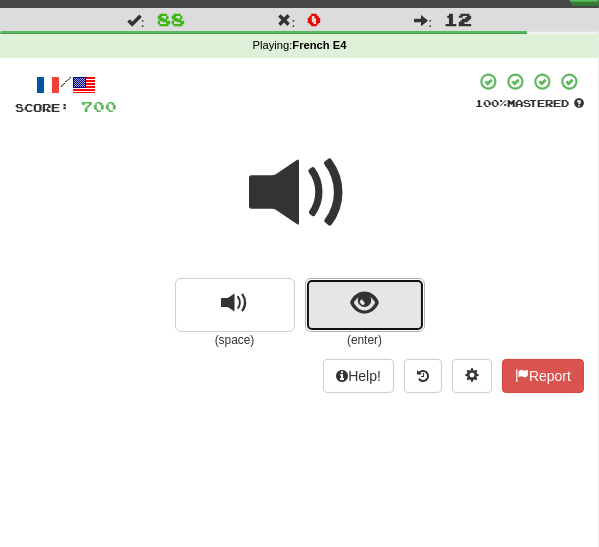 click at bounding box center (365, 305) 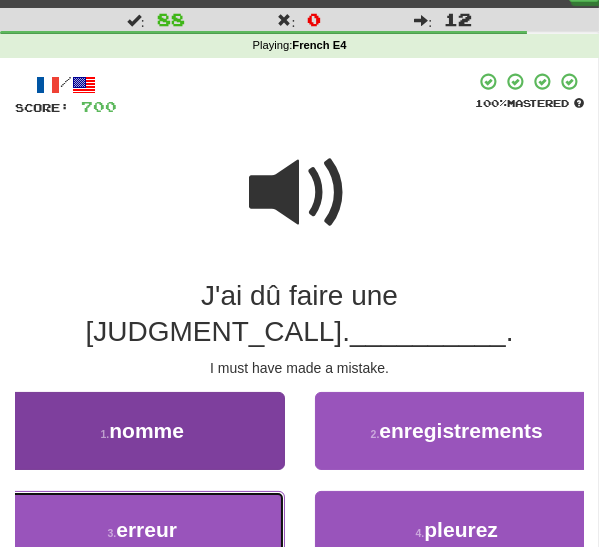 drag, startPoint x: 218, startPoint y: 485, endPoint x: 233, endPoint y: 479, distance: 16.155495 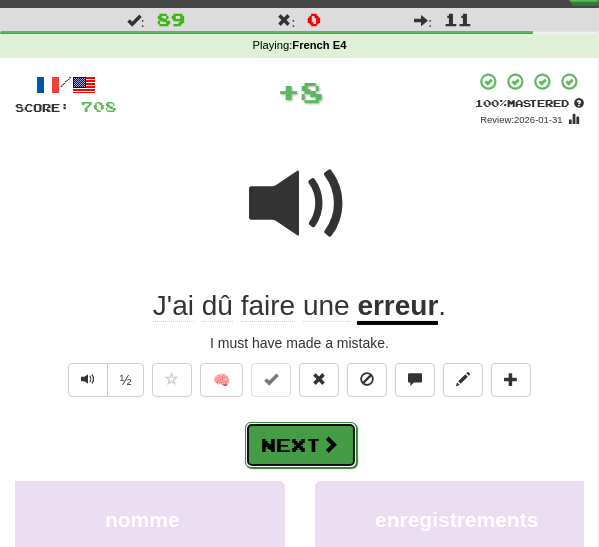 click on "Next" at bounding box center [301, 445] 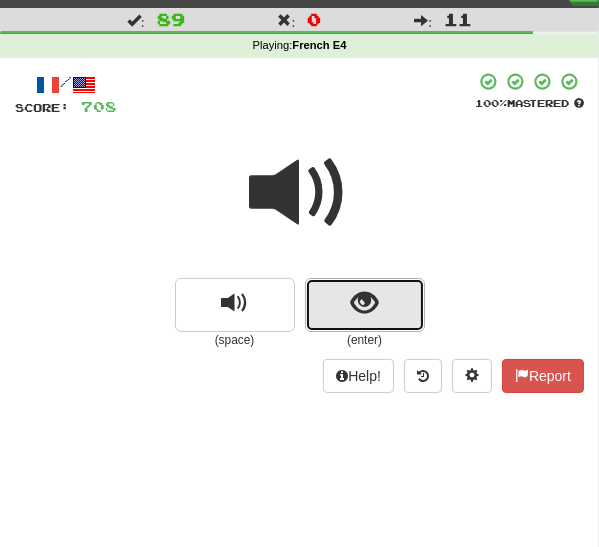 click at bounding box center (365, 305) 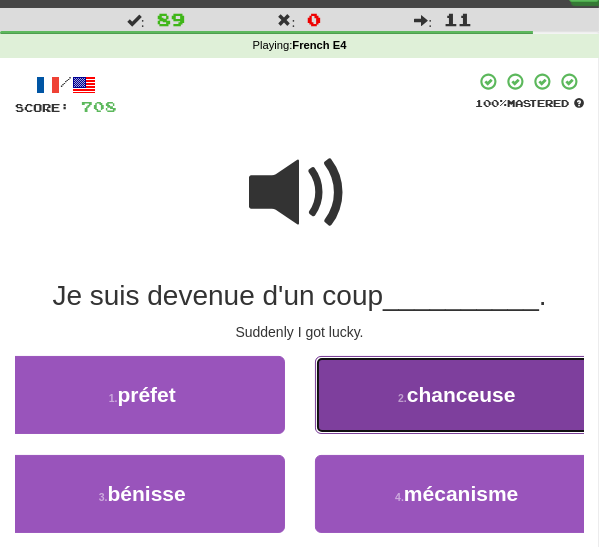click on "2 .  chanceuse" at bounding box center [457, 395] 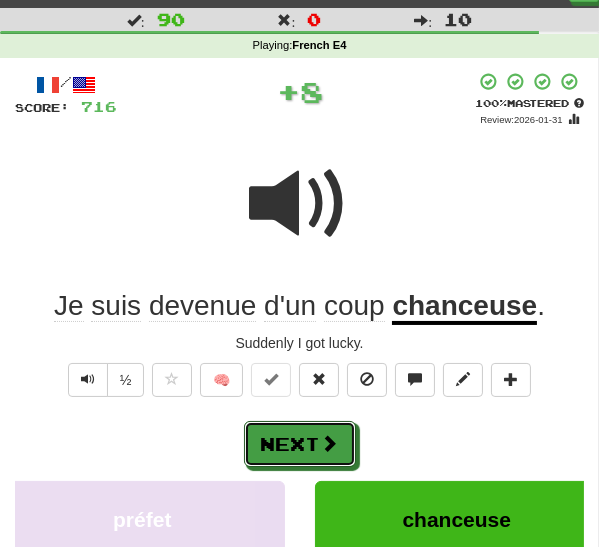click on "Next" at bounding box center (300, 444) 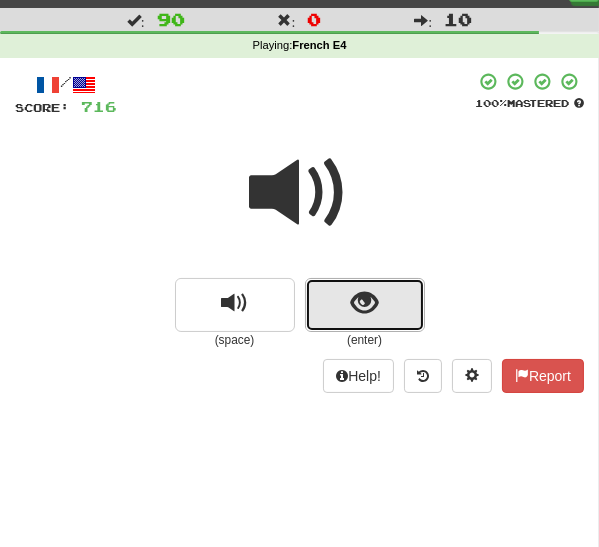 click at bounding box center [365, 305] 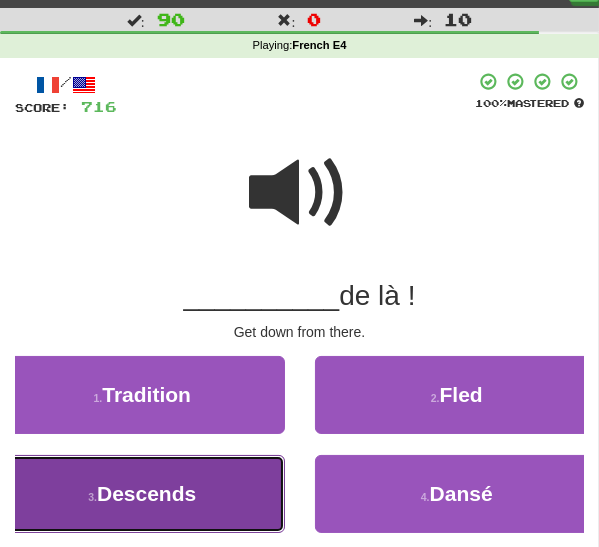 click on "Descends" at bounding box center [146, 493] 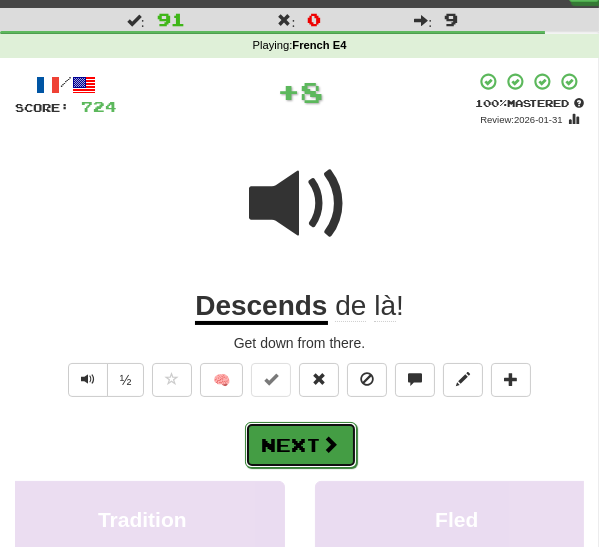 click on "Next" at bounding box center (301, 445) 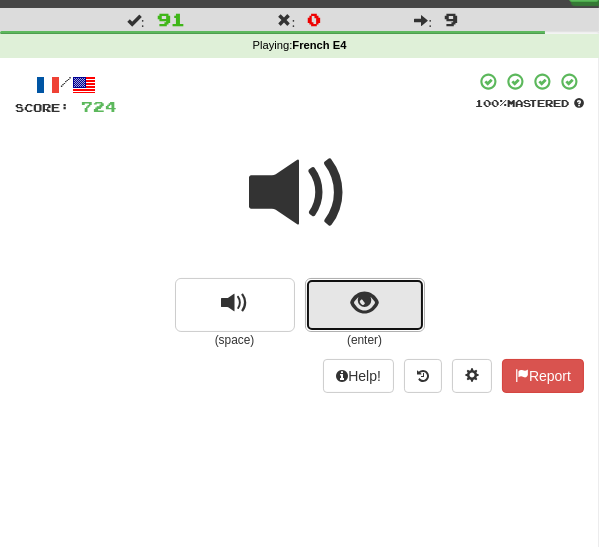 click at bounding box center (365, 305) 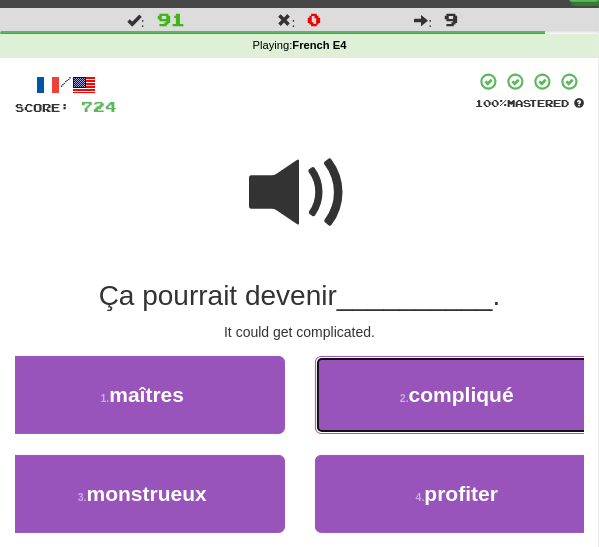 click on "2 .  compliqué" at bounding box center [457, 395] 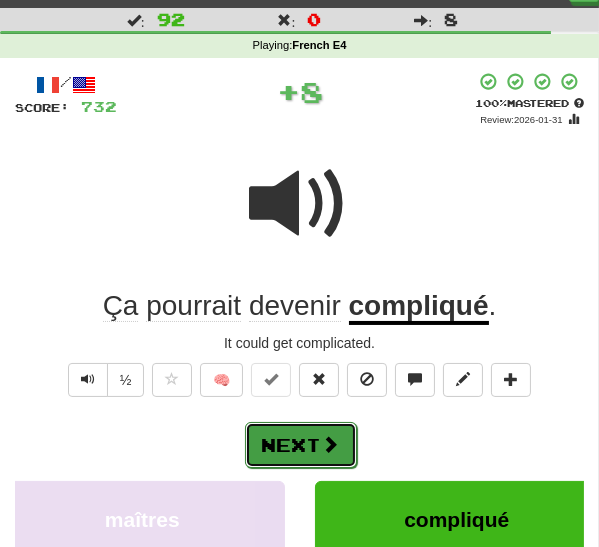 click on "Next" at bounding box center (301, 445) 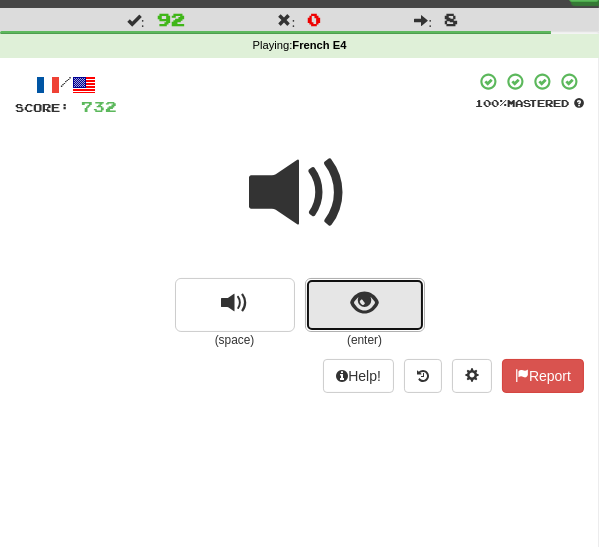 click at bounding box center (365, 305) 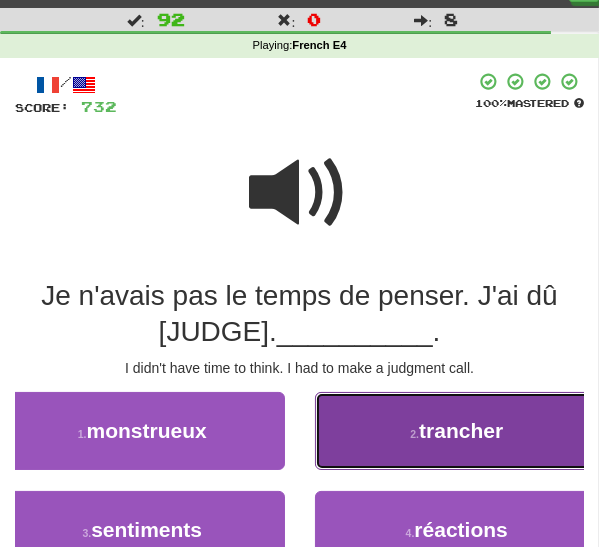 click on "2 .  trancher" at bounding box center (457, 431) 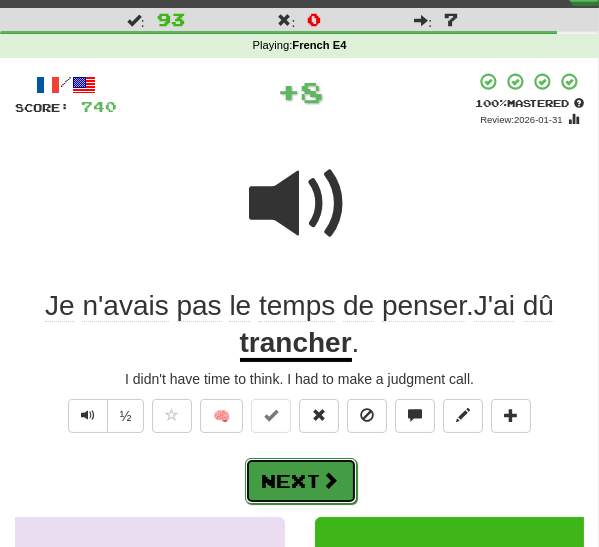 click on "Next" at bounding box center (301, 481) 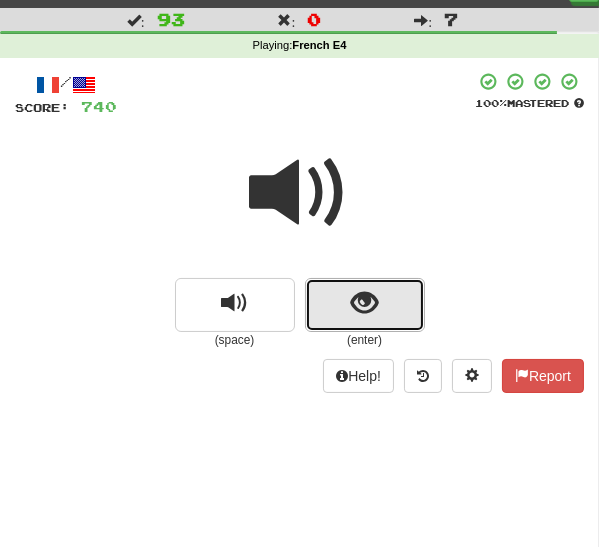 click at bounding box center [365, 305] 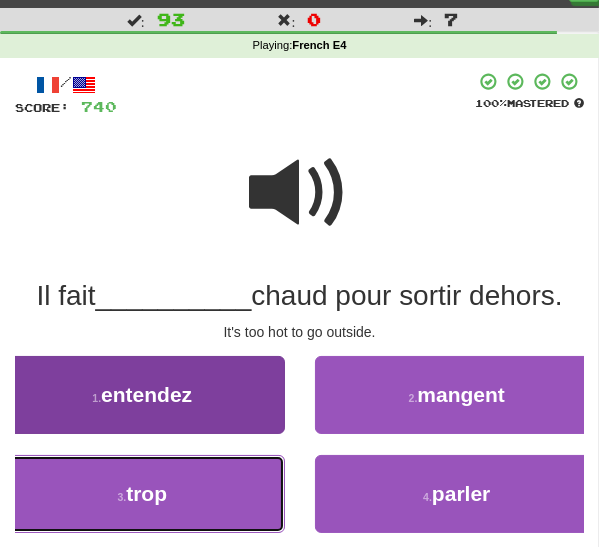 drag, startPoint x: 177, startPoint y: 499, endPoint x: 210, endPoint y: 486, distance: 35.468296 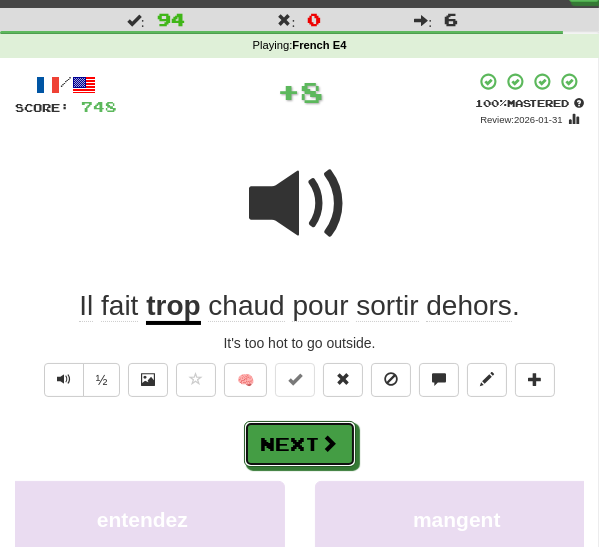 click on "Next" at bounding box center (300, 444) 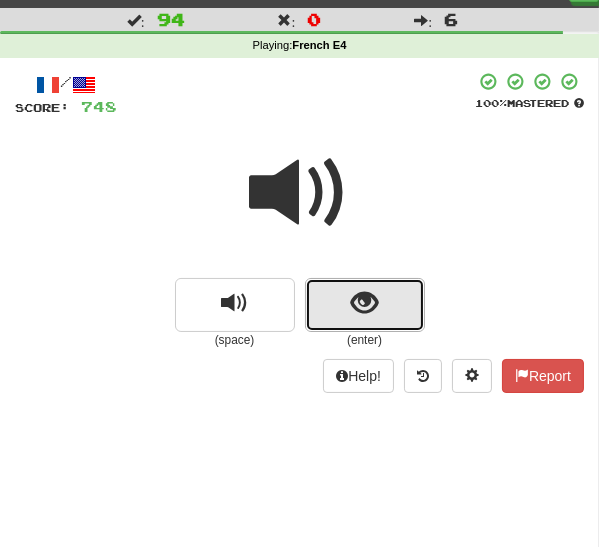 click at bounding box center [365, 305] 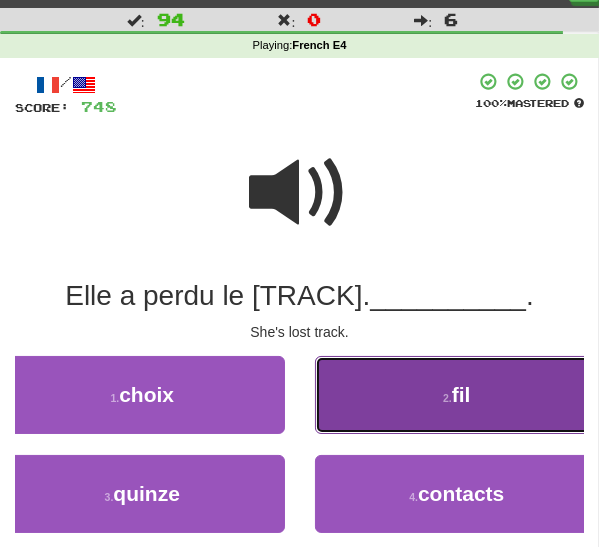 click on "2 .  fil" at bounding box center [457, 395] 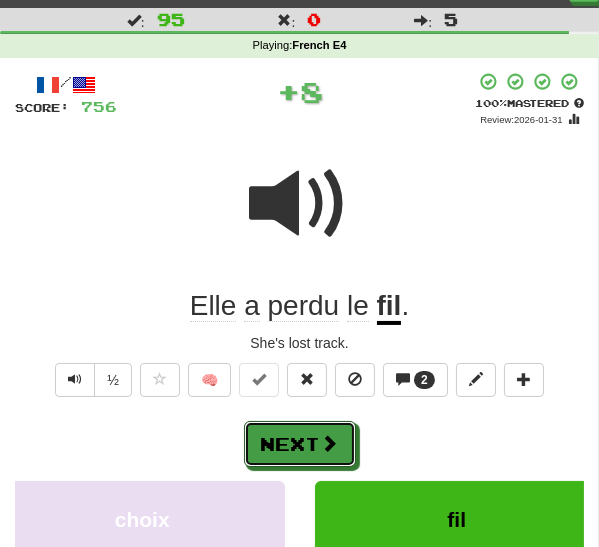 drag, startPoint x: 306, startPoint y: 457, endPoint x: 317, endPoint y: 445, distance: 16.27882 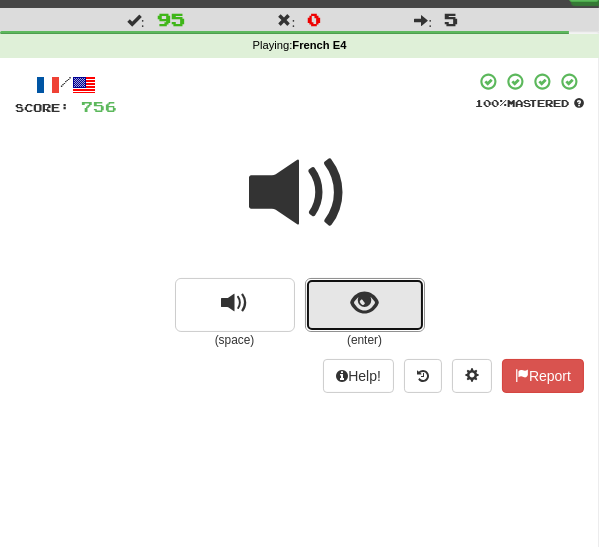 click at bounding box center [365, 305] 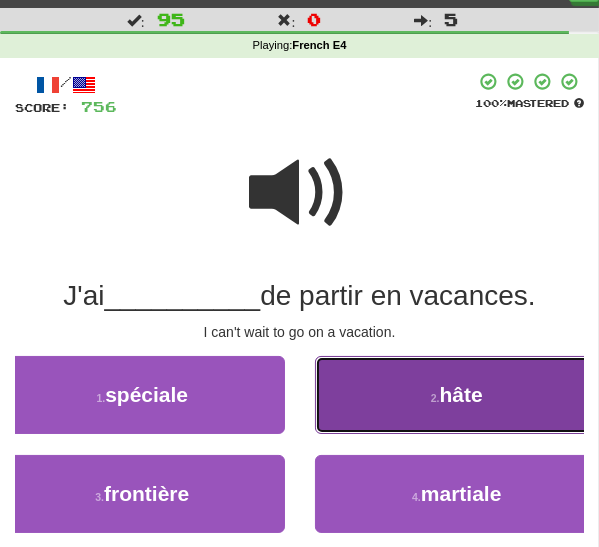 click on "2 .  hâte" at bounding box center [457, 395] 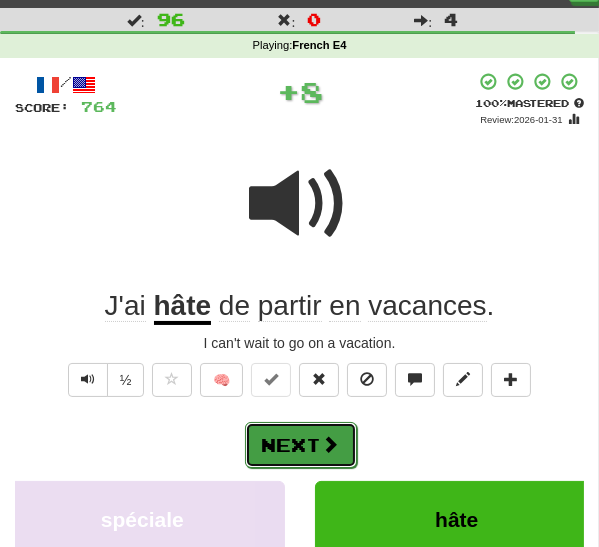 click on "Next" at bounding box center [301, 445] 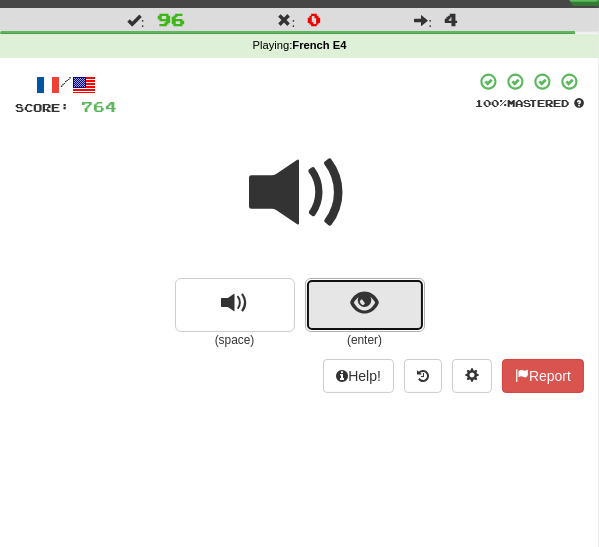 click at bounding box center (365, 305) 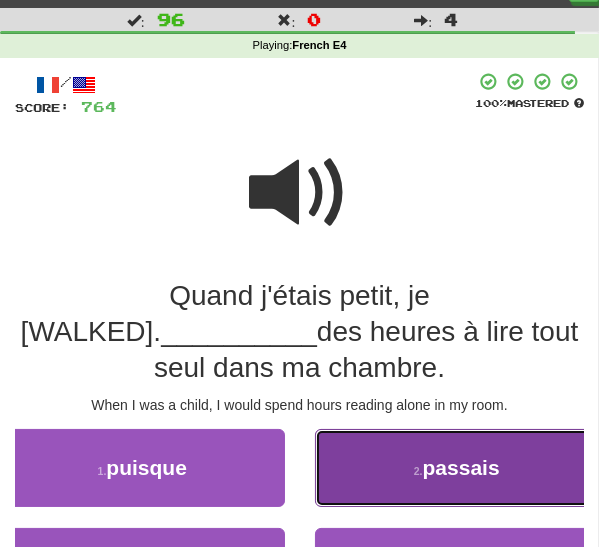 click on "2 .  passais" at bounding box center (457, 468) 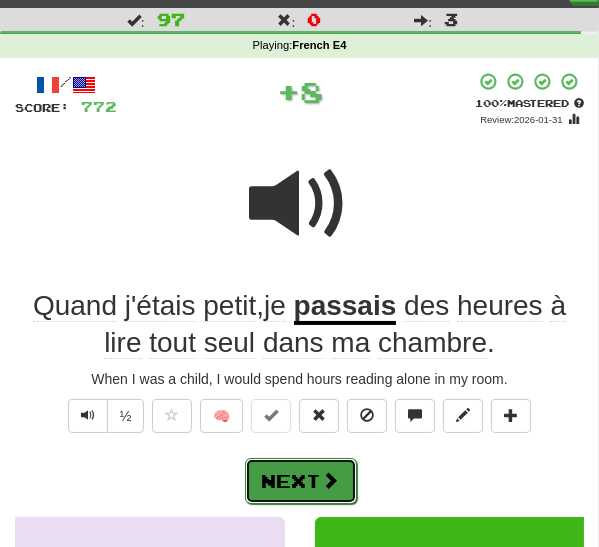 click on "Next" at bounding box center (301, 481) 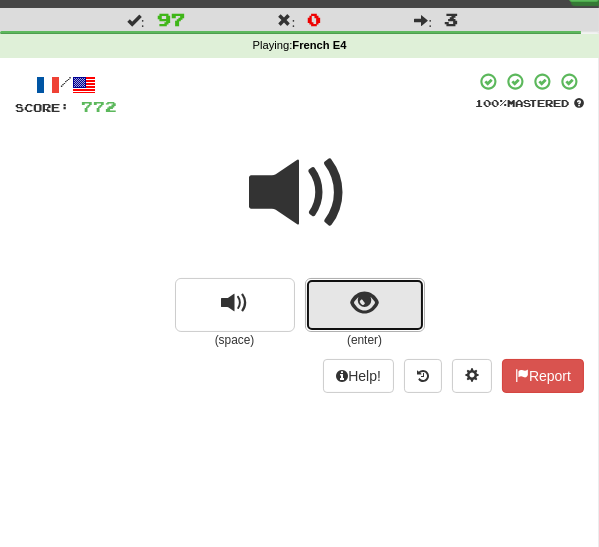 click at bounding box center (365, 305) 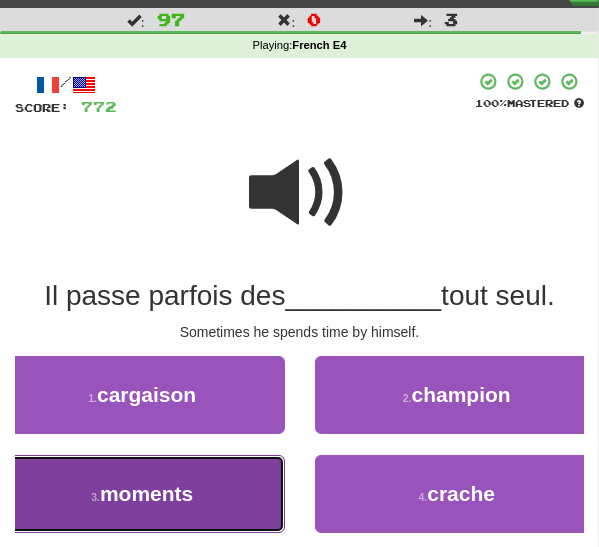 click on "3 .  moments" at bounding box center [142, 494] 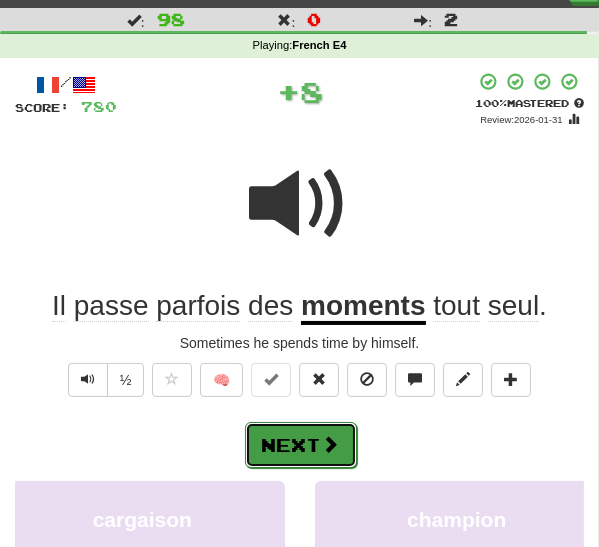 click on "Next" at bounding box center [301, 445] 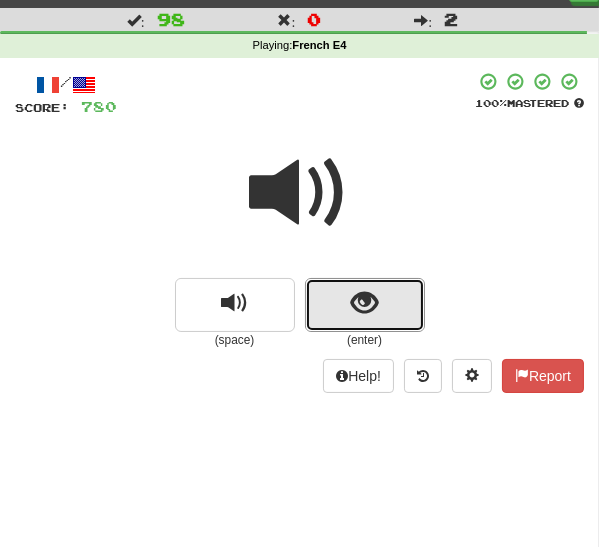 click at bounding box center [365, 305] 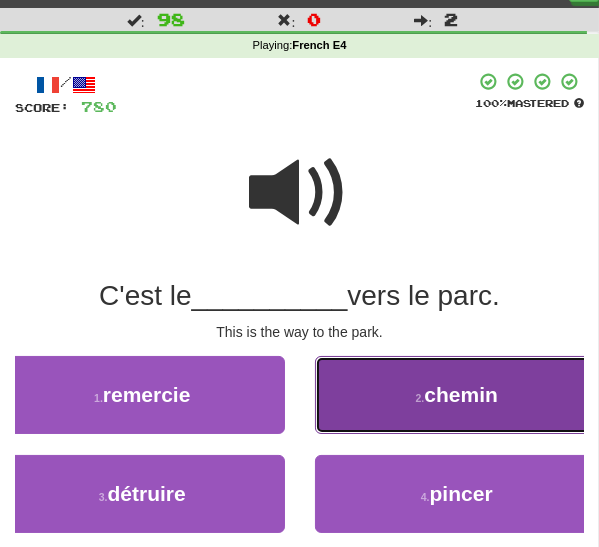 click on "2 .  chemin" at bounding box center [457, 395] 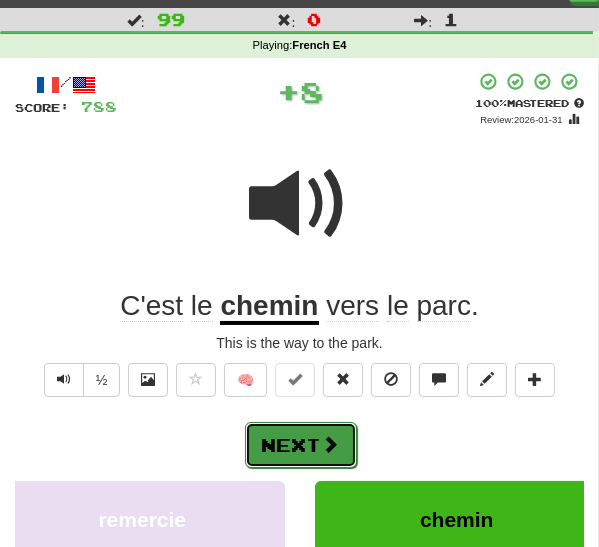 click on "Next" at bounding box center (301, 445) 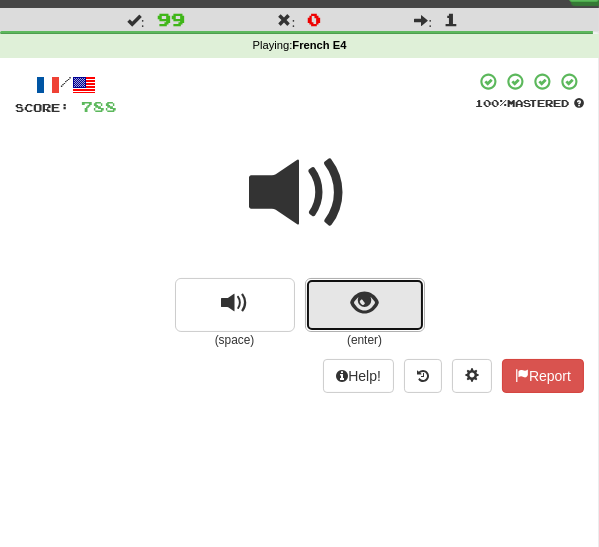click at bounding box center (365, 305) 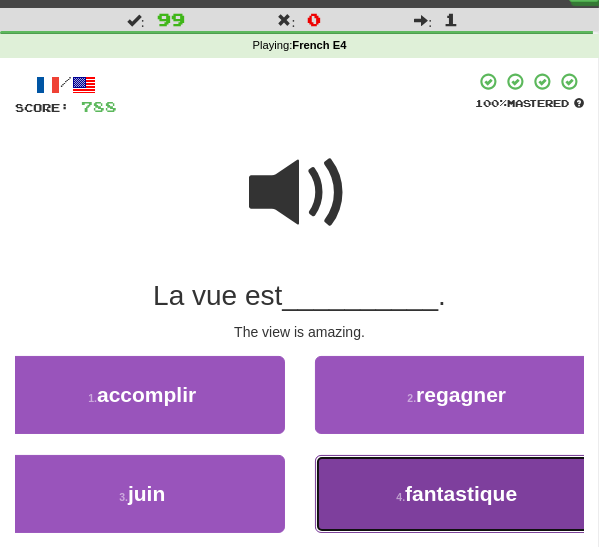 click on "4 .  fantastique" at bounding box center [457, 494] 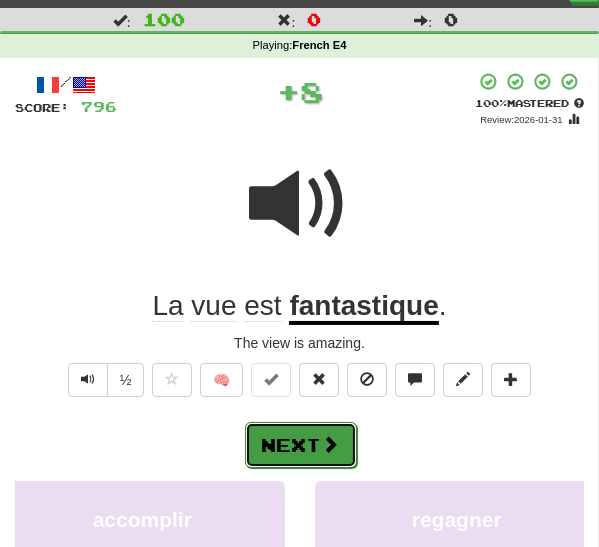 click on "Next" at bounding box center [301, 445] 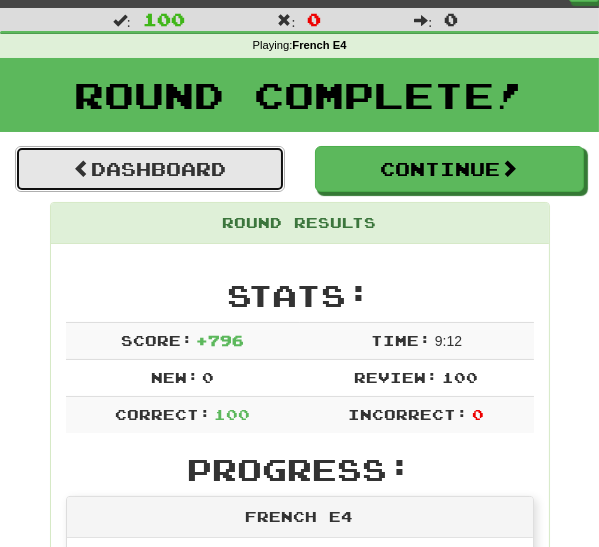 click on "Dashboard" at bounding box center (150, 169) 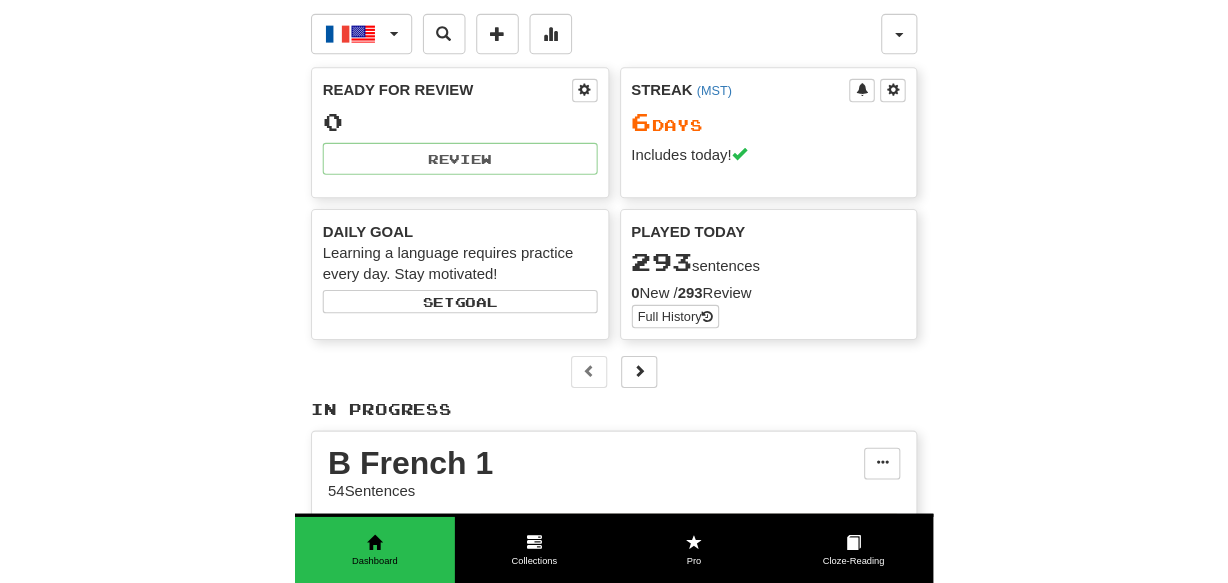 scroll, scrollTop: 0, scrollLeft: 0, axis: both 